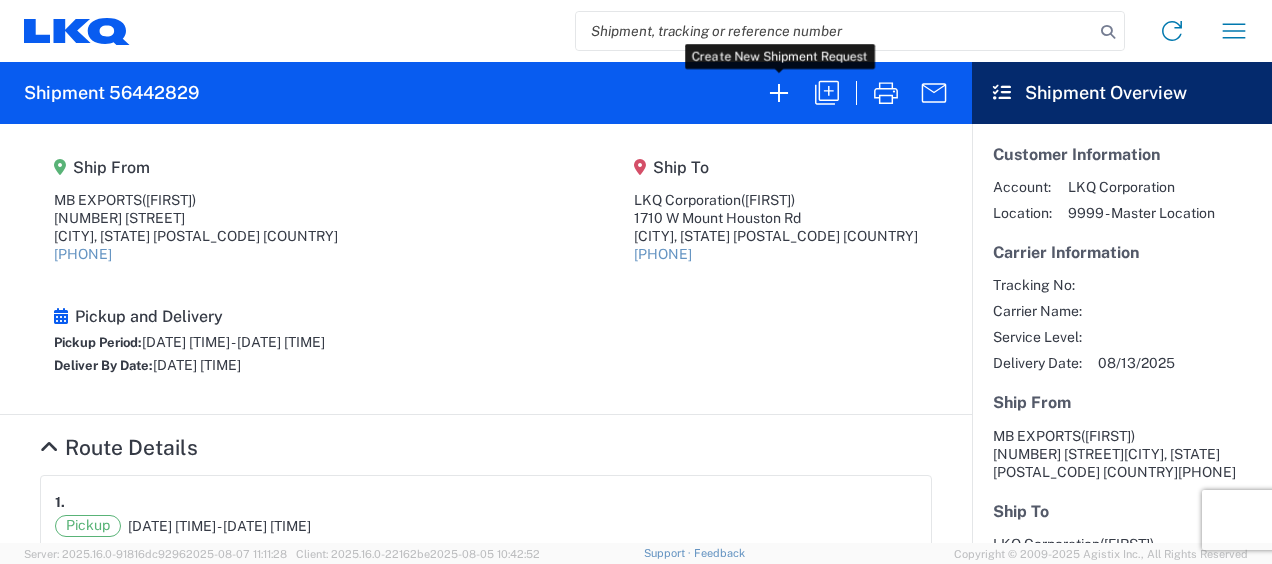 scroll, scrollTop: 0, scrollLeft: 0, axis: both 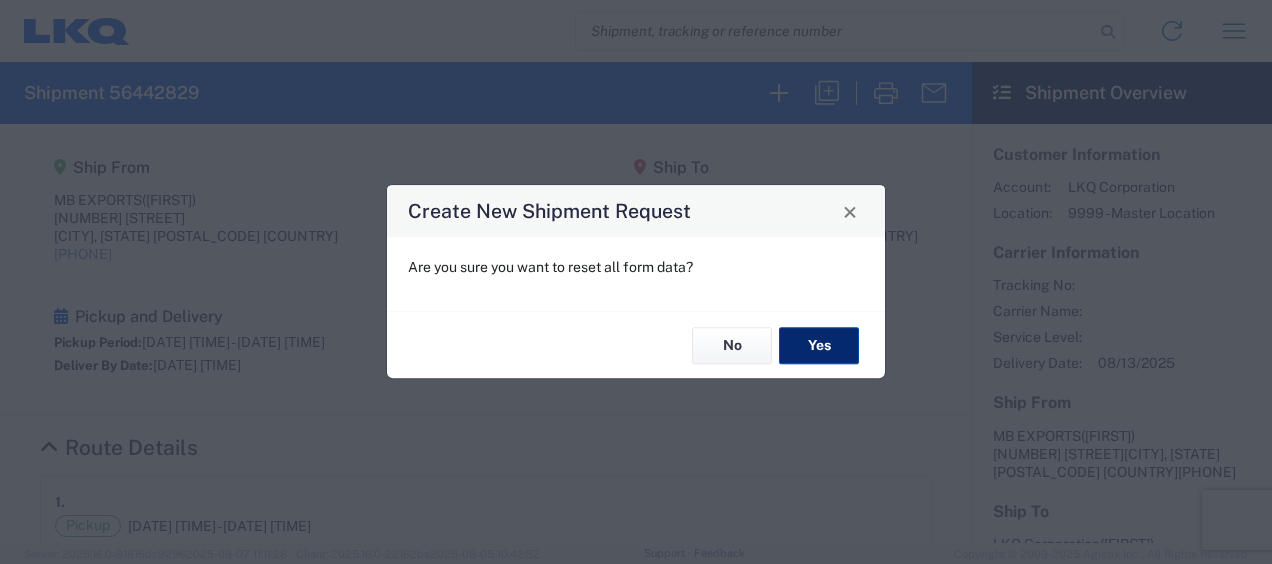 click on "Yes" 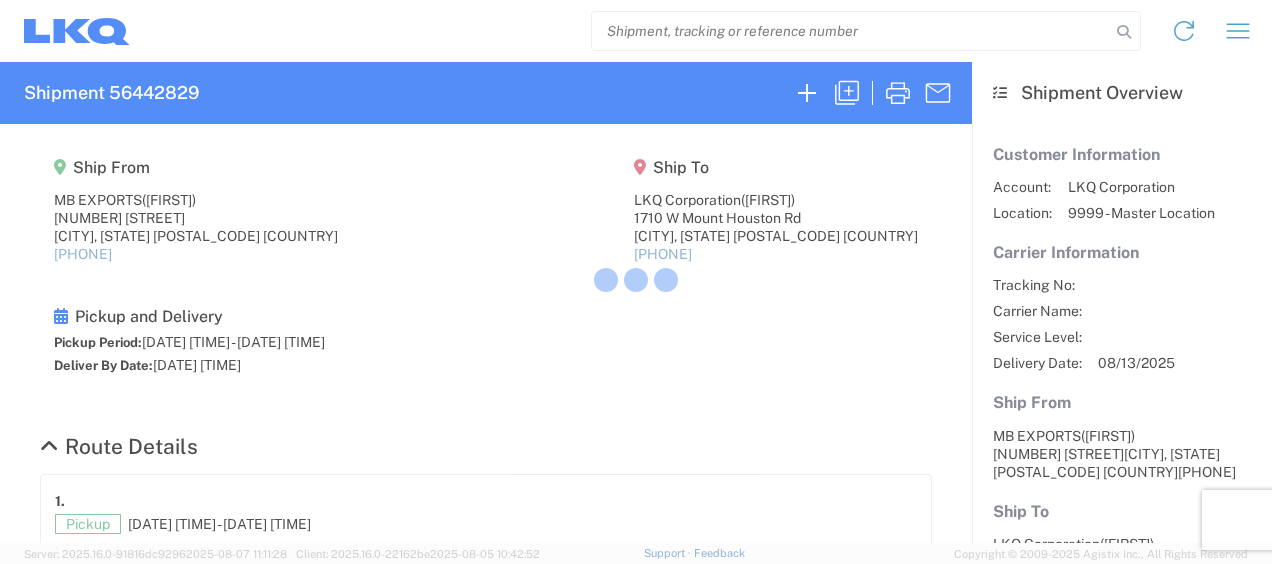 select on "FULL" 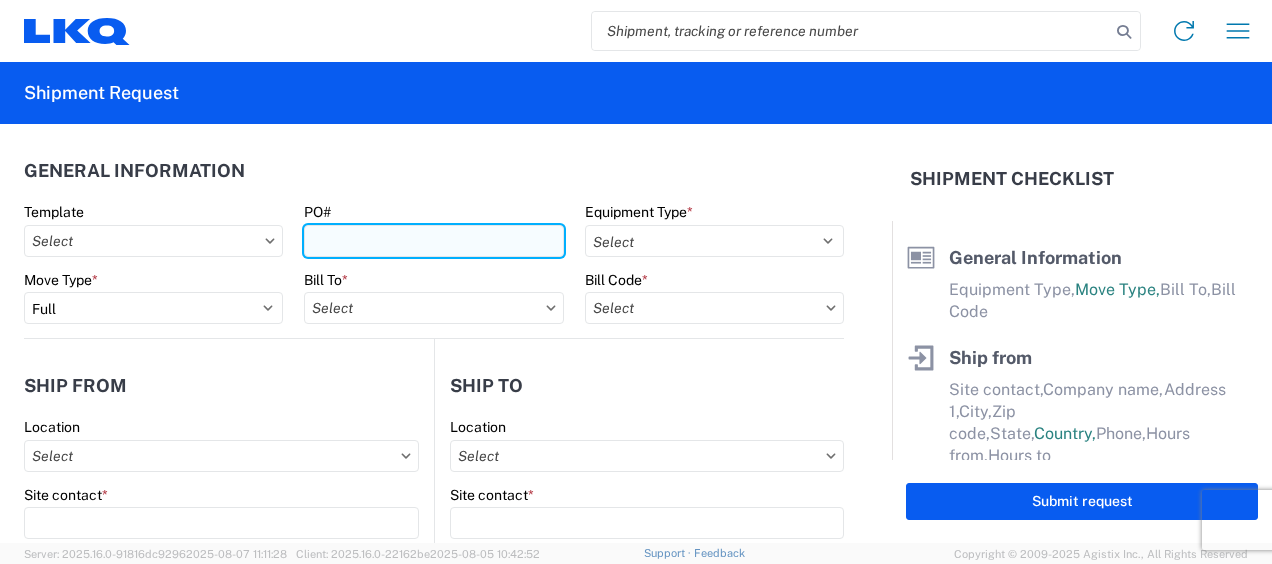 click on "PO#" at bounding box center [433, 241] 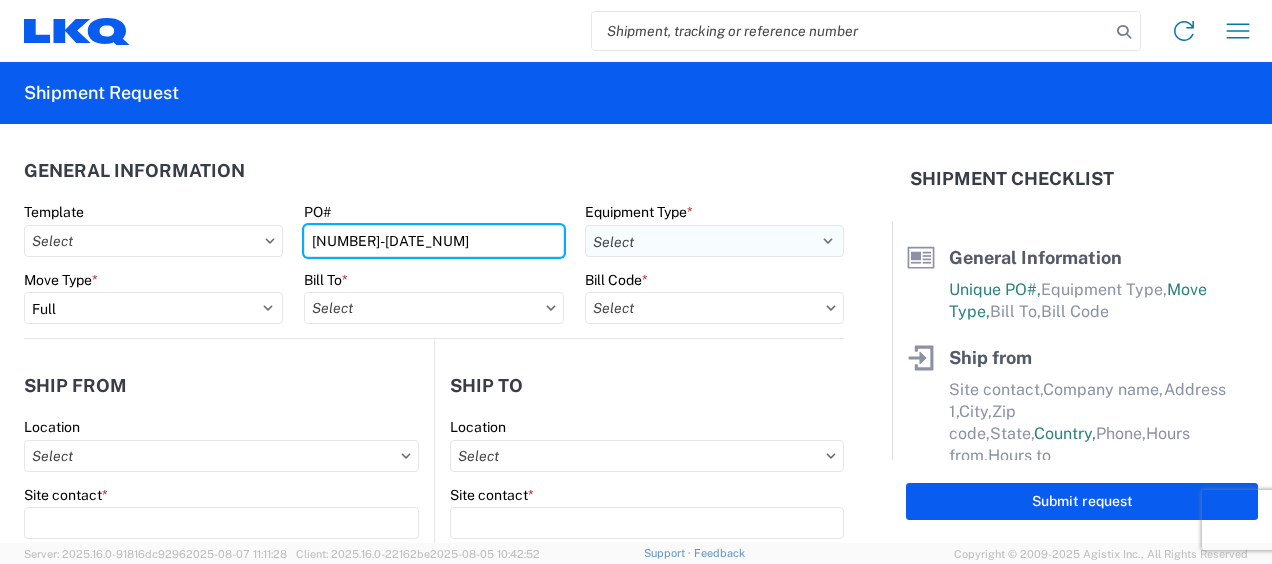 type on "[NUMBER]-[DATE_NUM]" 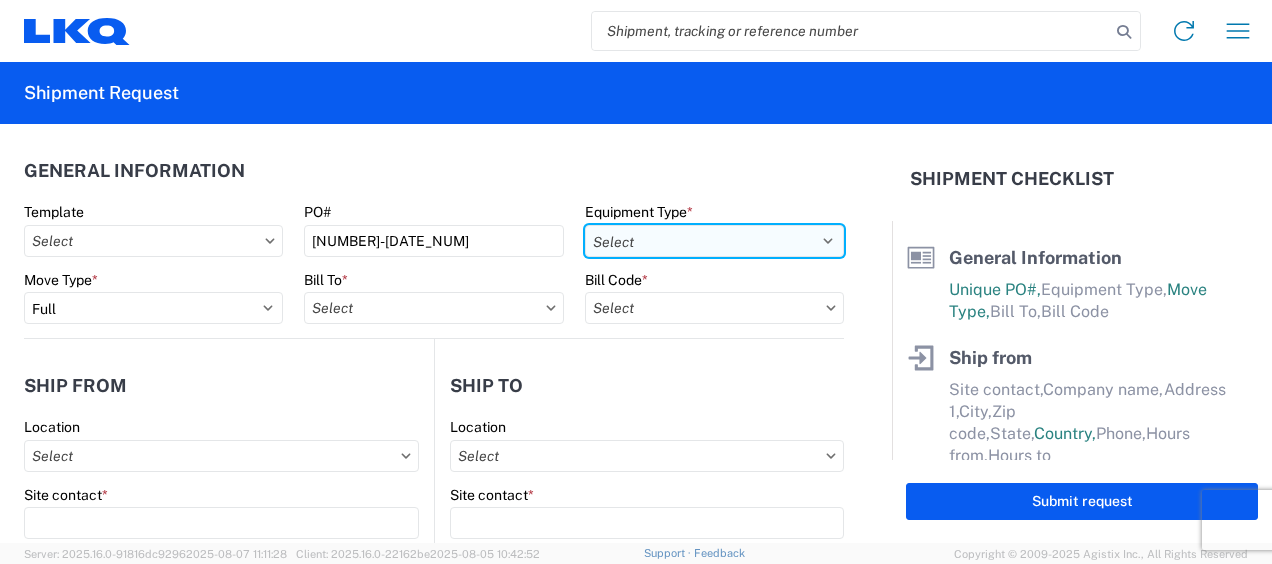 click on "Select 53’ Dry Van Flatbed Dropdeck (van) Lowboy (flatbed) Rail" at bounding box center (714, 241) 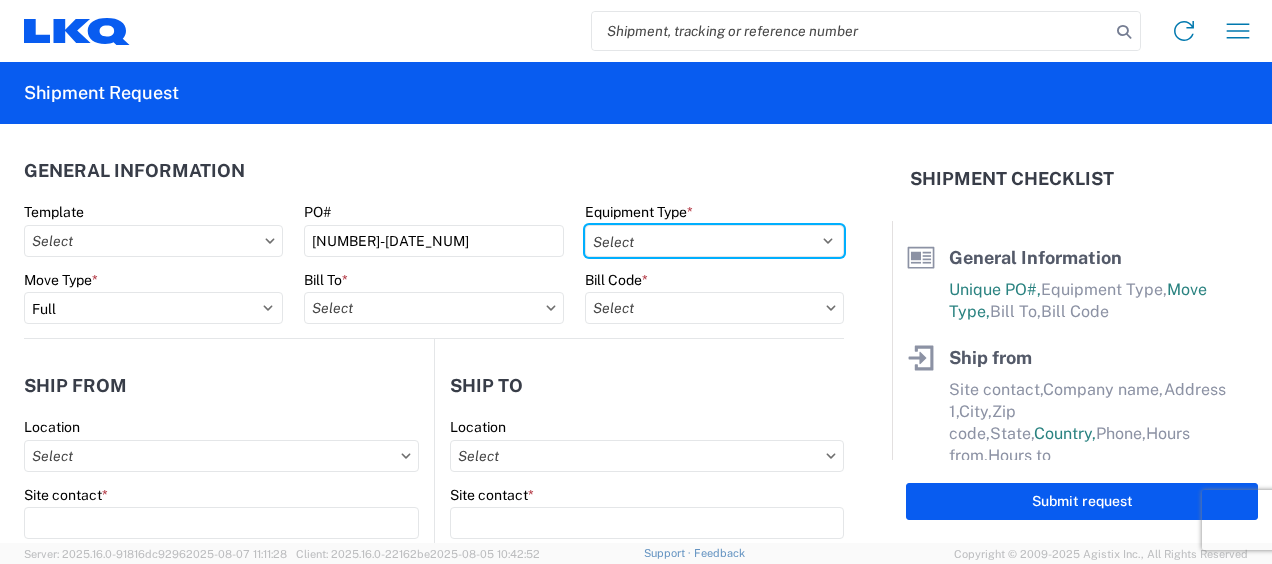 select on "STDV" 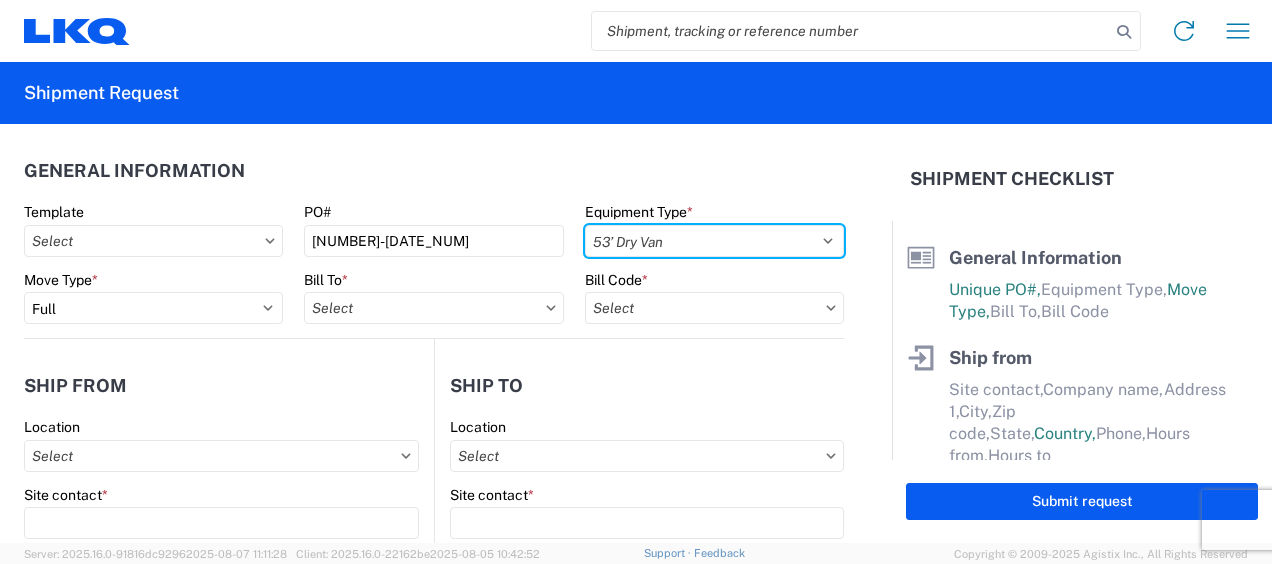 click on "Select 53’ Dry Van Flatbed Dropdeck (van) Lowboy (flatbed) Rail" at bounding box center (714, 241) 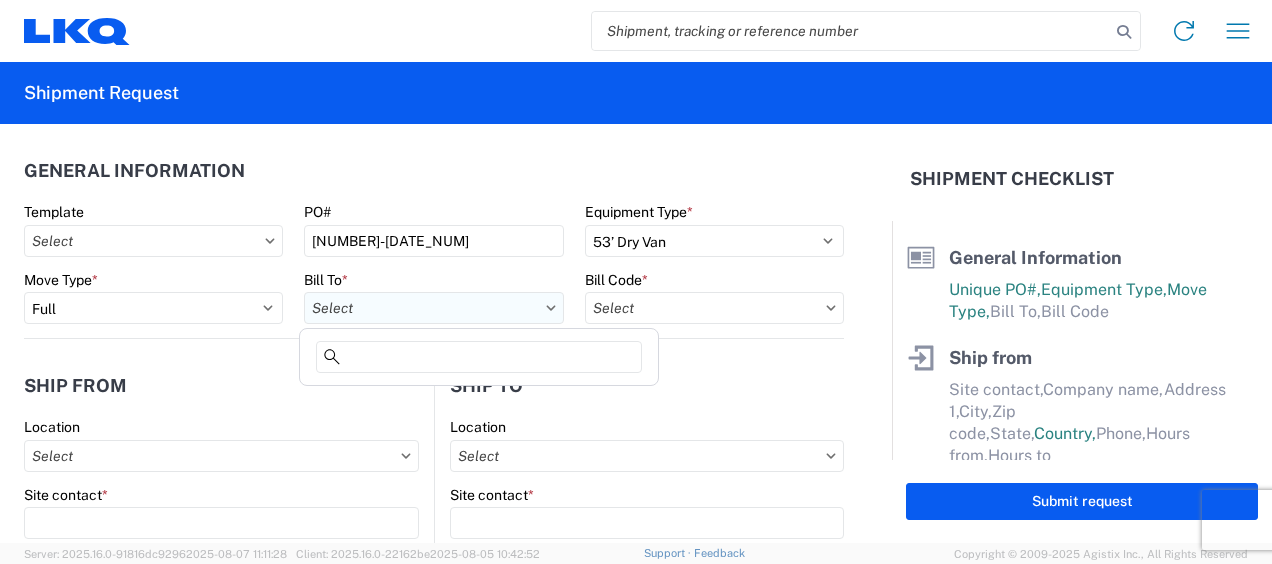 click on "Bill To  *" at bounding box center [433, 308] 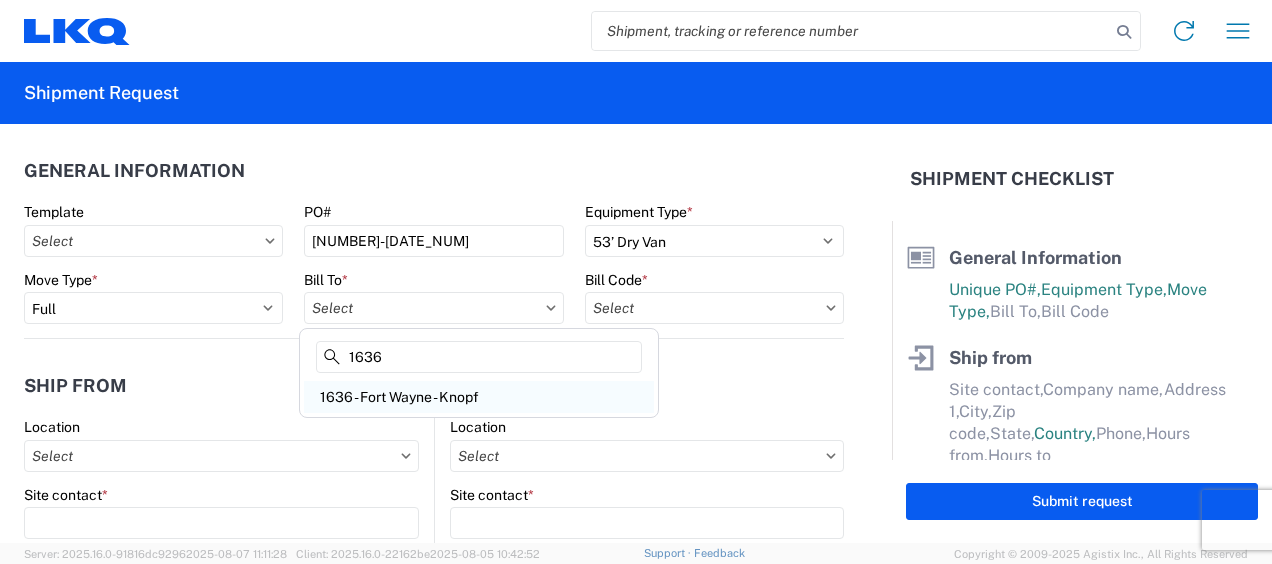 type on "1636" 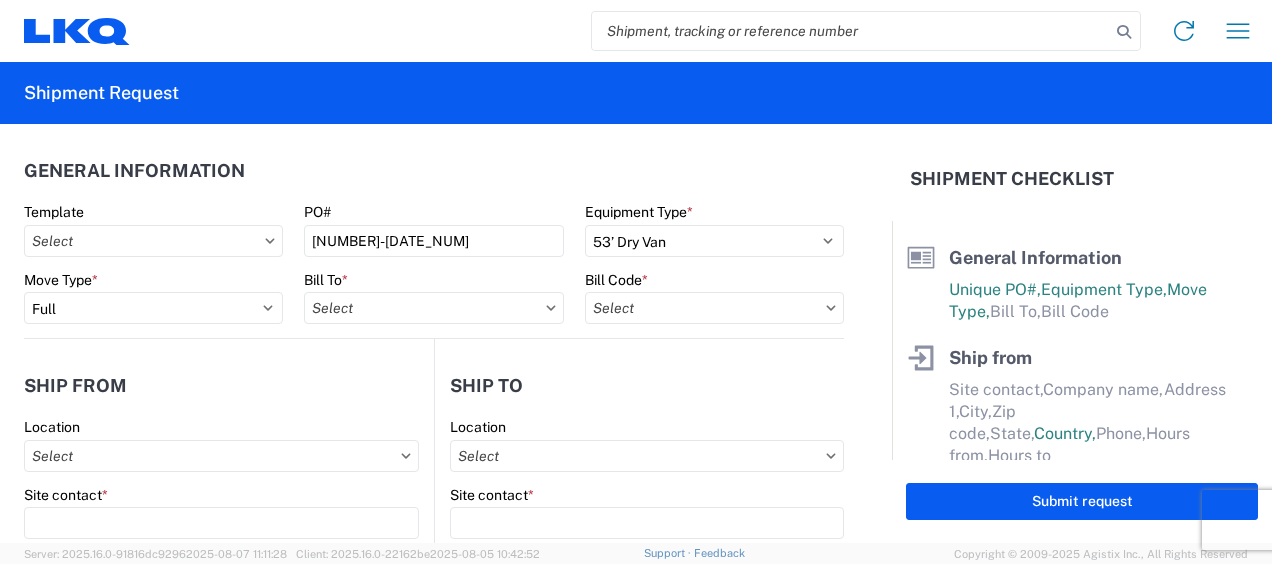 type on "1636 - Fort Wayne - Knopf" 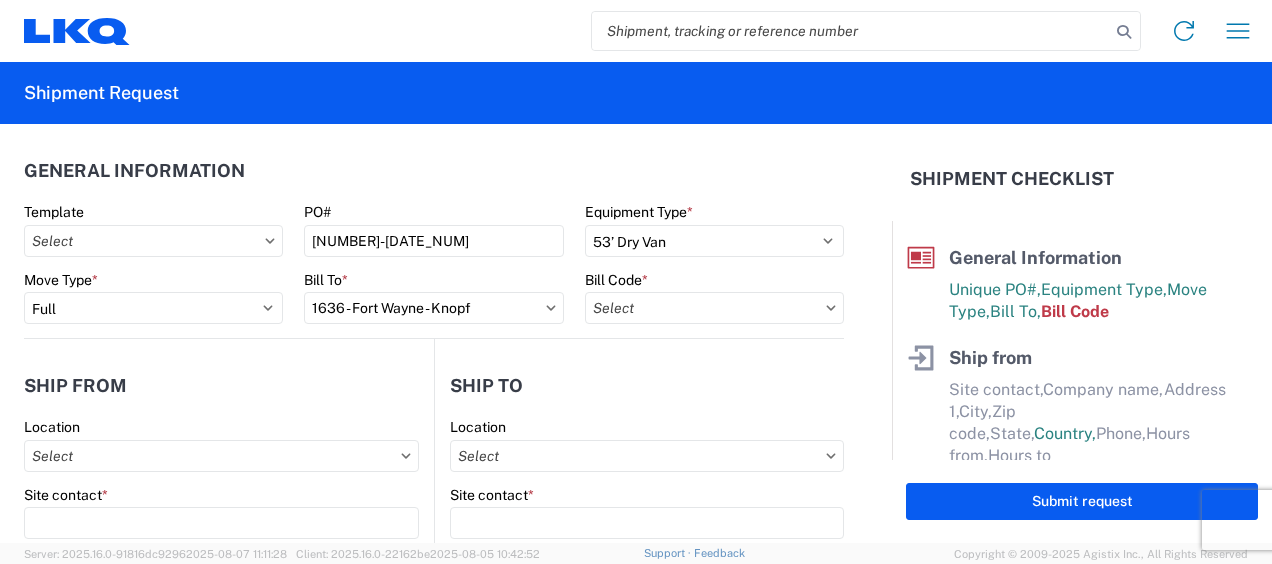 click 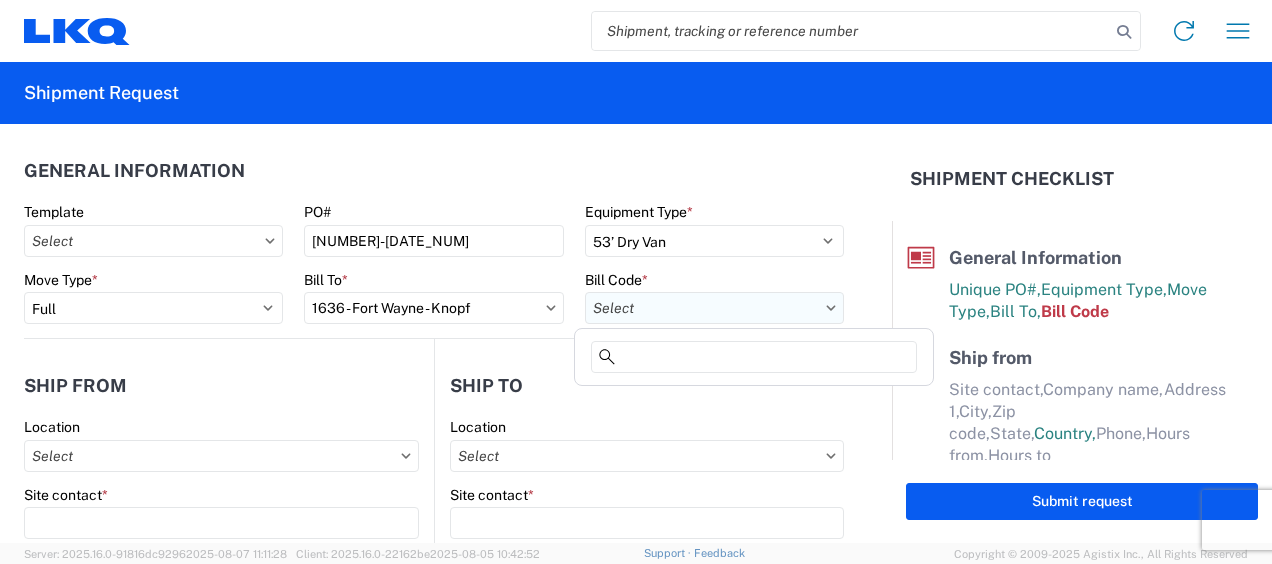 click on "Bill Code  *" at bounding box center [714, 308] 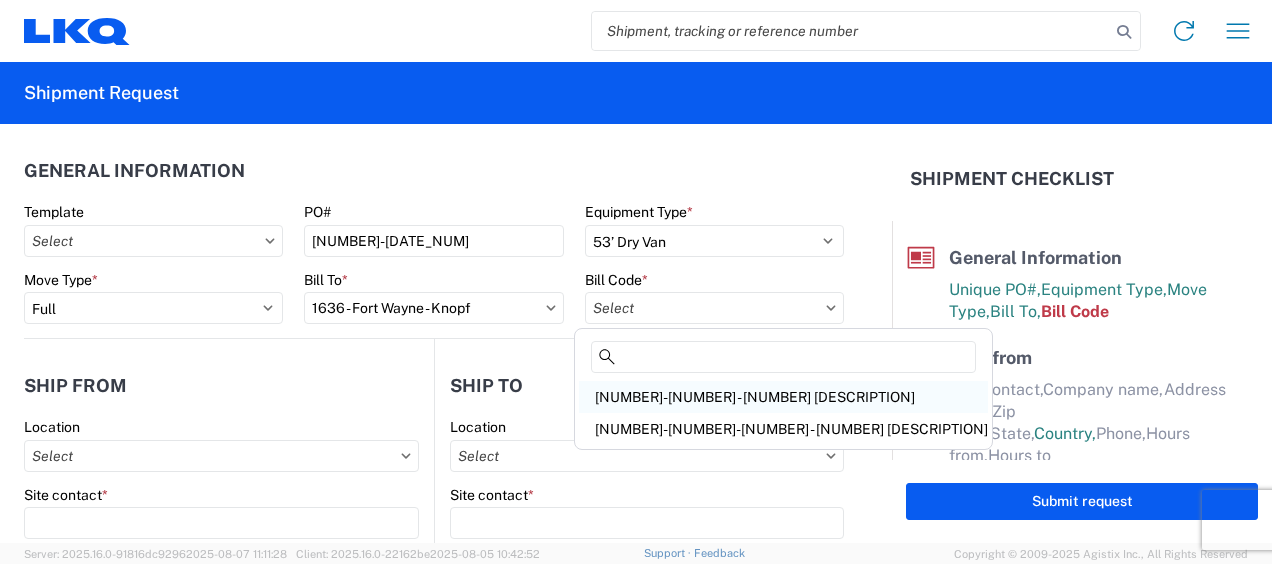 click on "[NUMBER]-[NUMBER] - [NUMBER] [DESCRIPTION]" 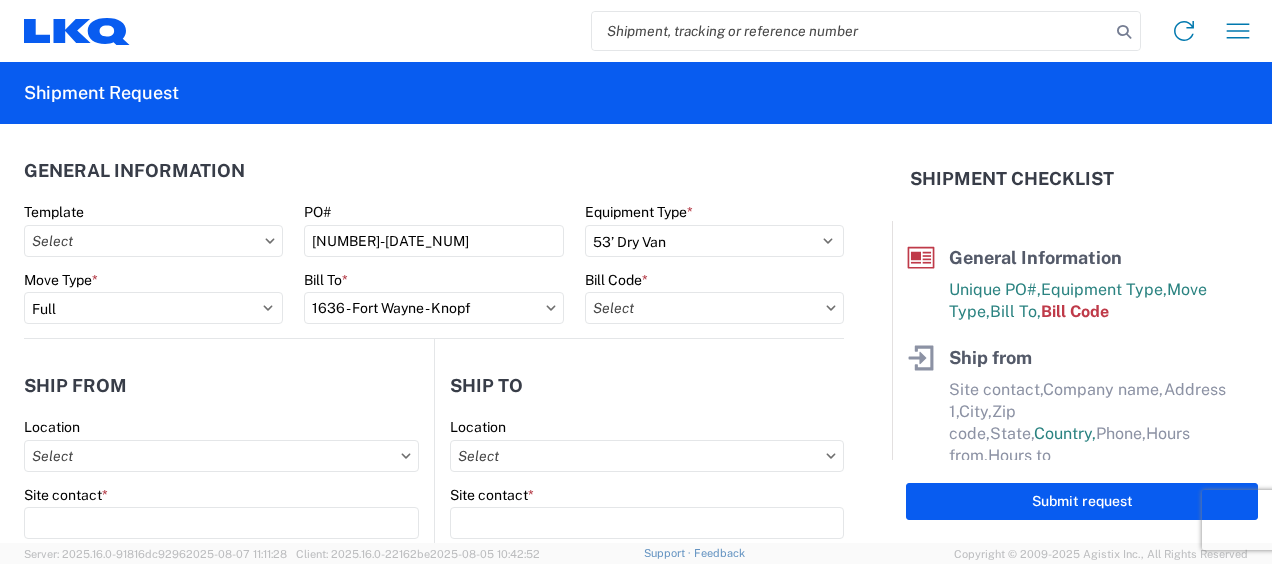 type on "[NUMBER]-[NUMBER] - [NUMBER] [DESCRIPTION]" 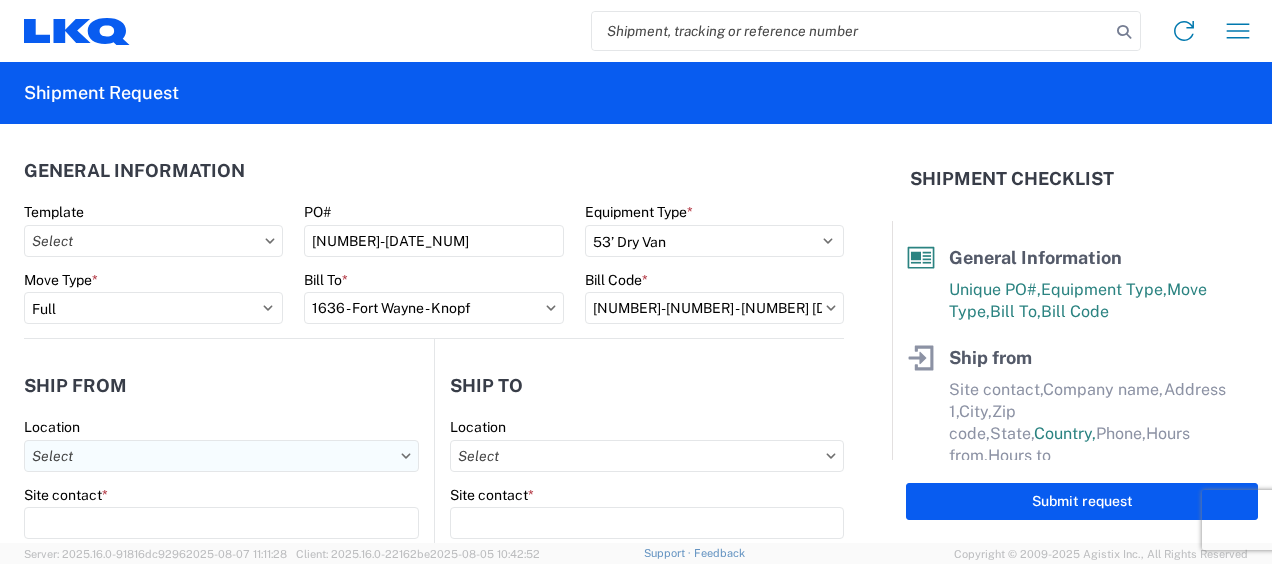 click on "Location" at bounding box center [221, 456] 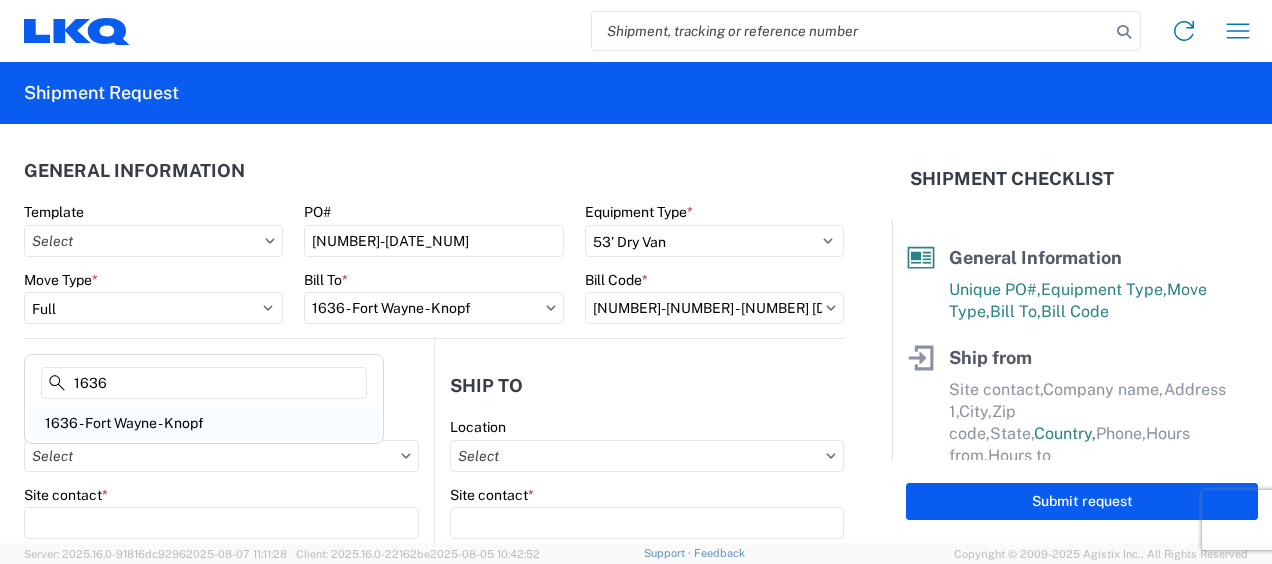 type on "1636" 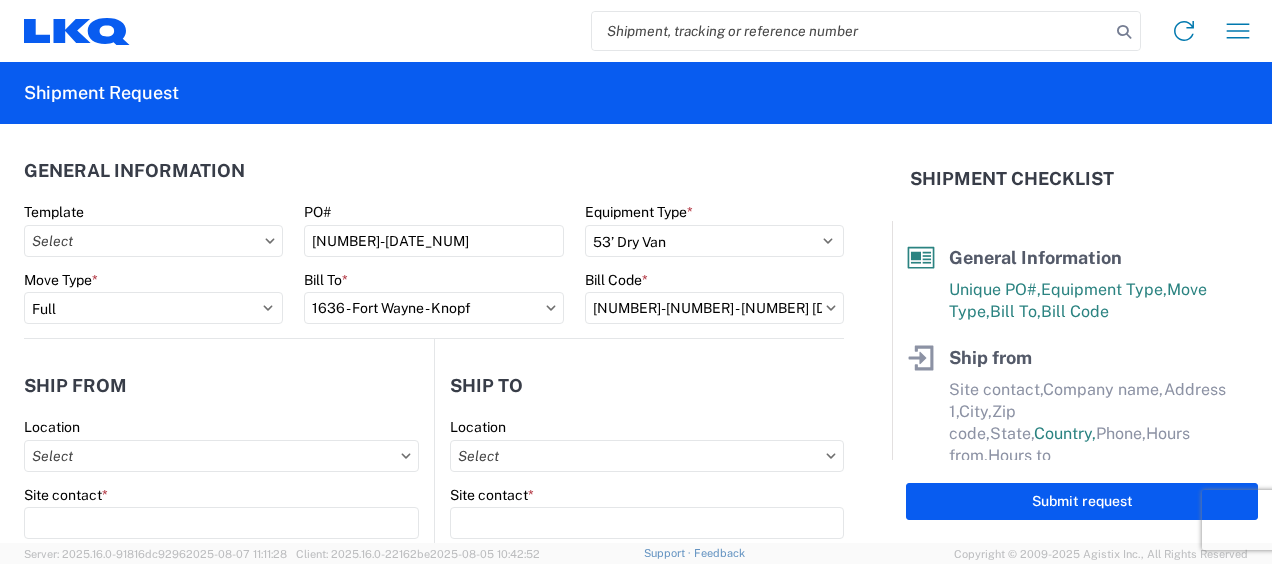 type on "1636 - Fort Wayne - Knopf" 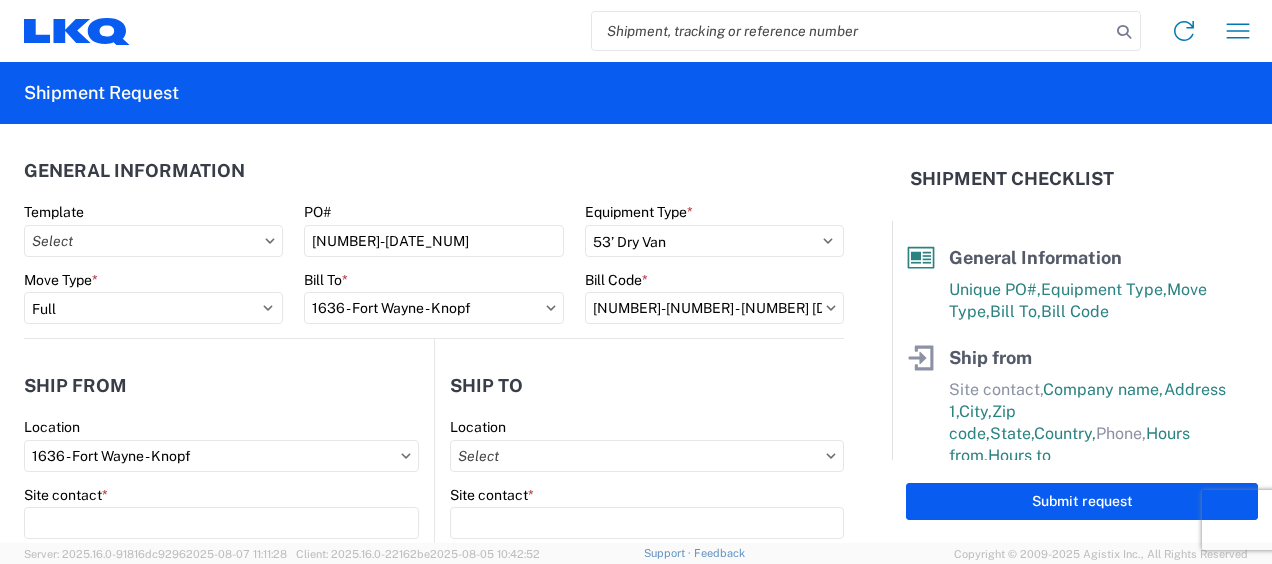 click 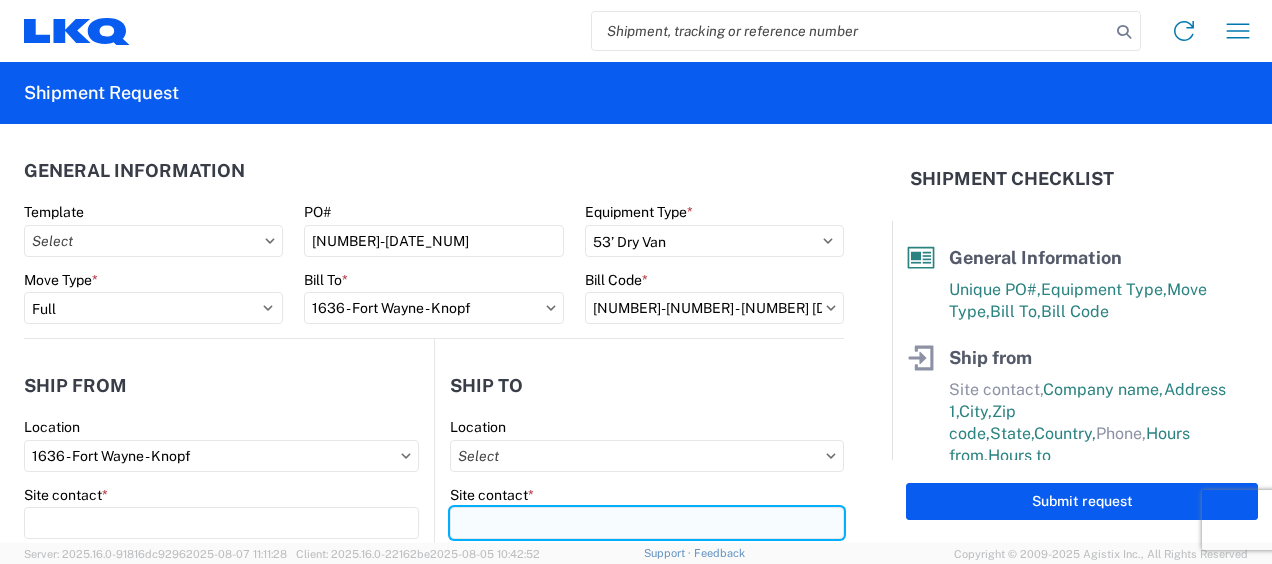 click on "Site contact  *" at bounding box center (647, 523) 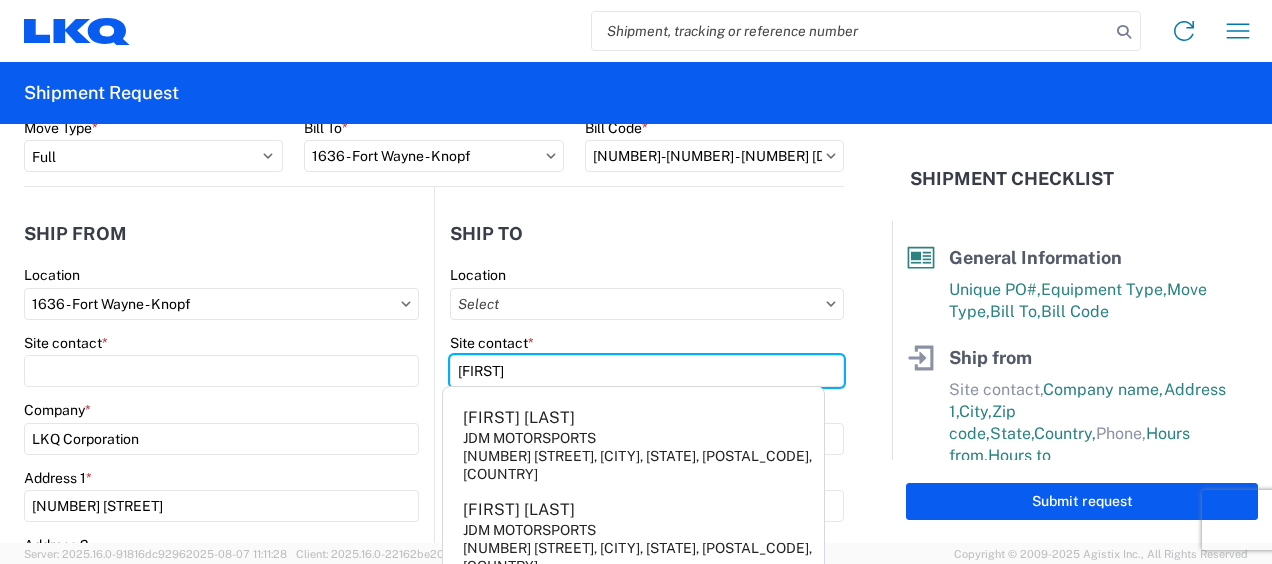 scroll, scrollTop: 156, scrollLeft: 0, axis: vertical 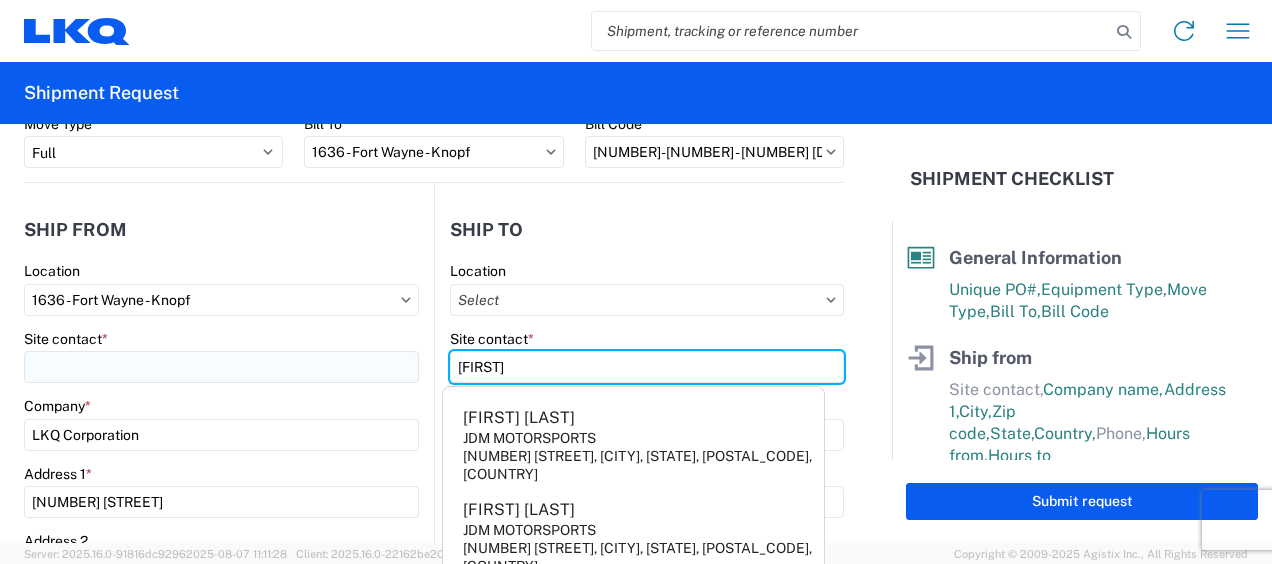 type on "[FIRST]" 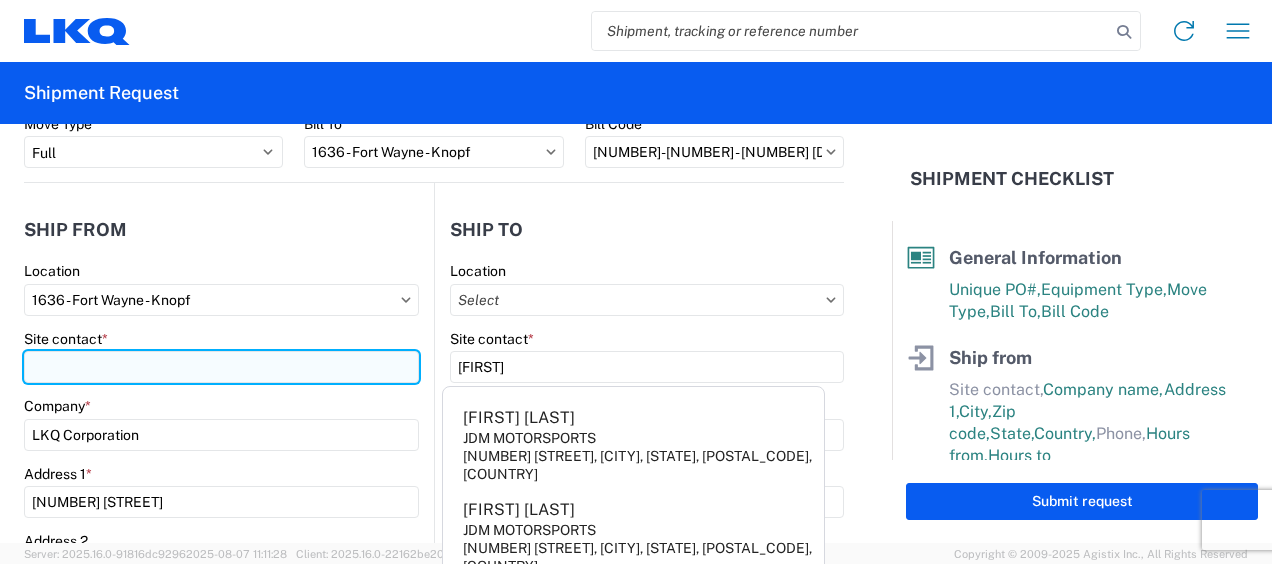 click on "Site contact  *" at bounding box center (221, 367) 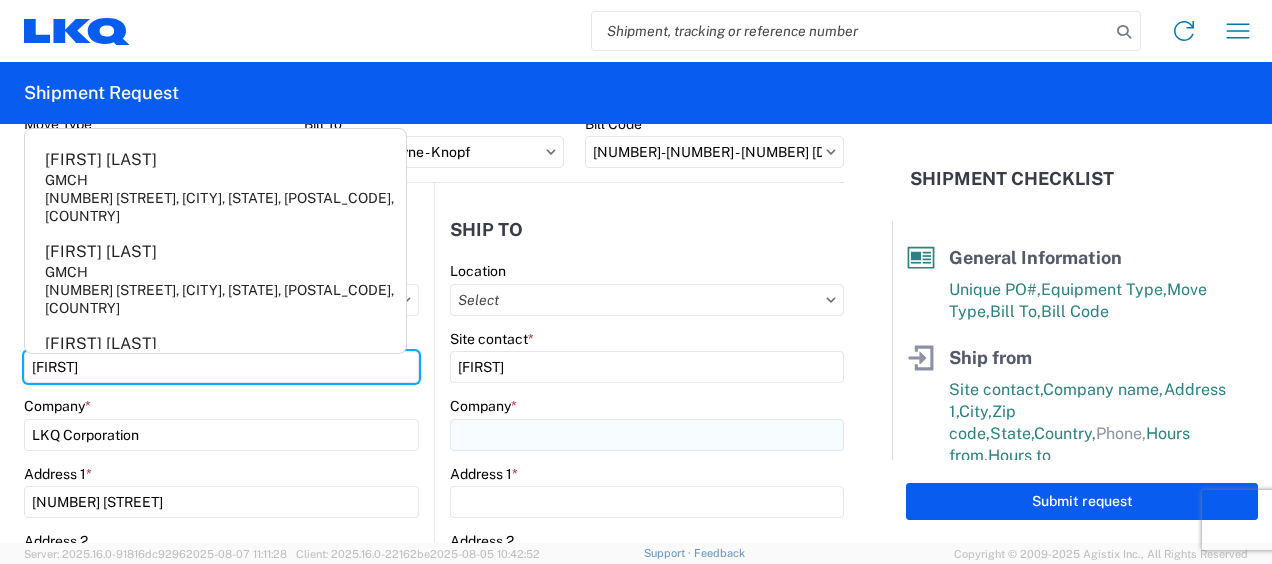type on "[FIRST]" 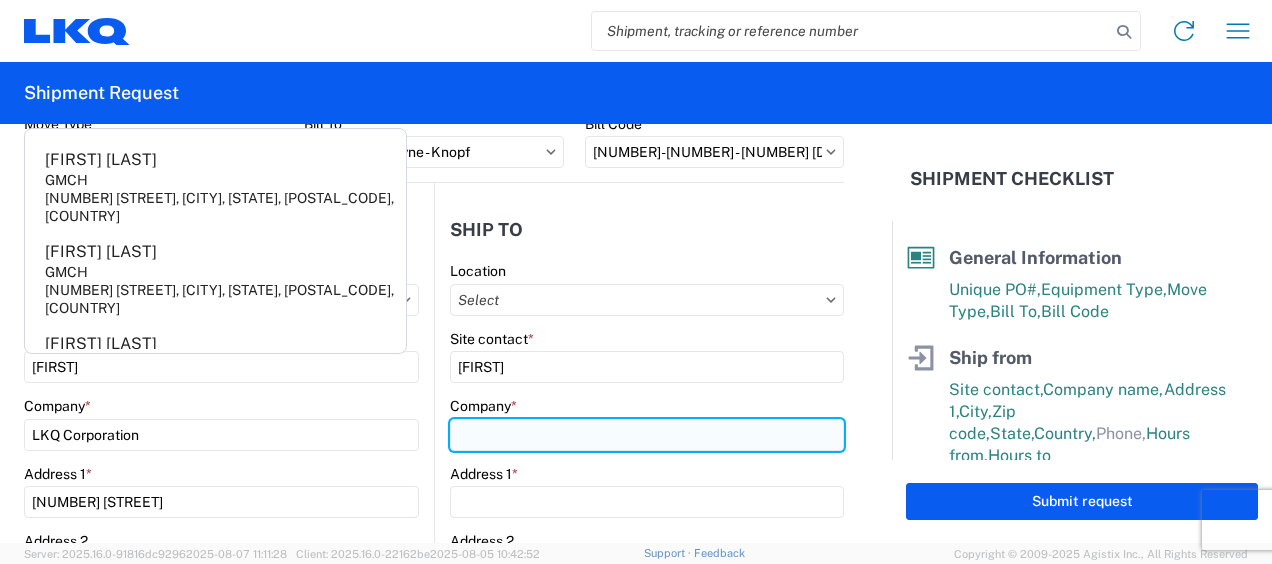 click on "Company  *" at bounding box center [647, 435] 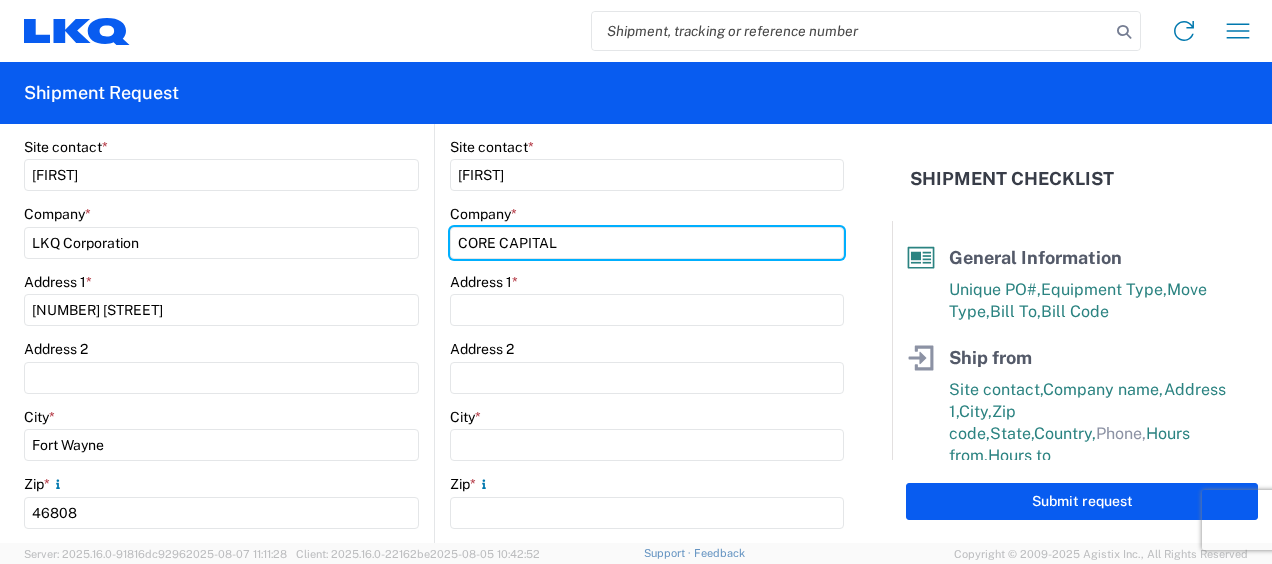 scroll, scrollTop: 352, scrollLeft: 0, axis: vertical 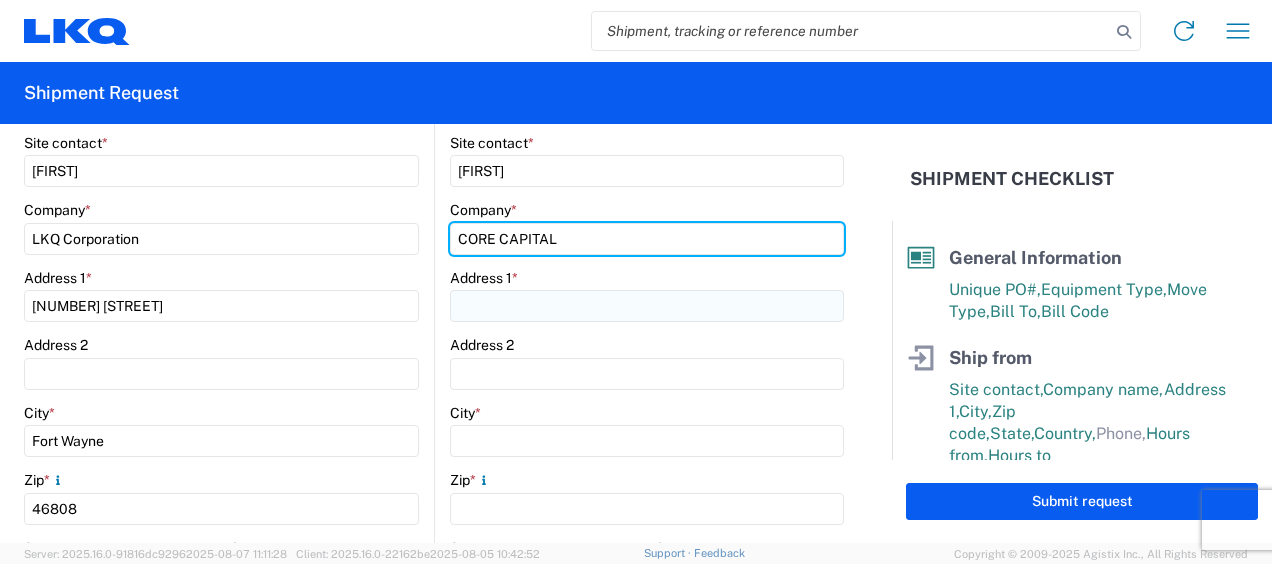 type on "CORE CAPITAL" 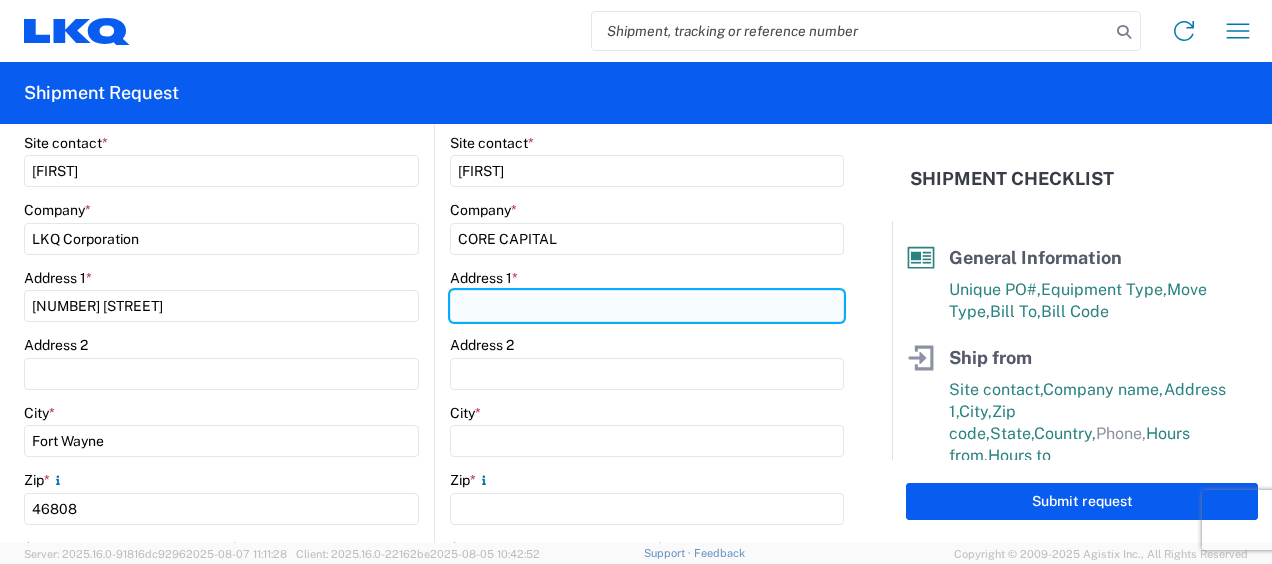 click on "Address 1  *" at bounding box center (647, 306) 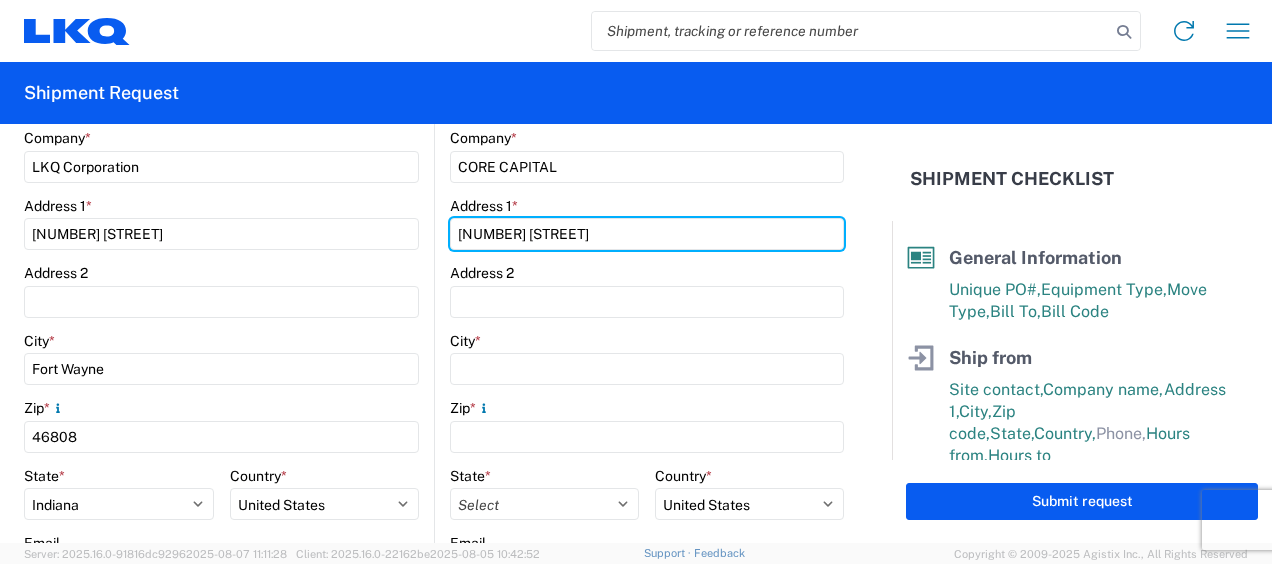 scroll, scrollTop: 484, scrollLeft: 0, axis: vertical 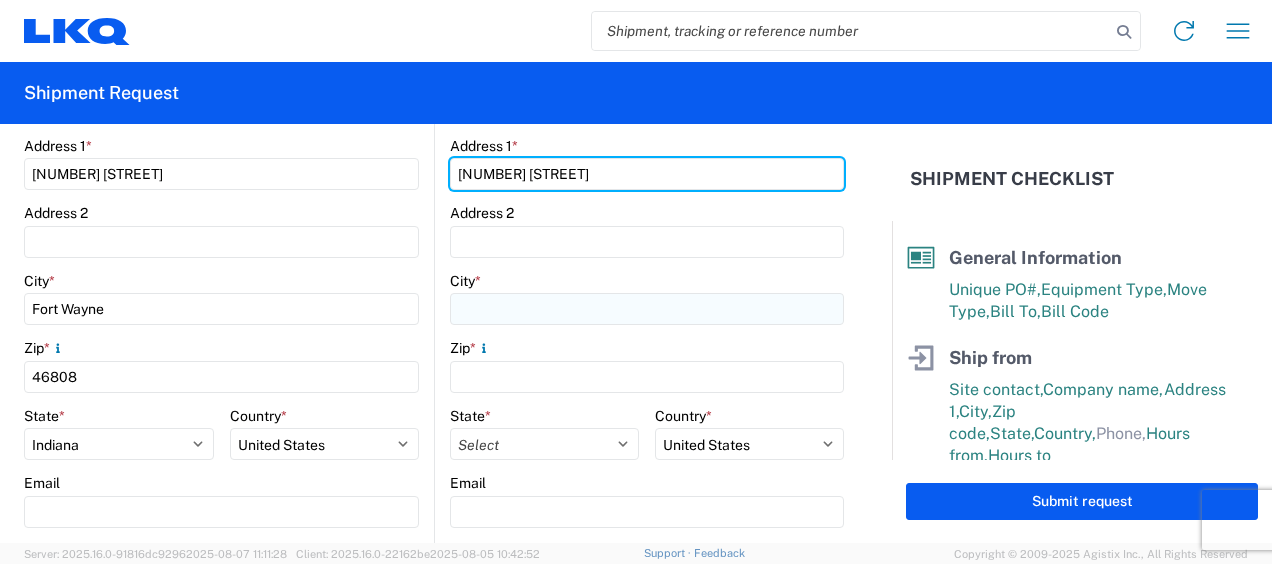 type on "[NUMBER] [STREET]" 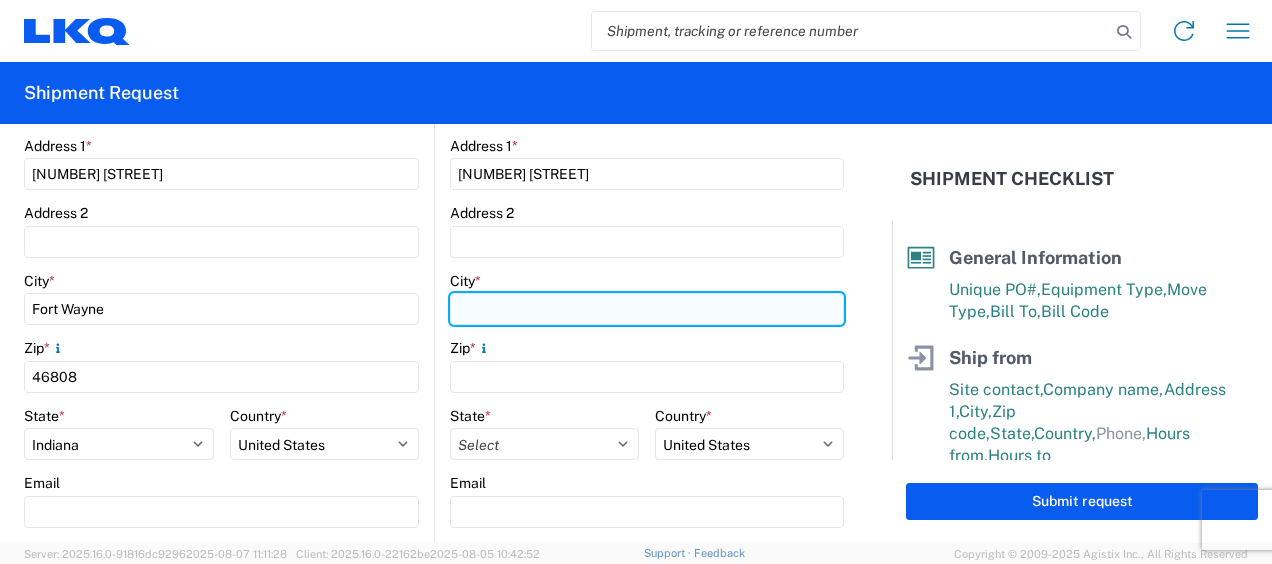 click on "City  *" at bounding box center (647, 309) 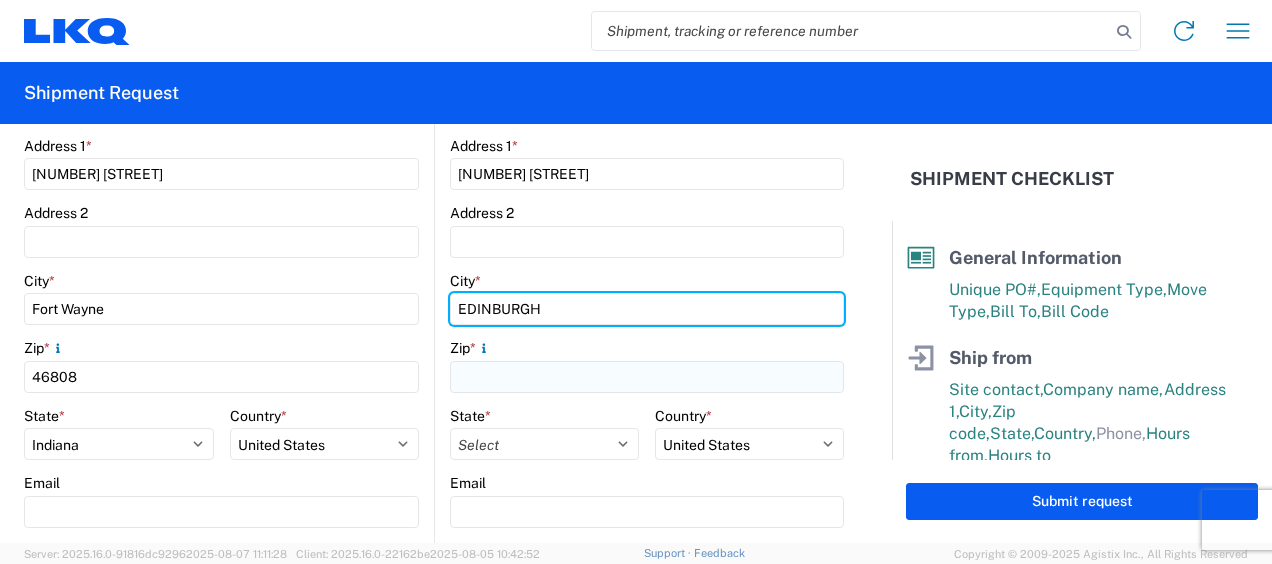 type on "EDINBURGH" 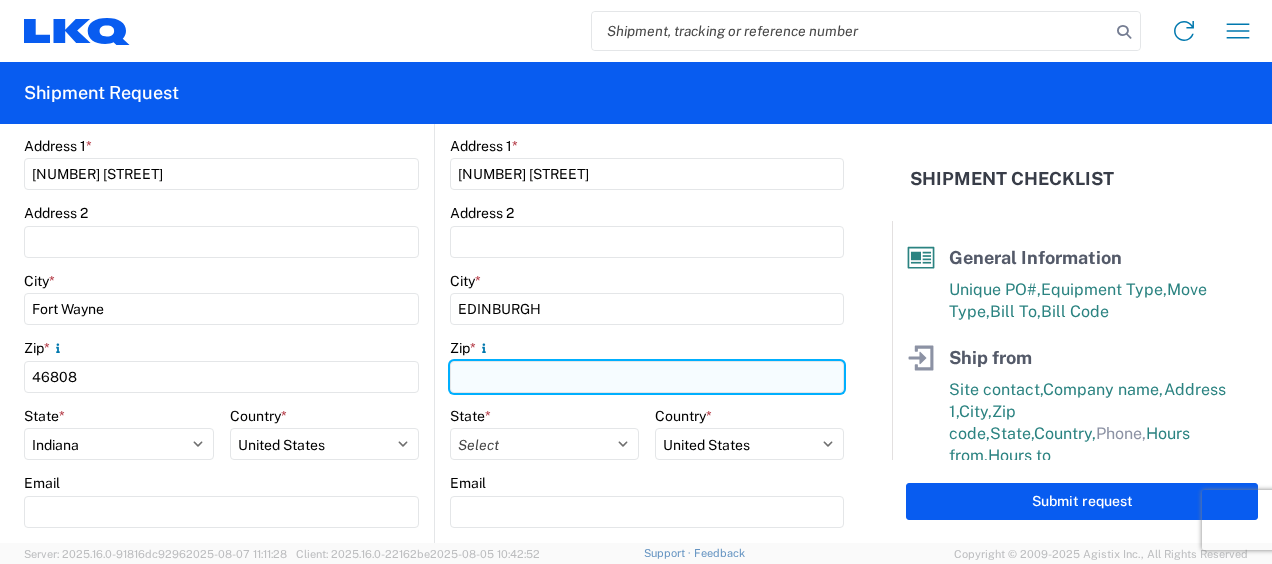 click on "Zip  *" at bounding box center [647, 377] 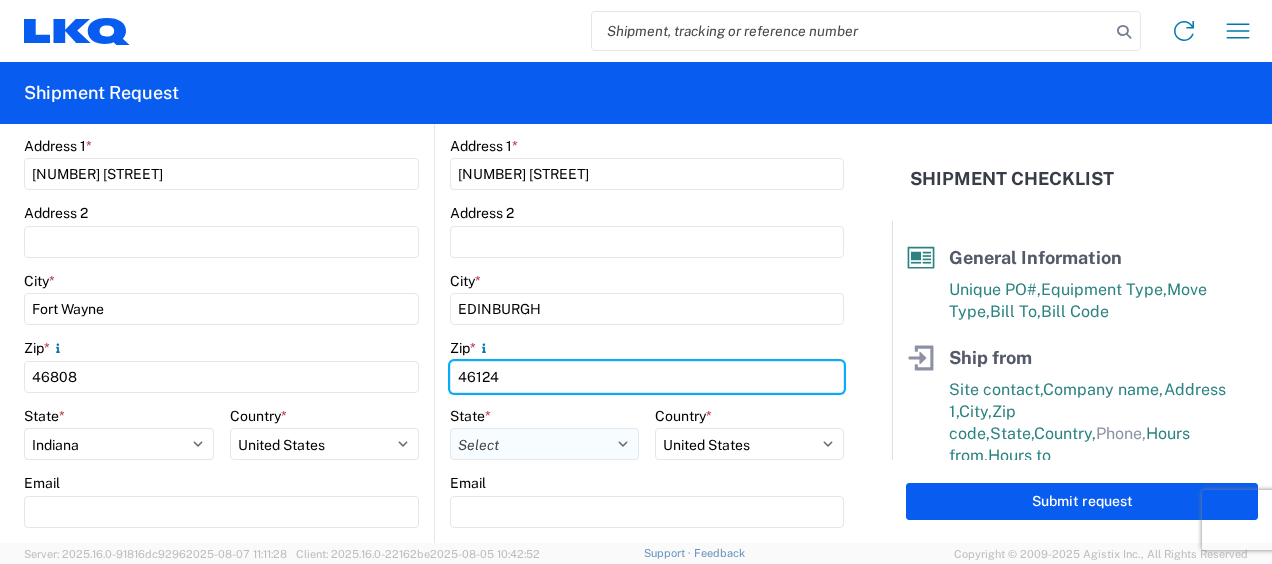 type on "46124" 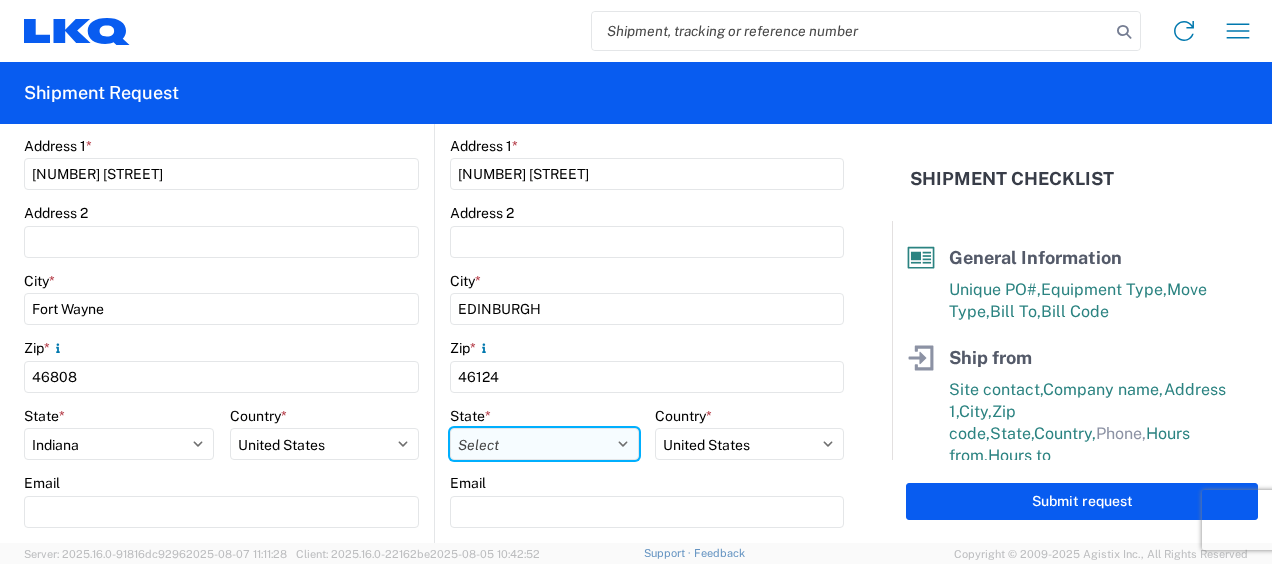 click on "Select Alabama Alaska Arizona Arkansas Armed Forces Americas Armed Forces Europe Armed Forces Pacific California Colorado Connecticut Delaware District of Columbia Florida Georgia Hawaii Idaho Illinois Indiana Iowa Kansas Kentucky Louisiana Maine Maryland Massachusetts Michigan Minnesota Mississippi Missouri Montana Nebraska Nevada New Hampshire New Jersey New Mexico New York North Carolina North Dakota Ohio Oklahoma Oregon Palau Pennsylvania Puerto Rico Rhode Island South Carolina South Dakota Tennessee Texas Utah Vermont Virginia Washington West Virginia Wisconsin Wyoming" at bounding box center [544, 444] 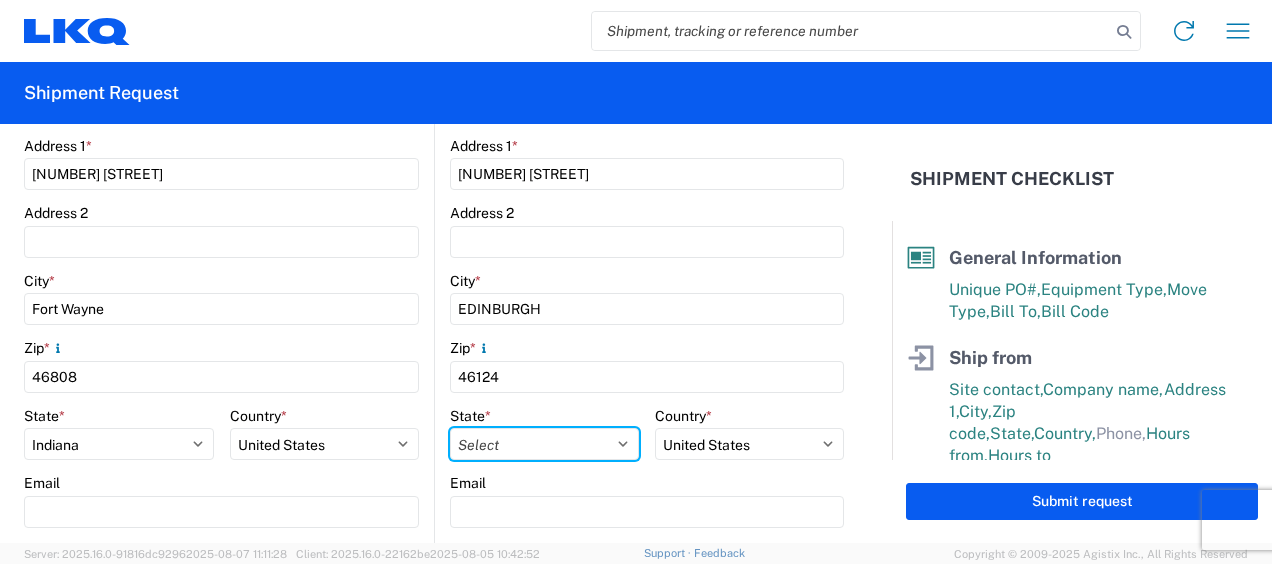 select on "IN" 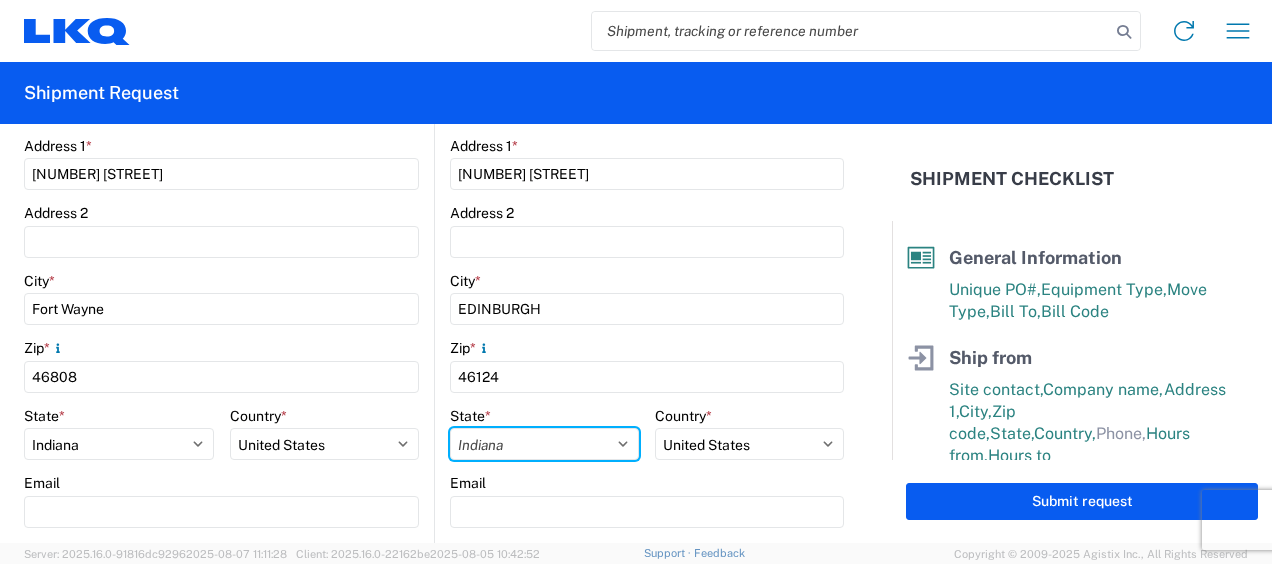 click on "Select Alabama Alaska Arizona Arkansas Armed Forces Americas Armed Forces Europe Armed Forces Pacific California Colorado Connecticut Delaware District of Columbia Florida Georgia Hawaii Idaho Illinois Indiana Iowa Kansas Kentucky Louisiana Maine Maryland Massachusetts Michigan Minnesota Mississippi Missouri Montana Nebraska Nevada New Hampshire New Jersey New Mexico New York North Carolina North Dakota Ohio Oklahoma Oregon Palau Pennsylvania Puerto Rico Rhode Island South Carolina South Dakota Tennessee Texas Utah Vermont Virginia Washington West Virginia Wisconsin Wyoming" at bounding box center [544, 444] 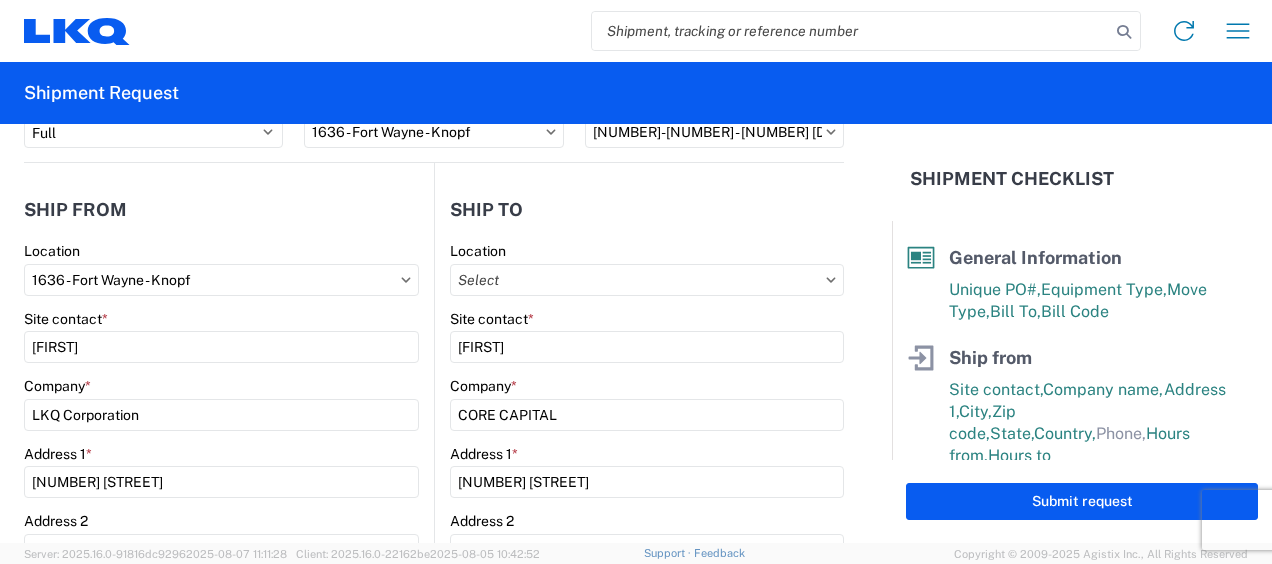 scroll, scrollTop: 0, scrollLeft: 0, axis: both 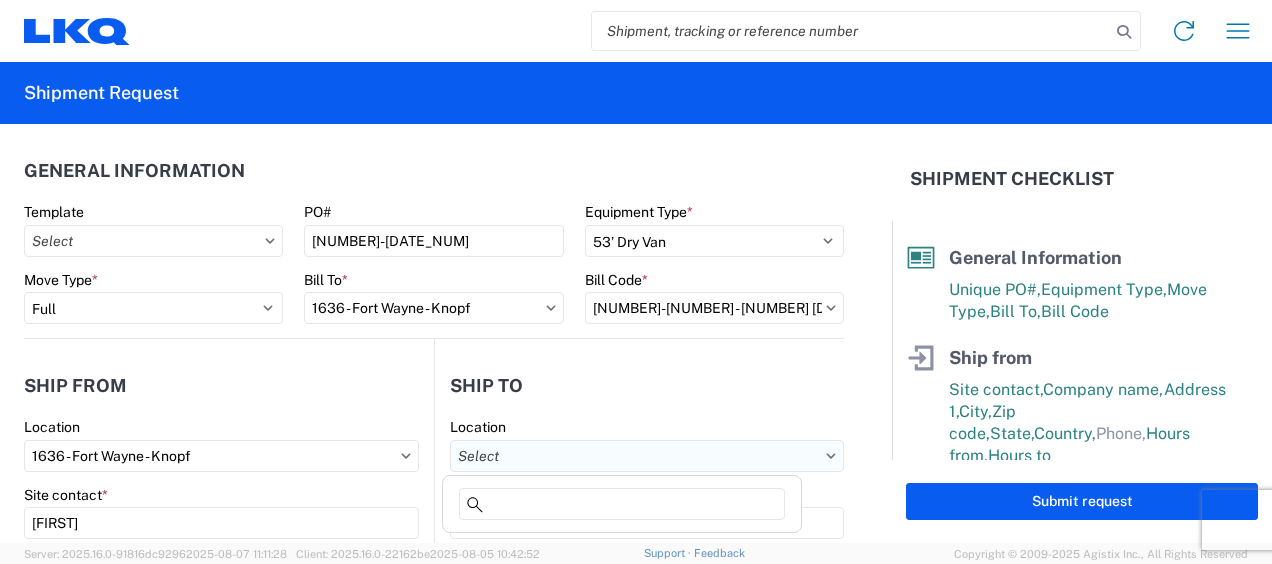 click on "Location" at bounding box center [647, 456] 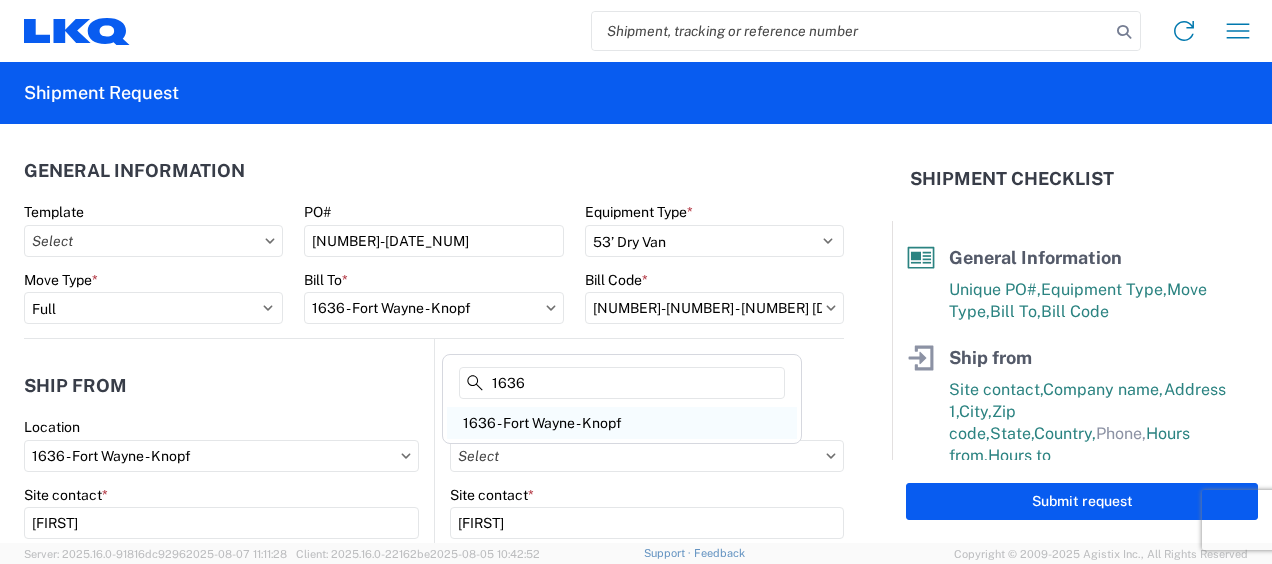 type on "1636" 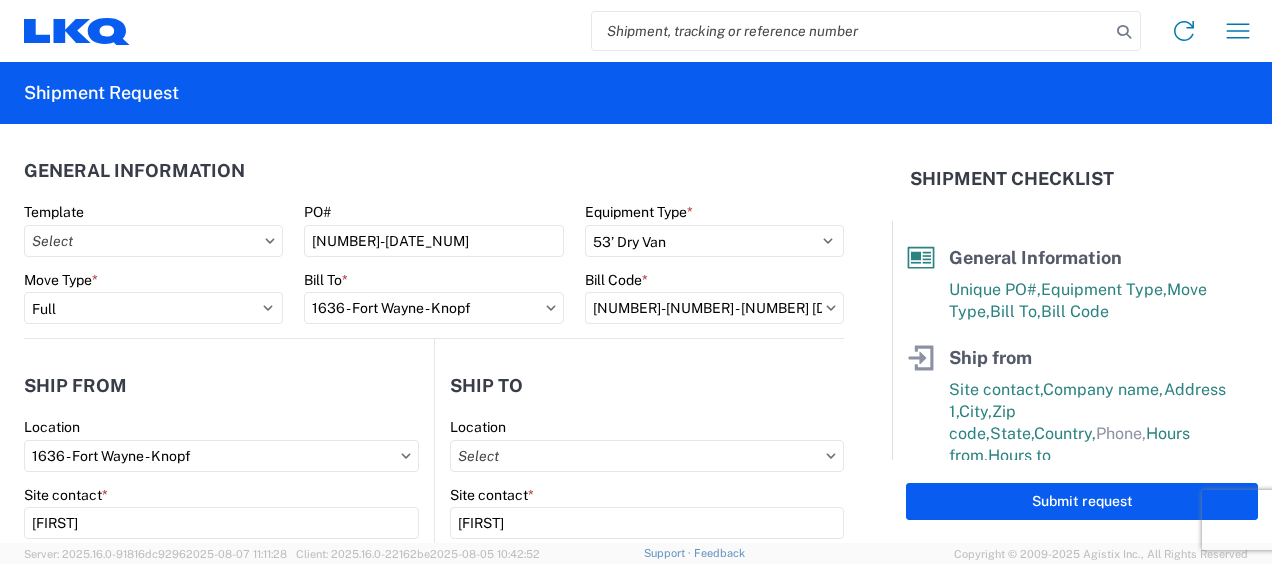 type on "1636 - Fort Wayne - Knopf" 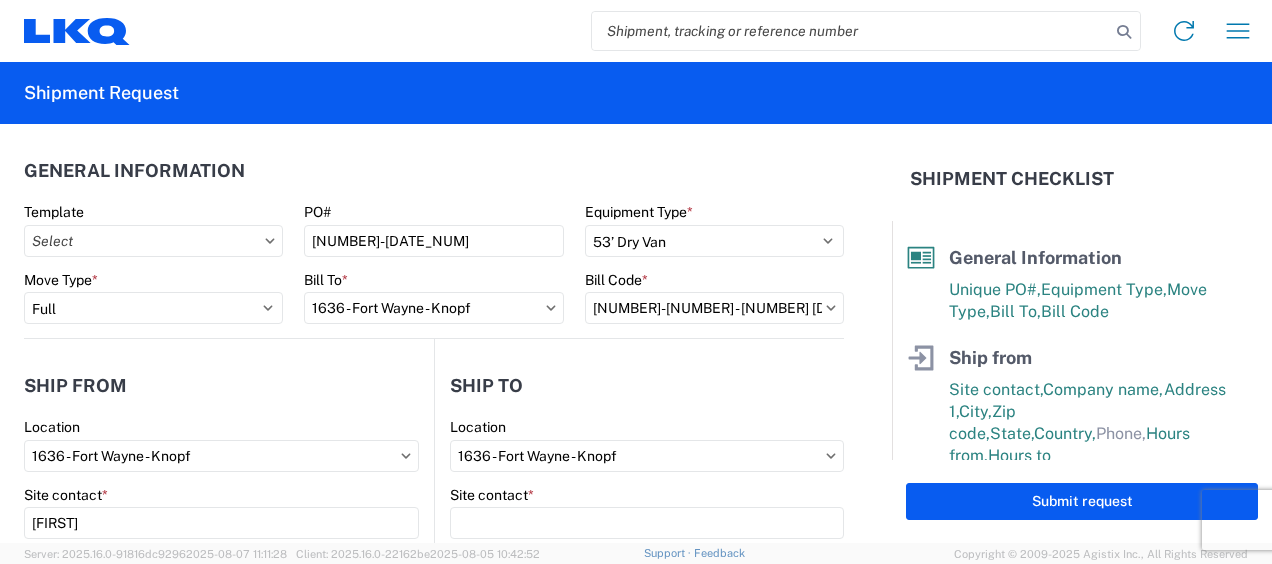 select on "US" 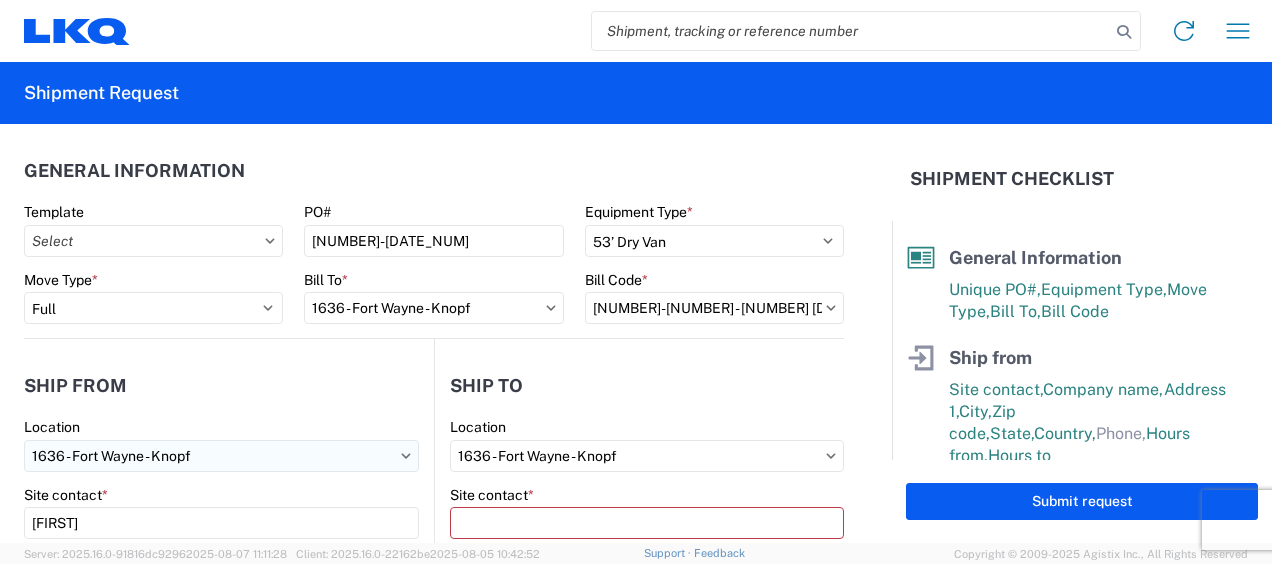 click on "1636 - Fort Wayne - Knopf" at bounding box center [221, 456] 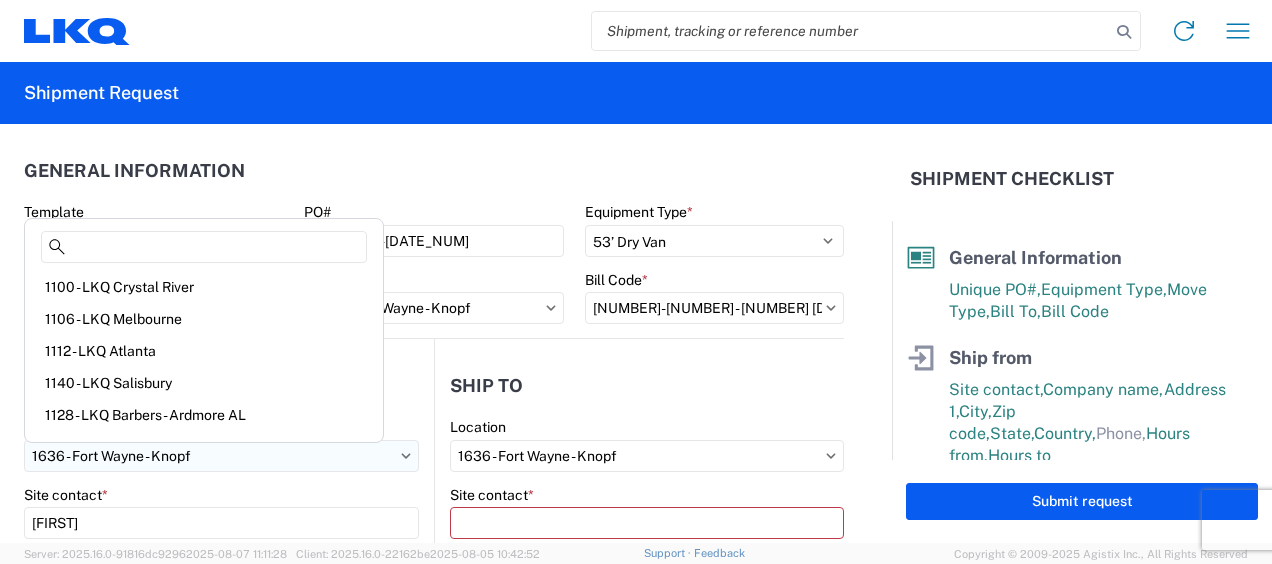 click on "1636 - Fort Wayne - Knopf" at bounding box center (221, 456) 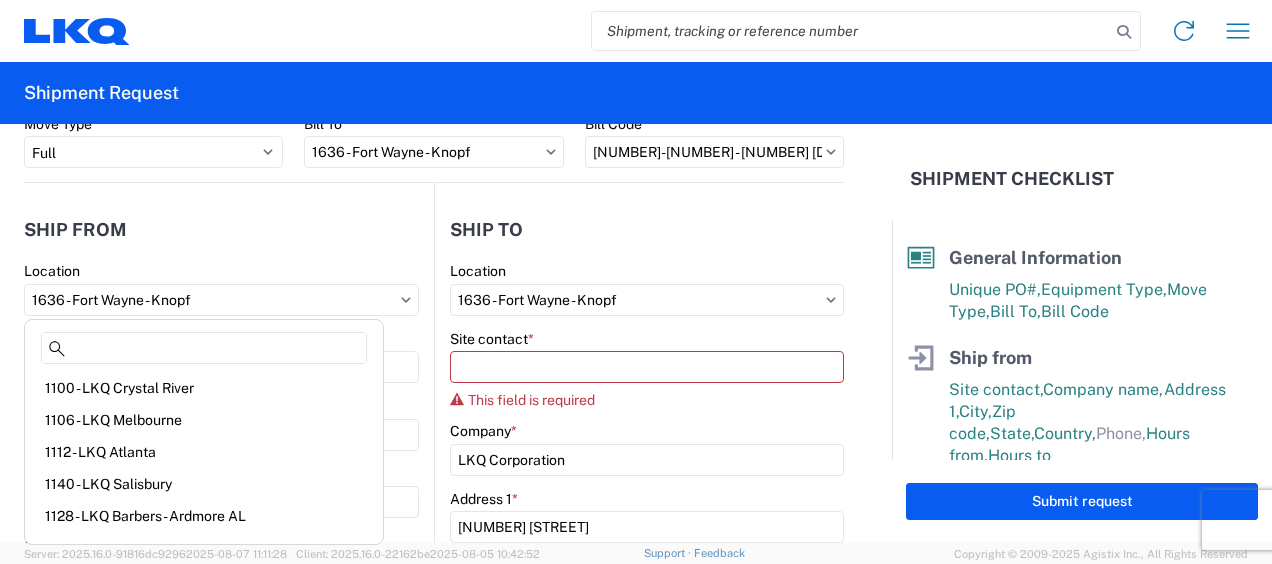 scroll, scrollTop: 160, scrollLeft: 0, axis: vertical 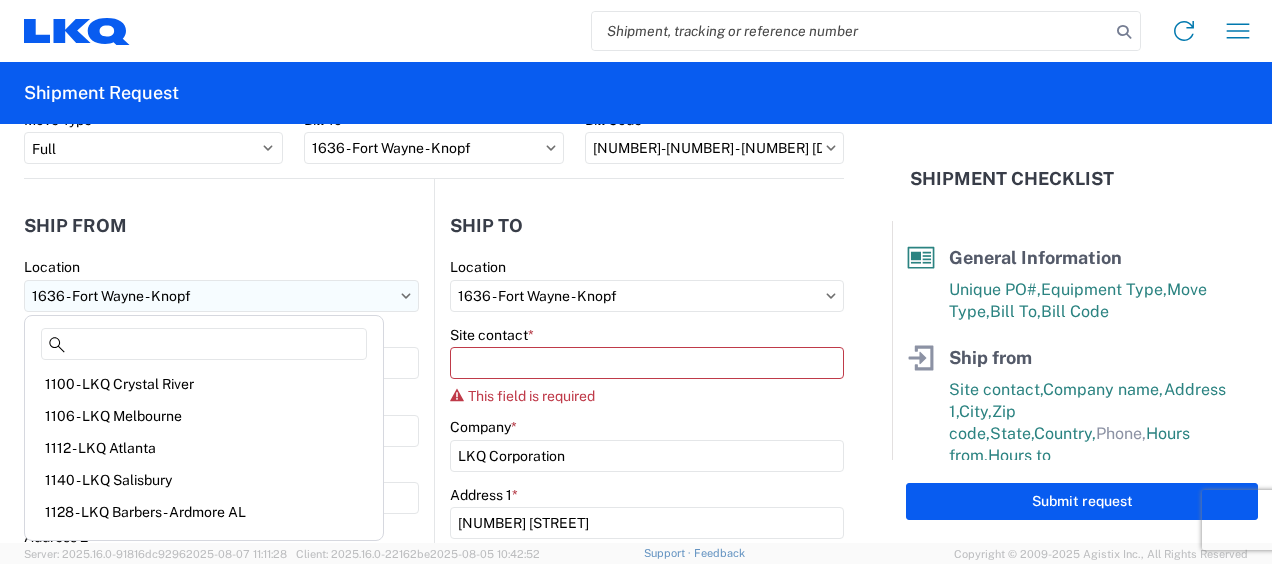 click on "1636 - Fort Wayne - Knopf" at bounding box center (221, 296) 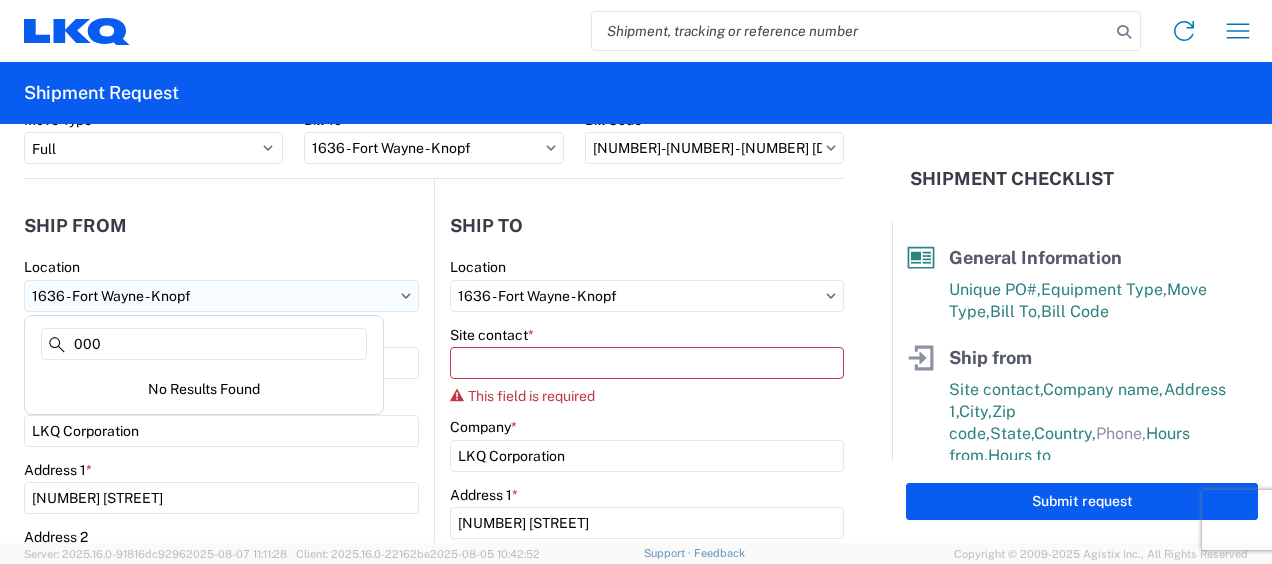 type on "000" 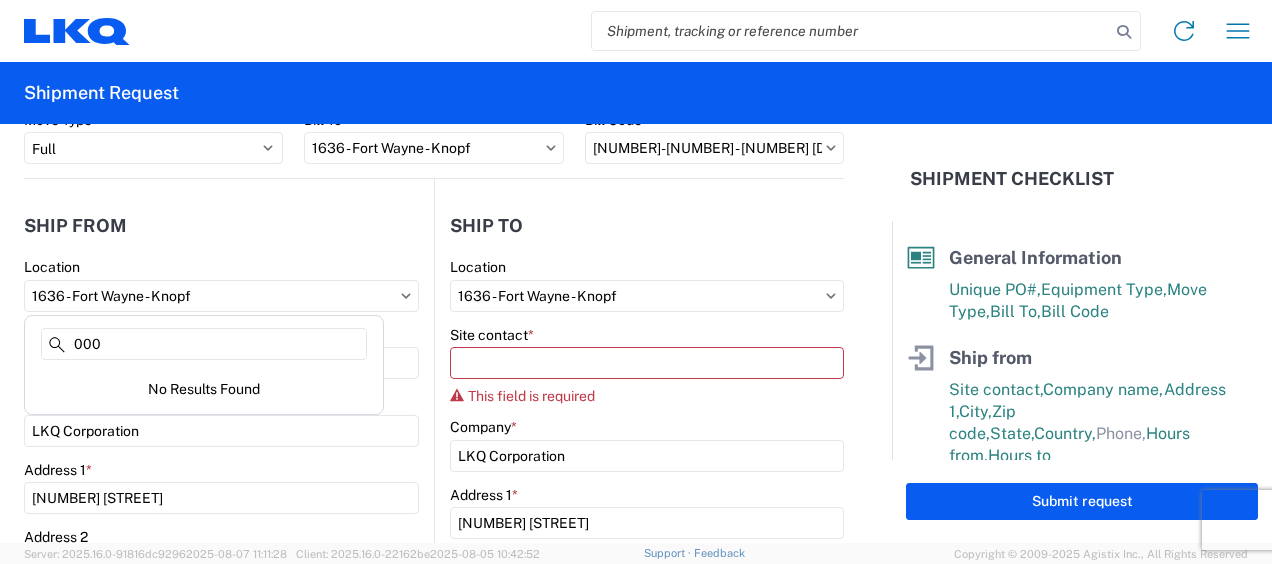 click on "No Results Found" 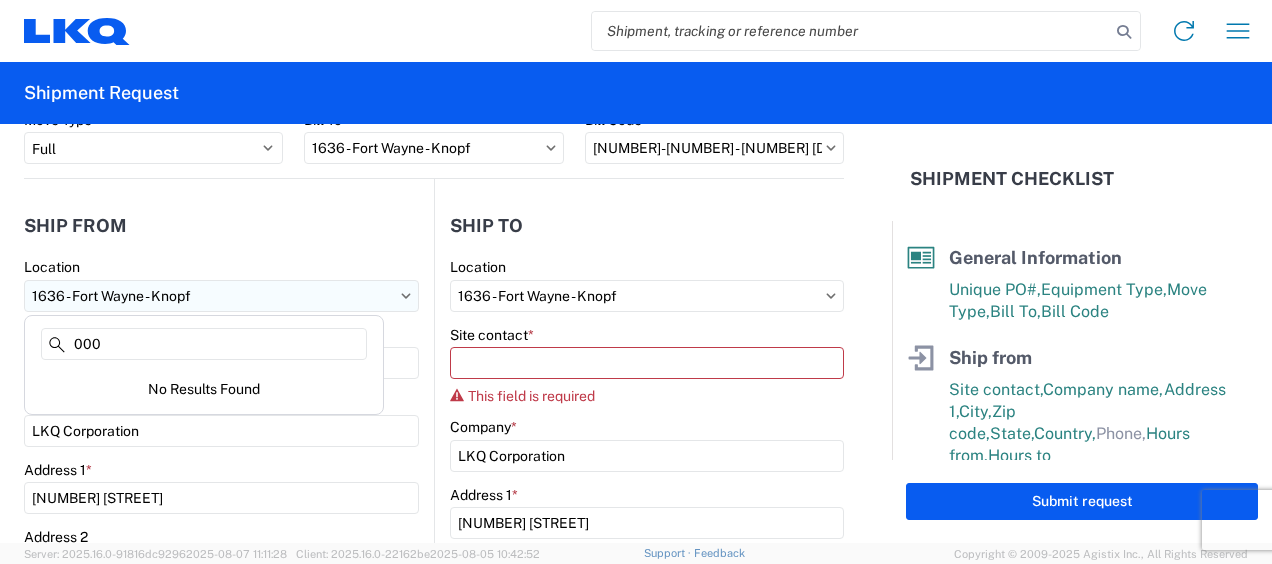 click on "1636 - Fort Wayne - Knopf" at bounding box center (221, 296) 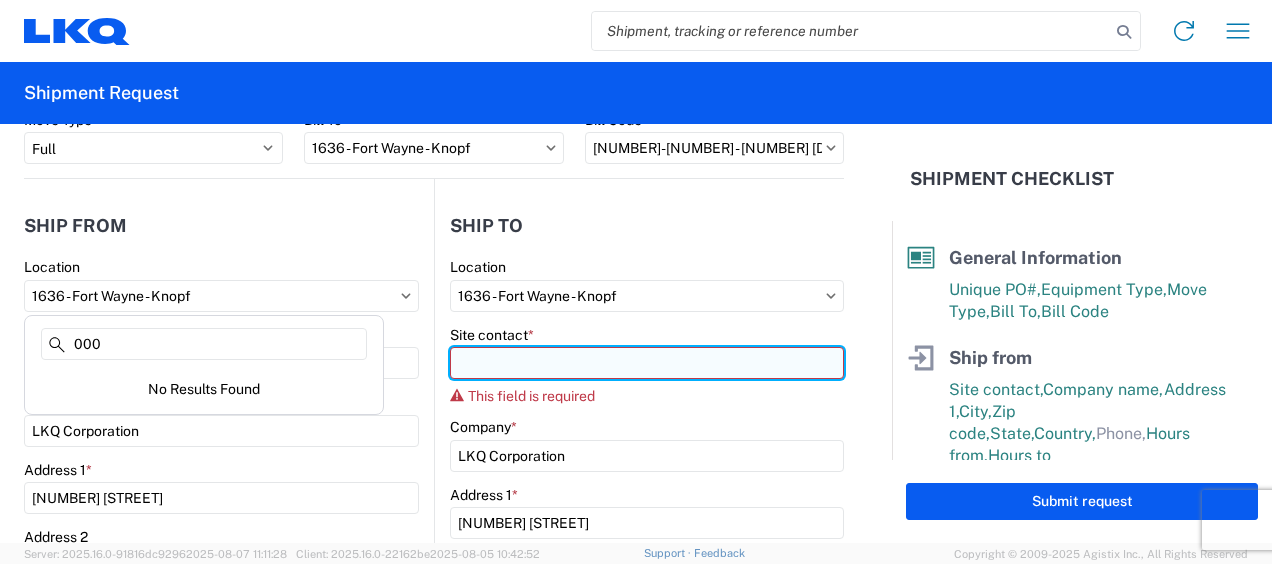 click on "Site contact  *" at bounding box center [647, 363] 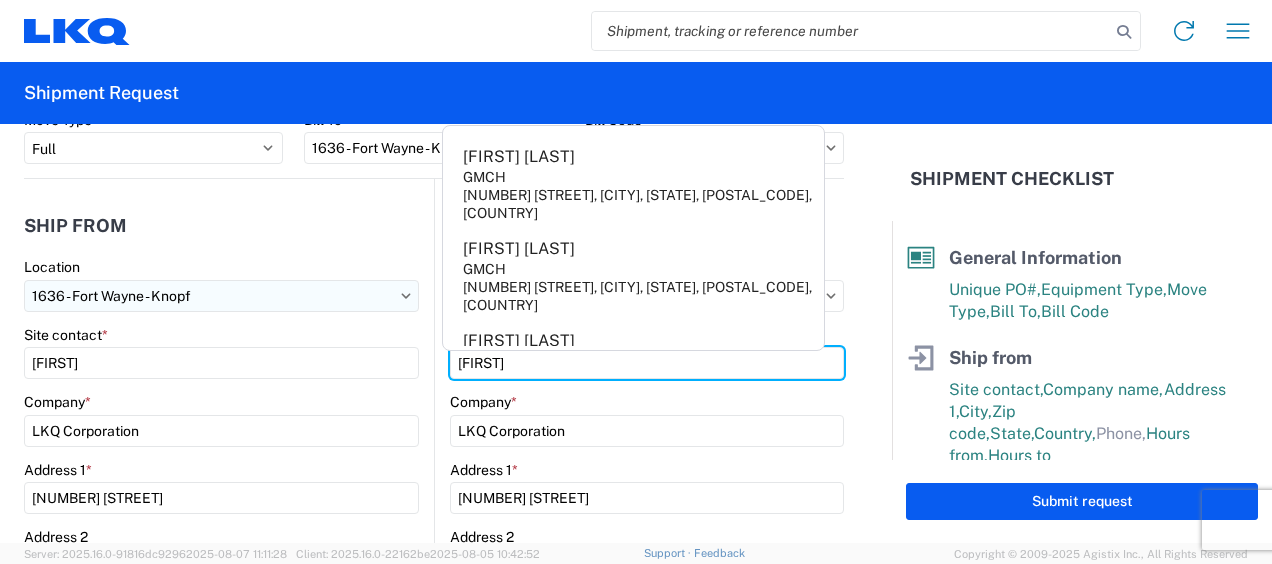 type on "[FIRST]" 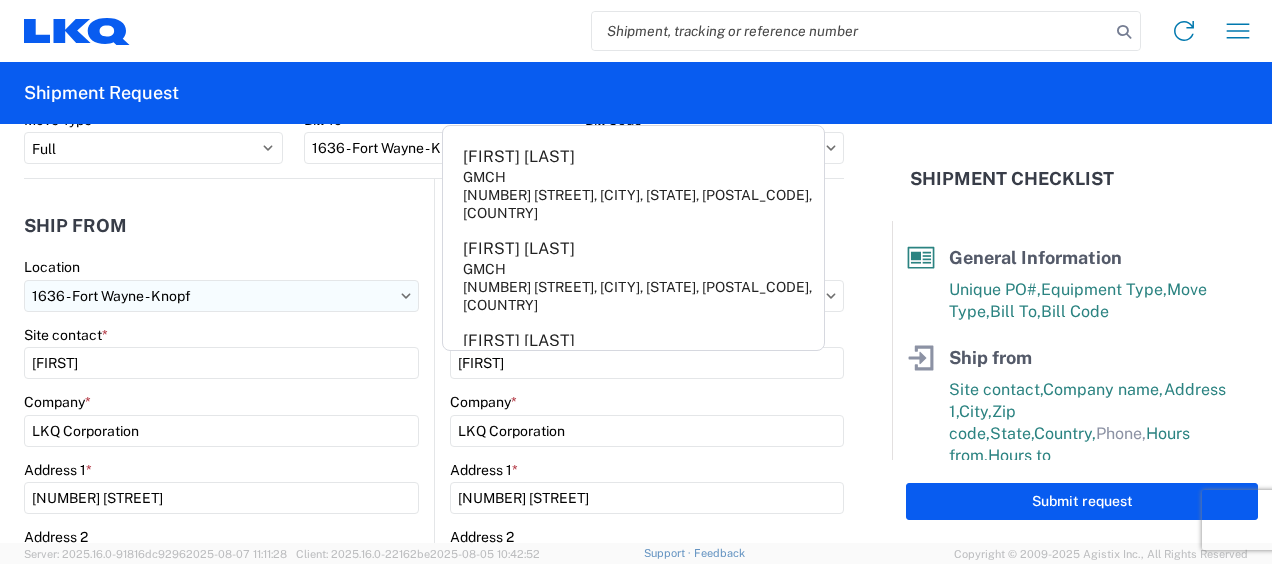 click on "1636 - Fort Wayne - Knopf" at bounding box center [221, 296] 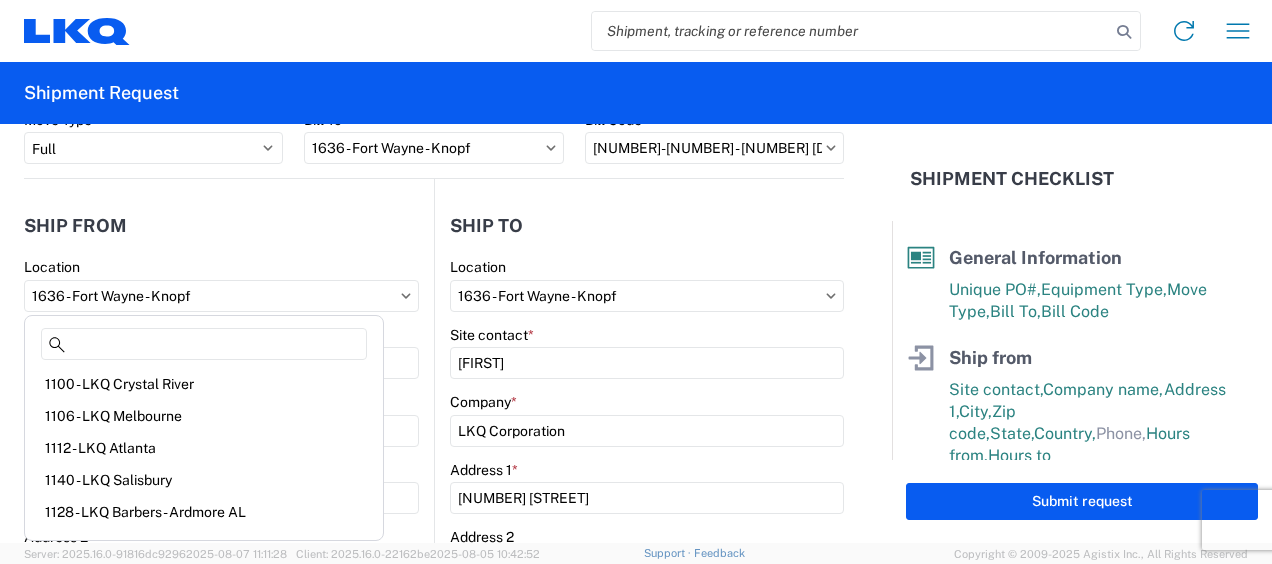 click on "Ship from" 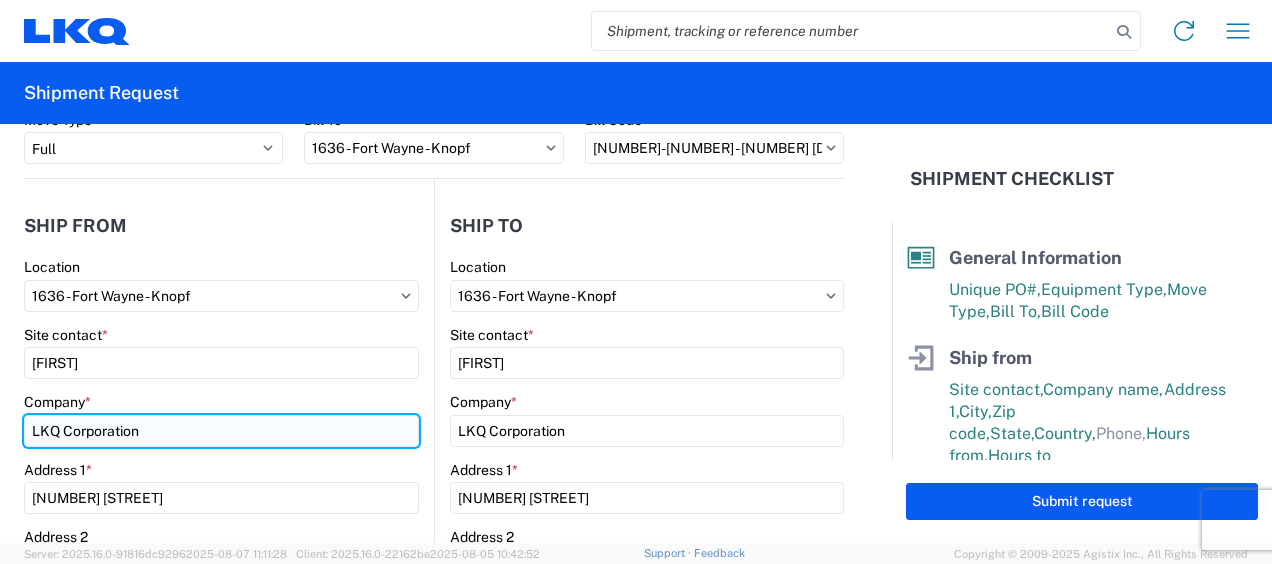 click on "LKQ Corporation" at bounding box center [221, 431] 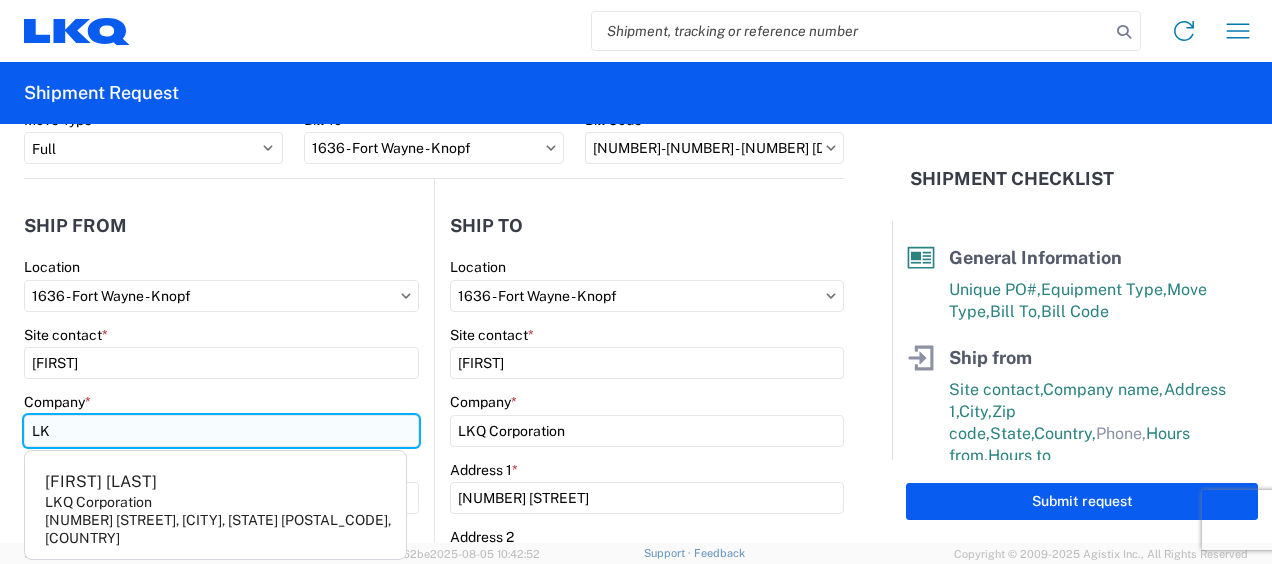 type on "L" 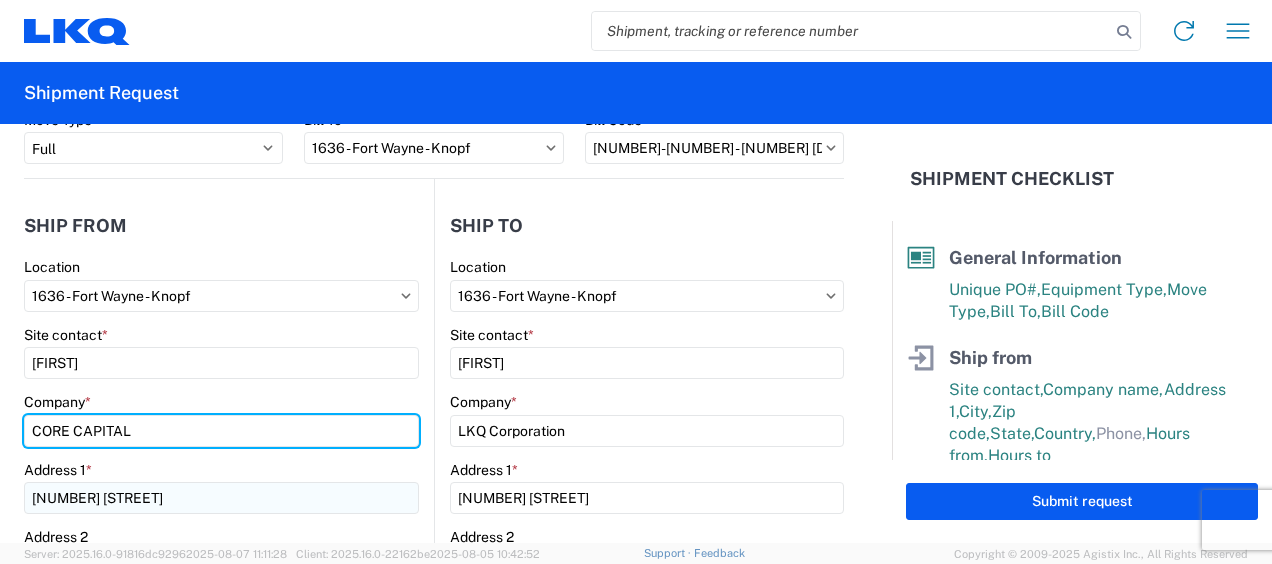 type on "CORE CAPITAL" 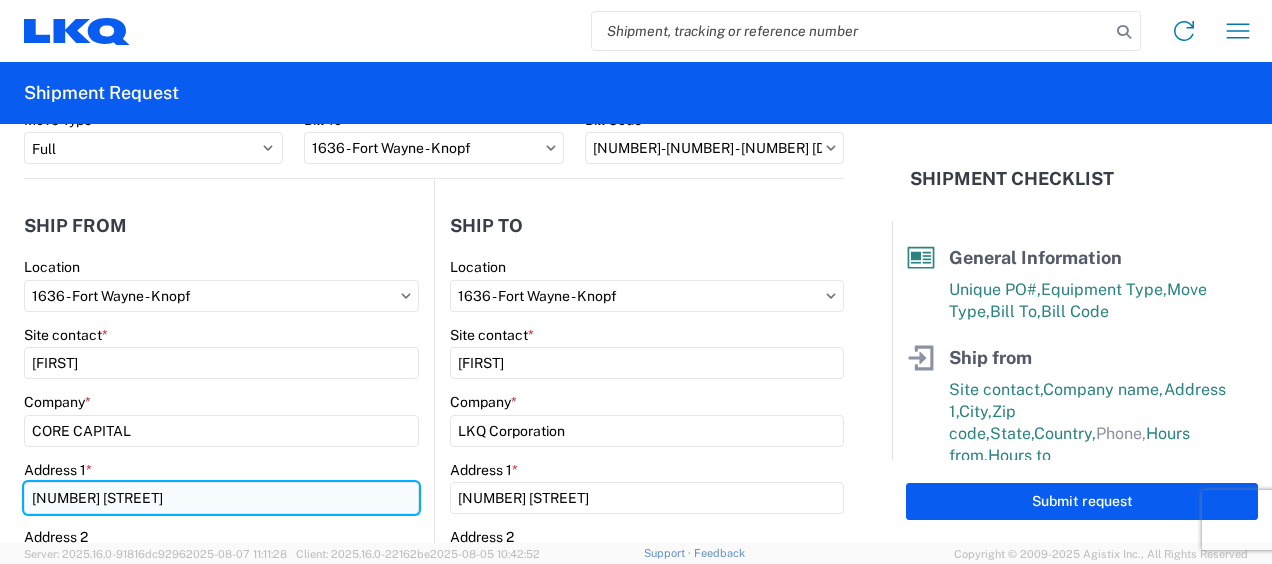 click on "[NUMBER] [STREET]" at bounding box center [221, 498] 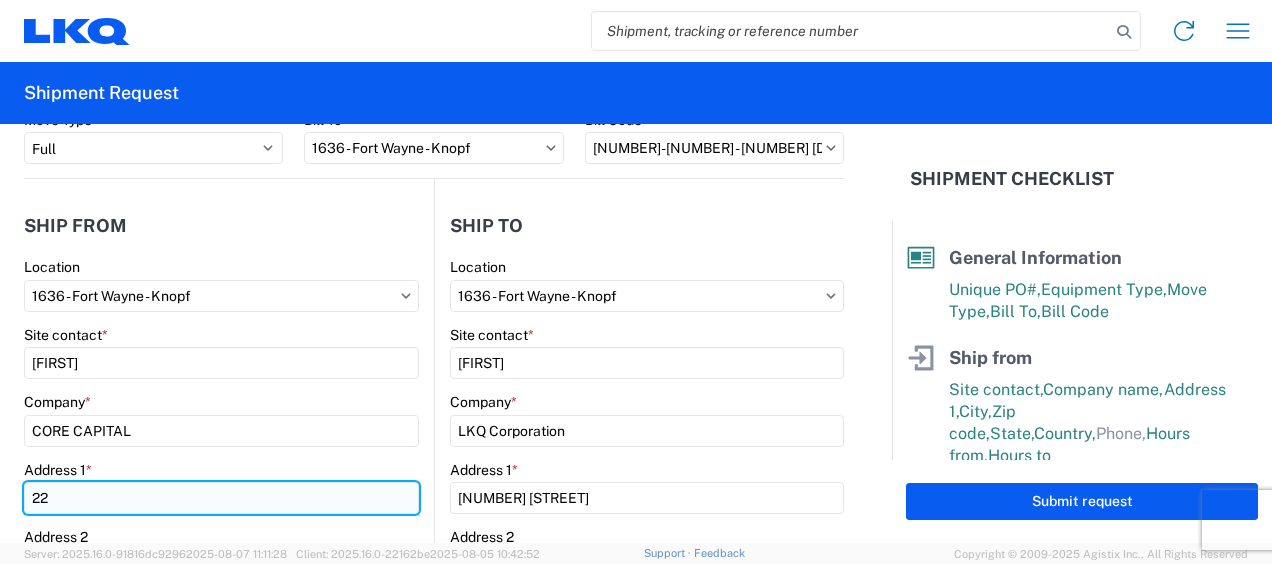 type on "2" 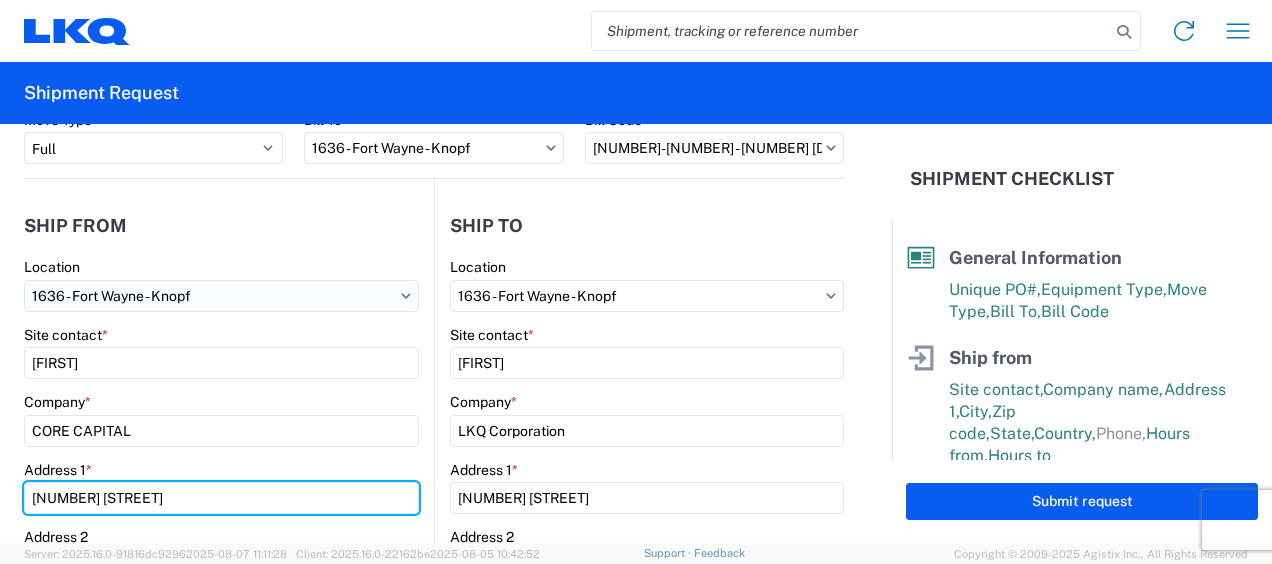 type on "[NUMBER] [STREET]" 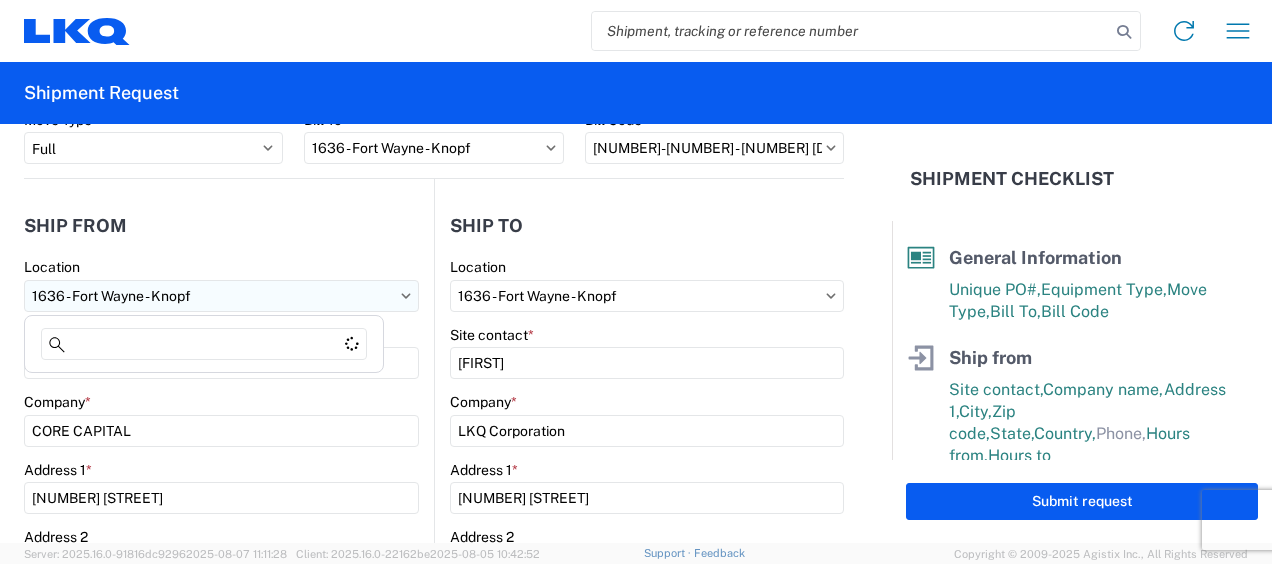 drag, startPoint x: 32, startPoint y: 294, endPoint x: 176, endPoint y: 286, distance: 144.22205 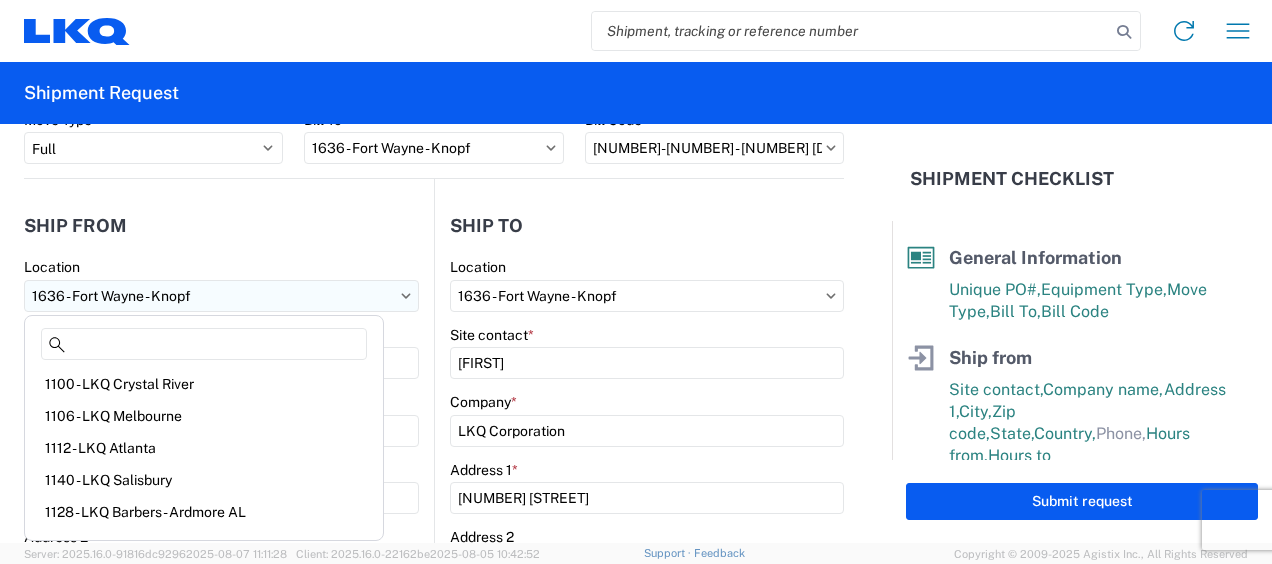 drag, startPoint x: 184, startPoint y: 292, endPoint x: 104, endPoint y: 281, distance: 80.75271 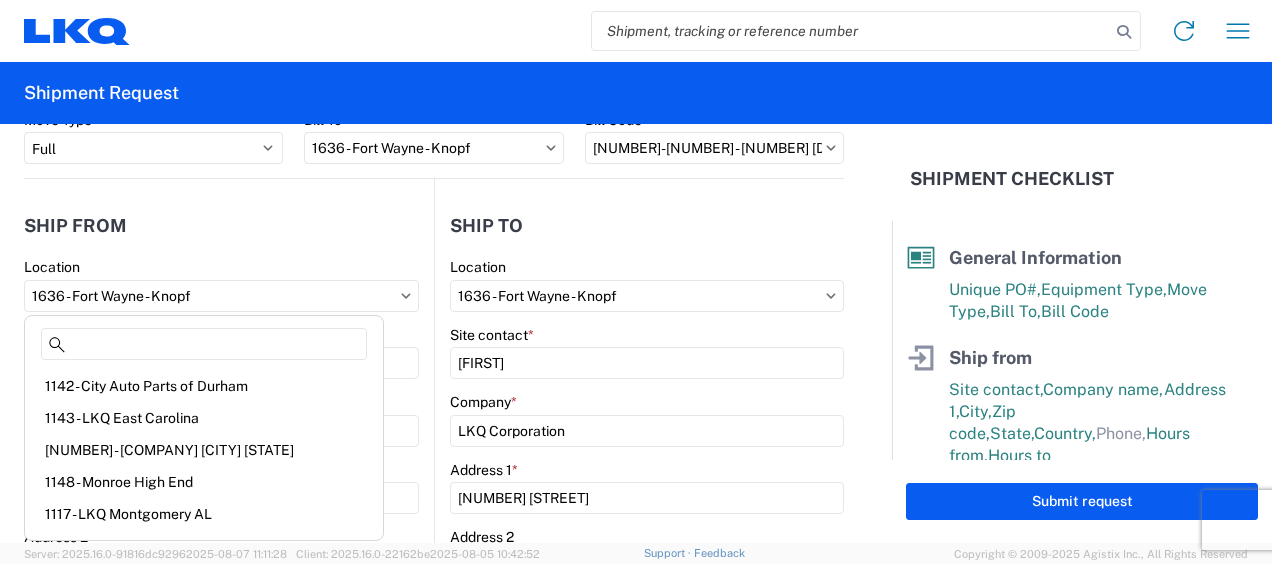 scroll, scrollTop: 0, scrollLeft: 0, axis: both 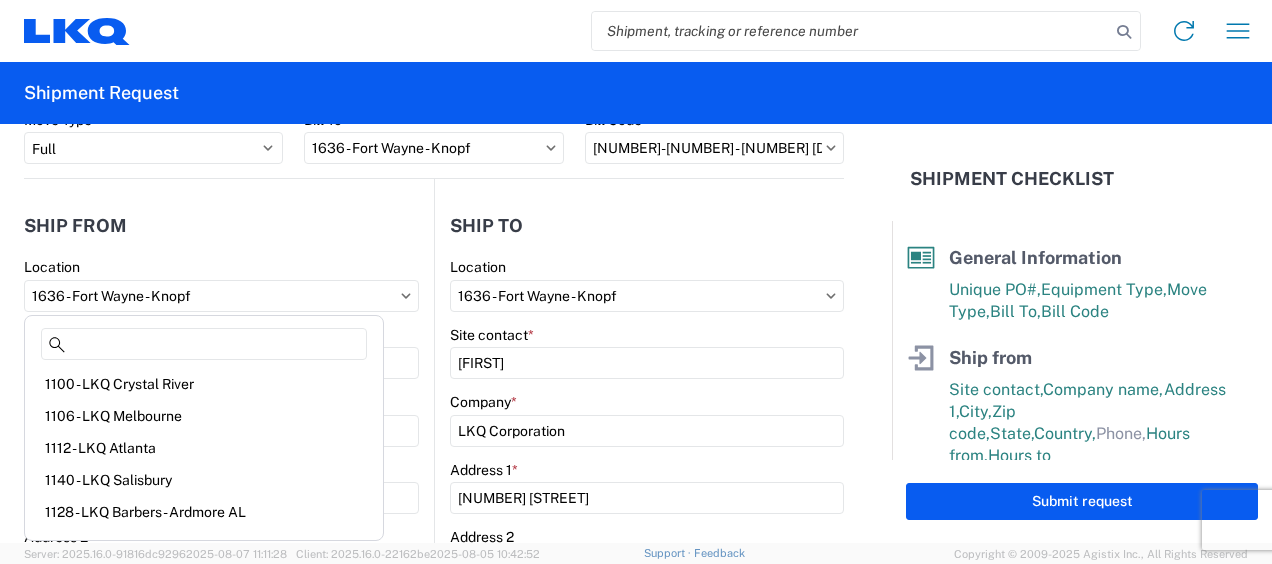 click on "Location [NUMBER] - [CITY] - [LAST]" 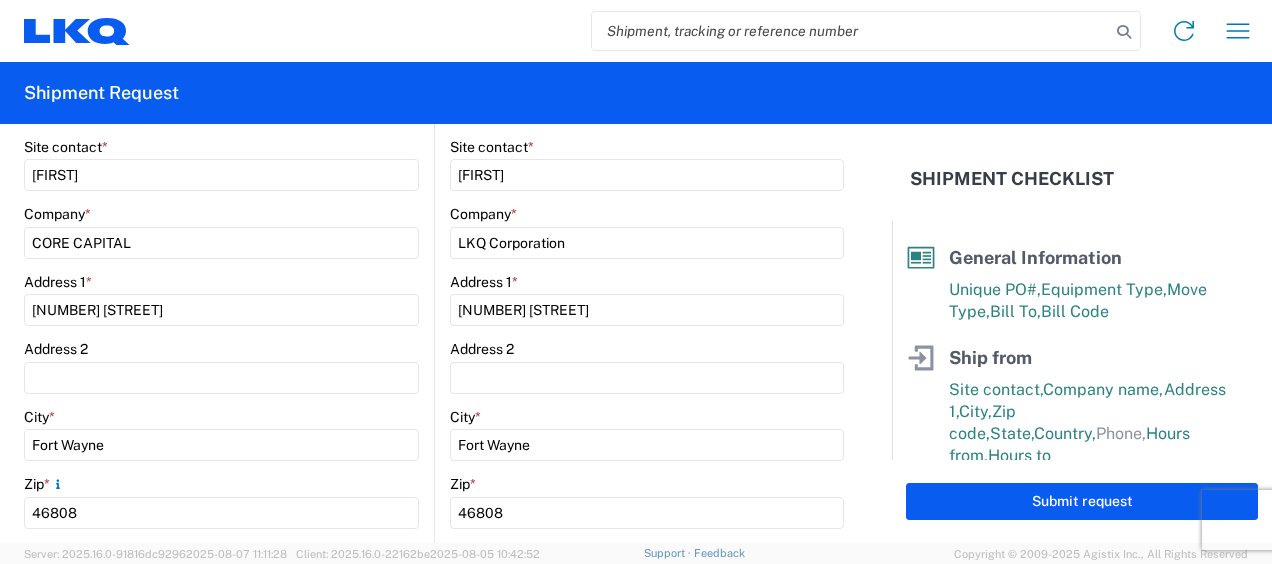 scroll, scrollTop: 361, scrollLeft: 0, axis: vertical 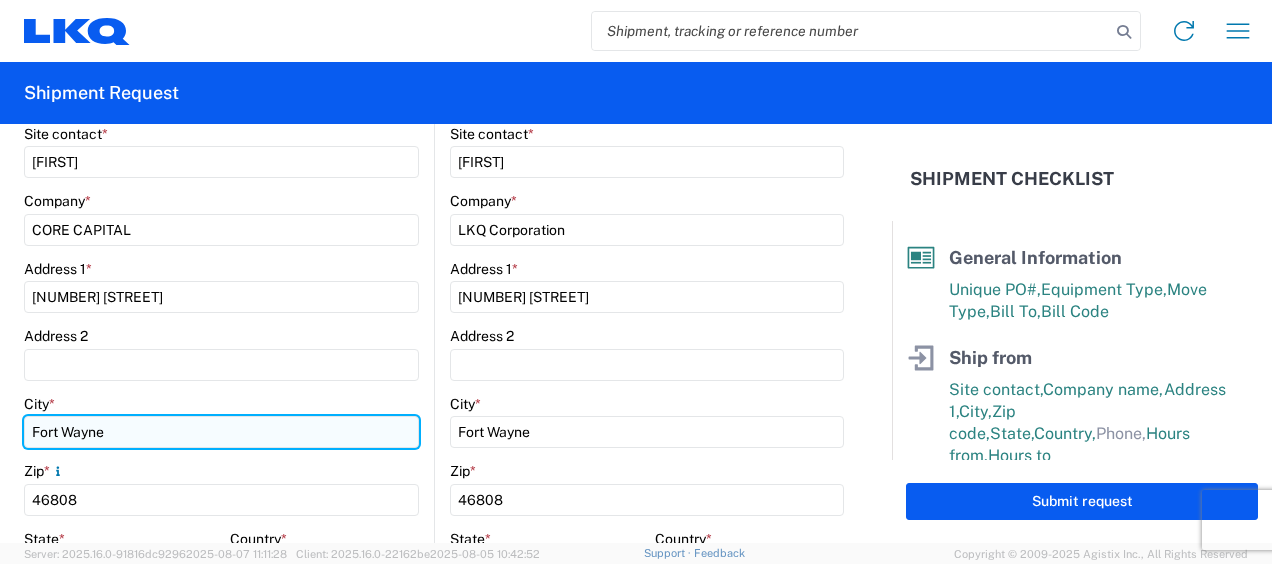 click on "Fort Wayne" at bounding box center (221, 432) 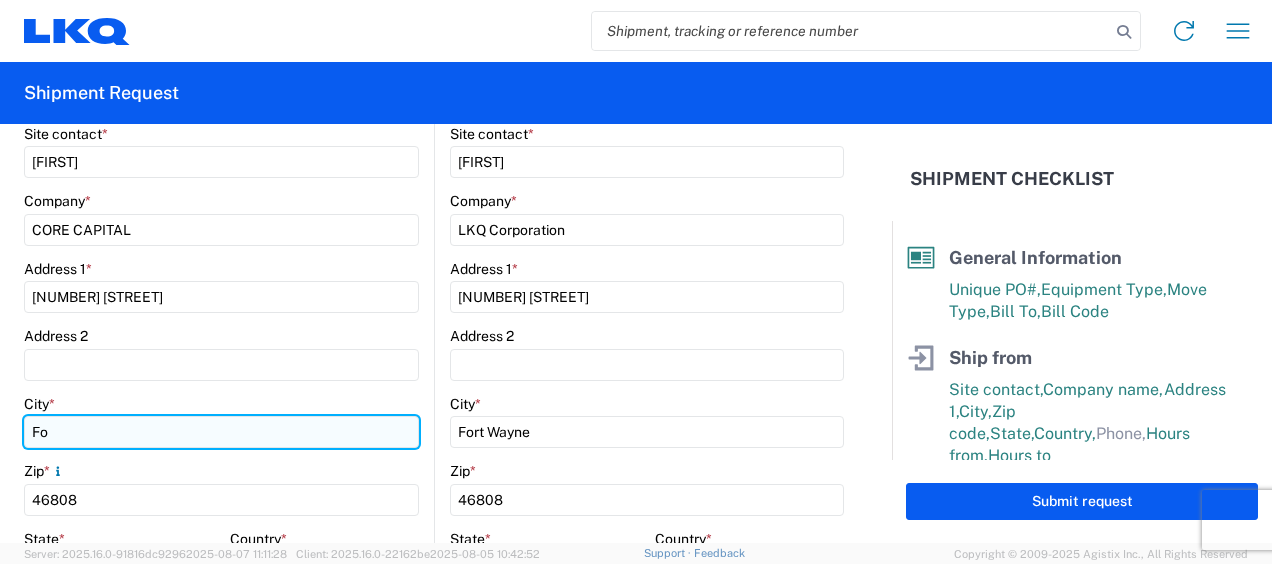 type on "F" 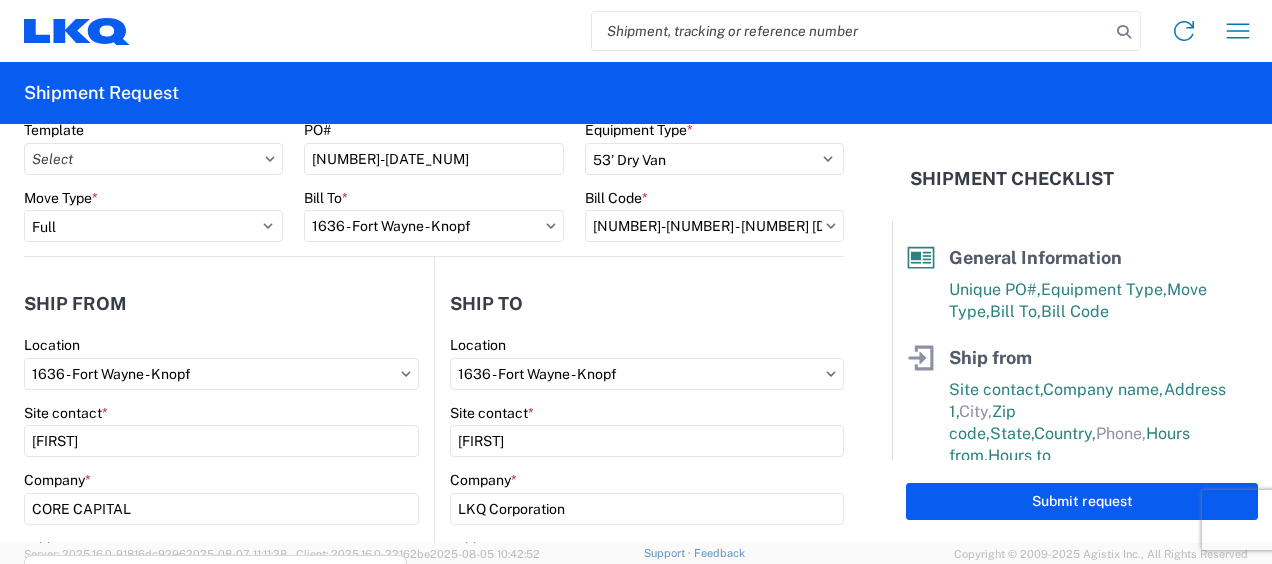 scroll, scrollTop: 0, scrollLeft: 0, axis: both 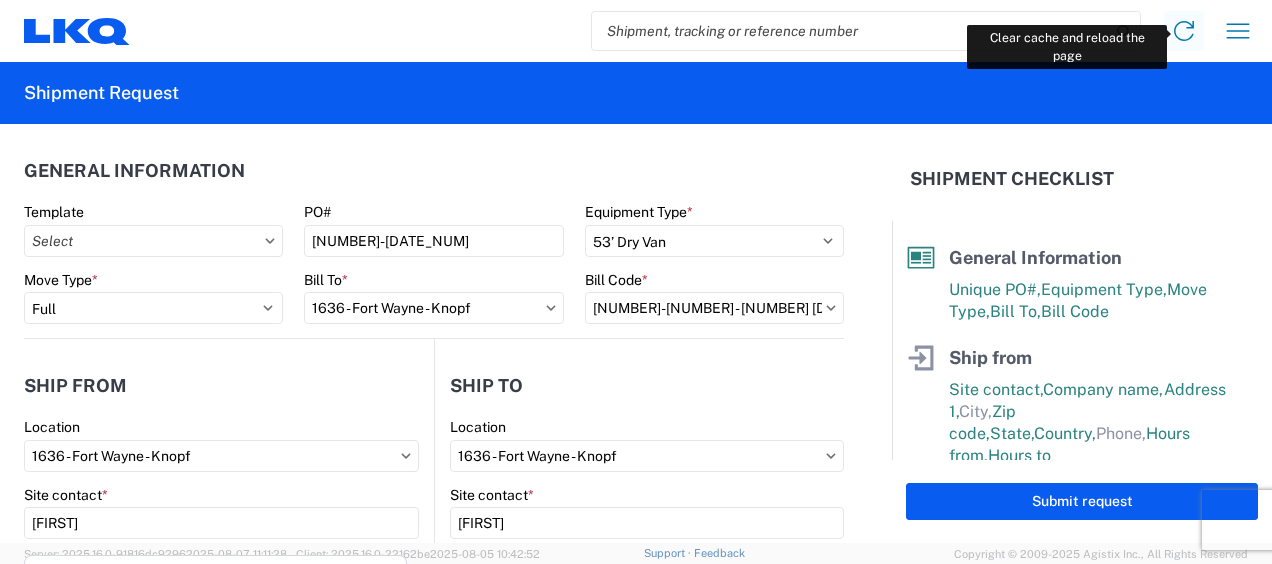 type 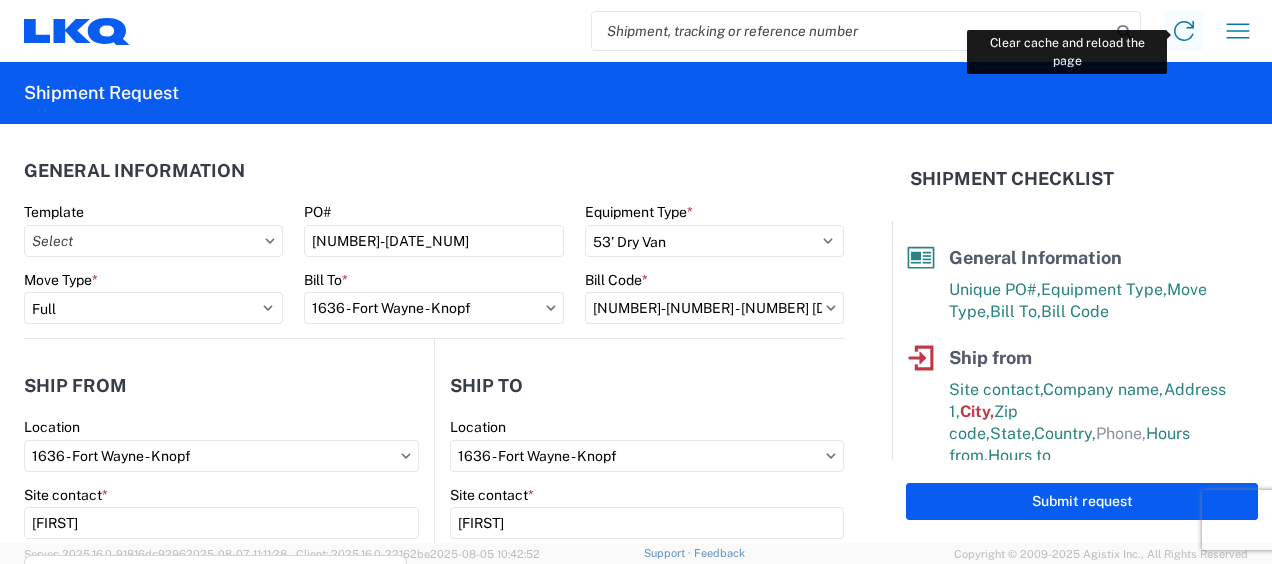 click 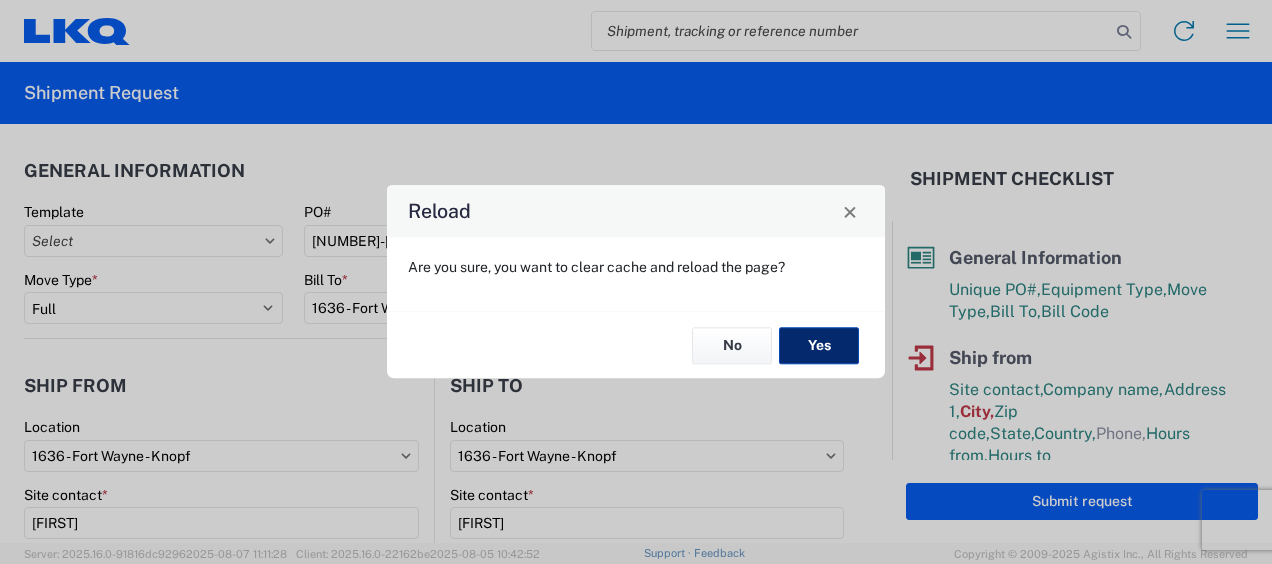 click on "Yes" 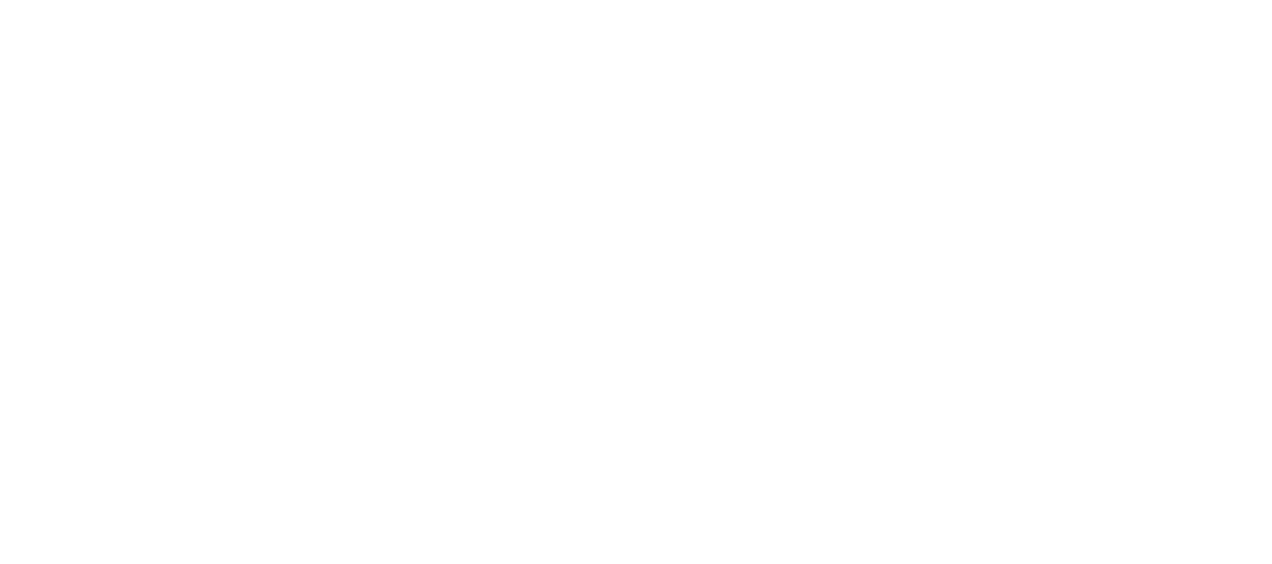 scroll, scrollTop: 0, scrollLeft: 0, axis: both 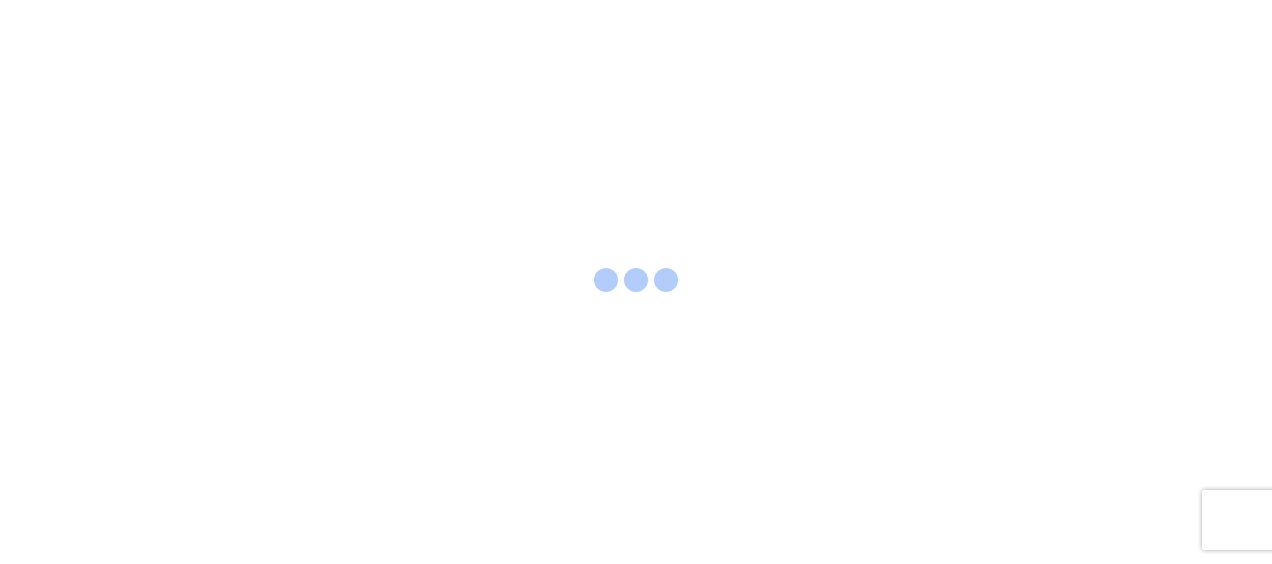 select on "FULL" 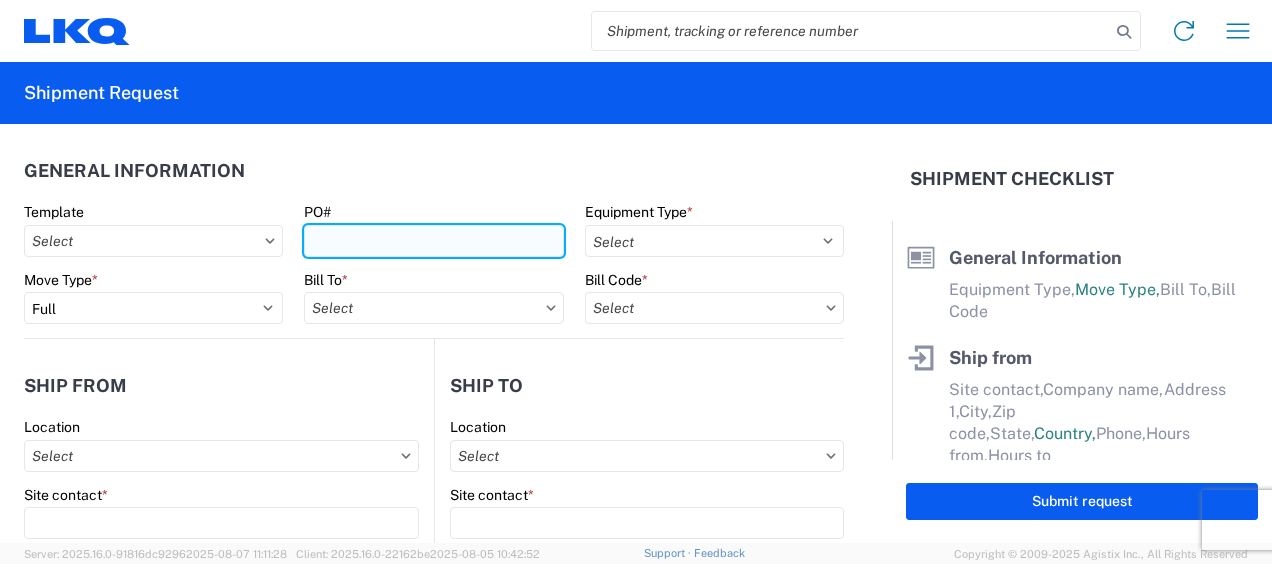 click on "PO#" at bounding box center [433, 241] 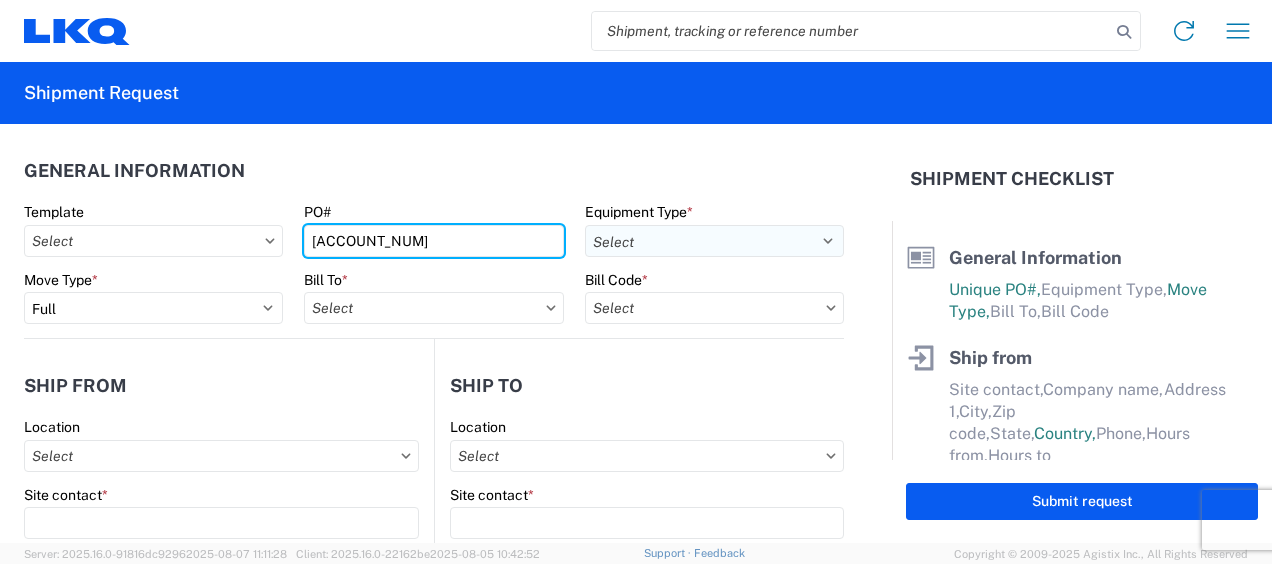 type on "[NUMBER]-[DATE_NUM]" 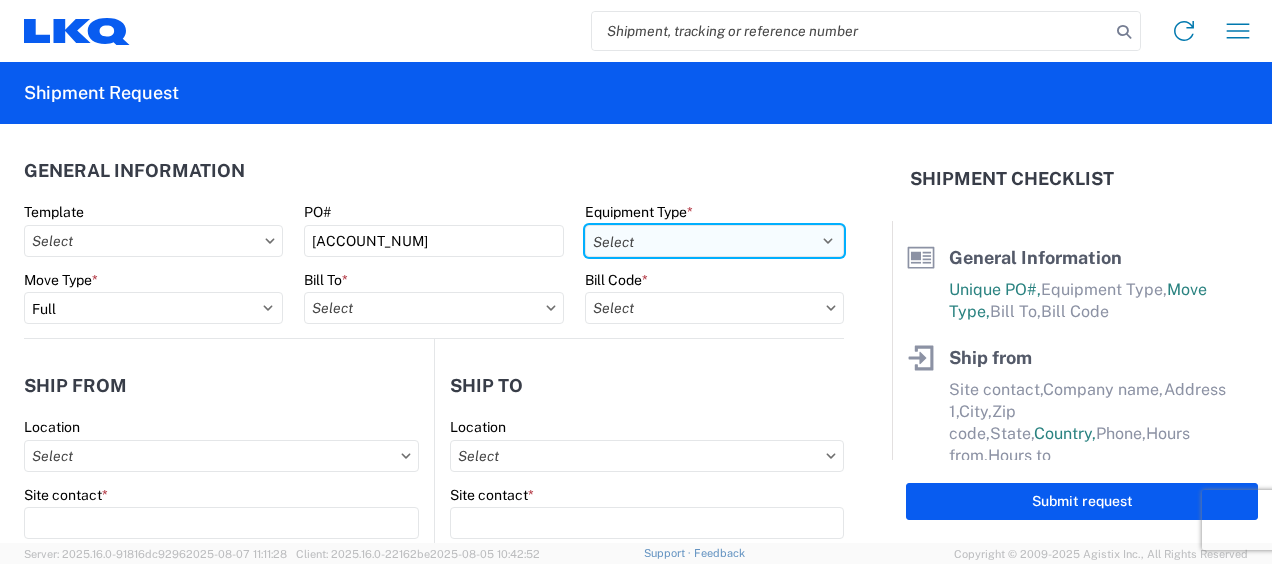 click on "Select 53’ Dry Van Flatbed Dropdeck (van) Lowboy (flatbed) Rail" at bounding box center (714, 241) 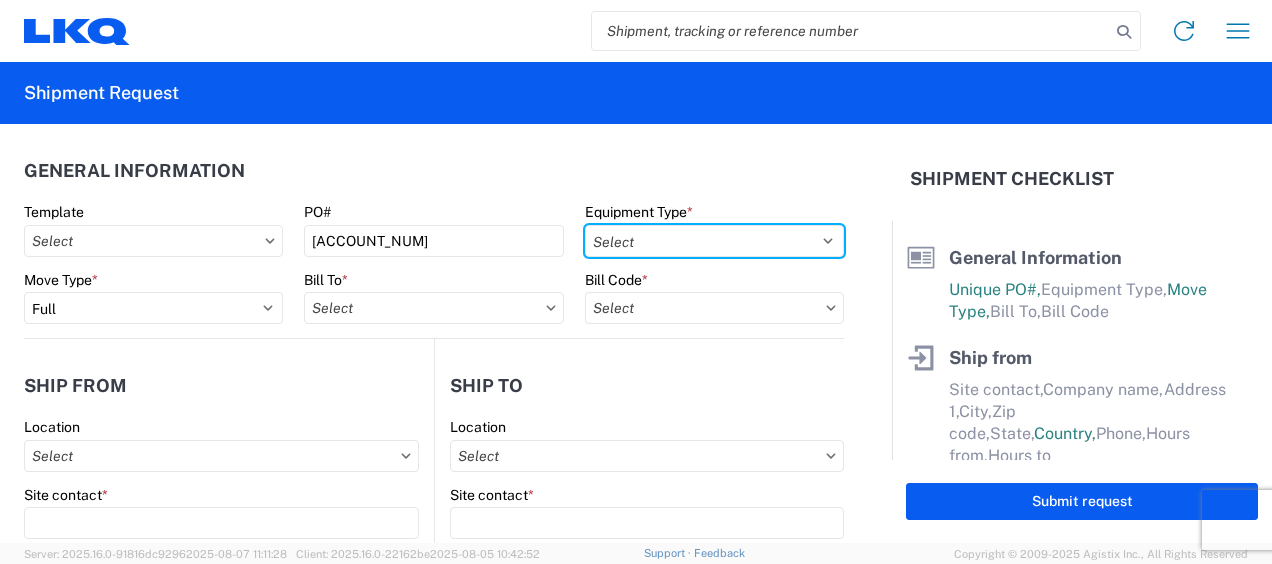 select on "STDV" 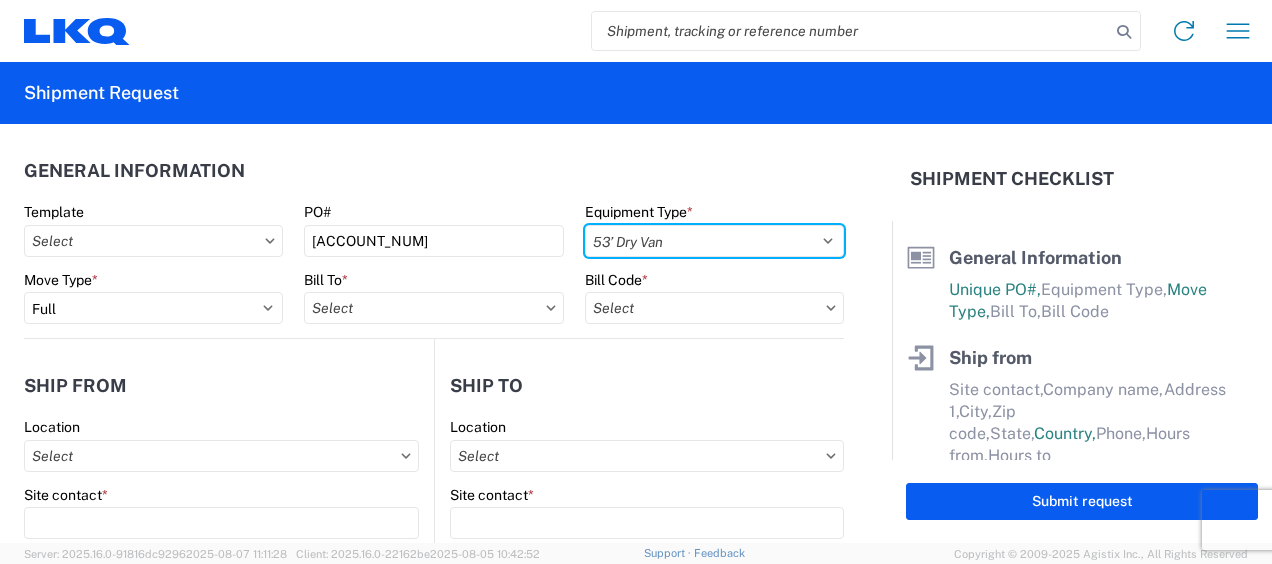 click on "Select 53’ Dry Van Flatbed Dropdeck (van) Lowboy (flatbed) Rail" at bounding box center [714, 241] 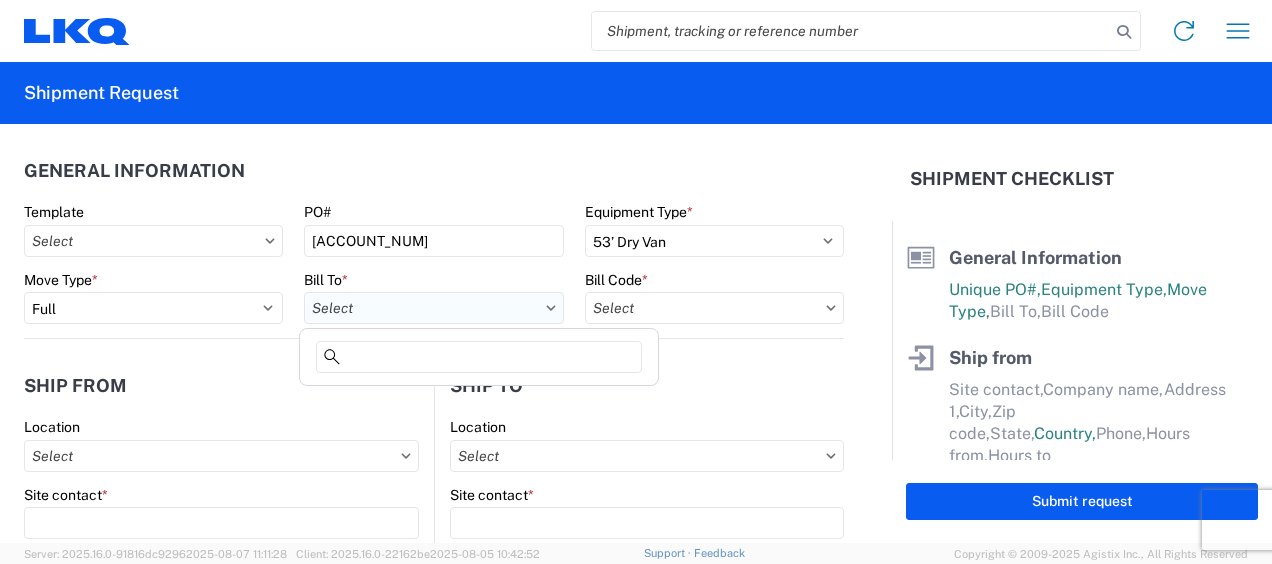 click on "Bill To  *" at bounding box center [433, 308] 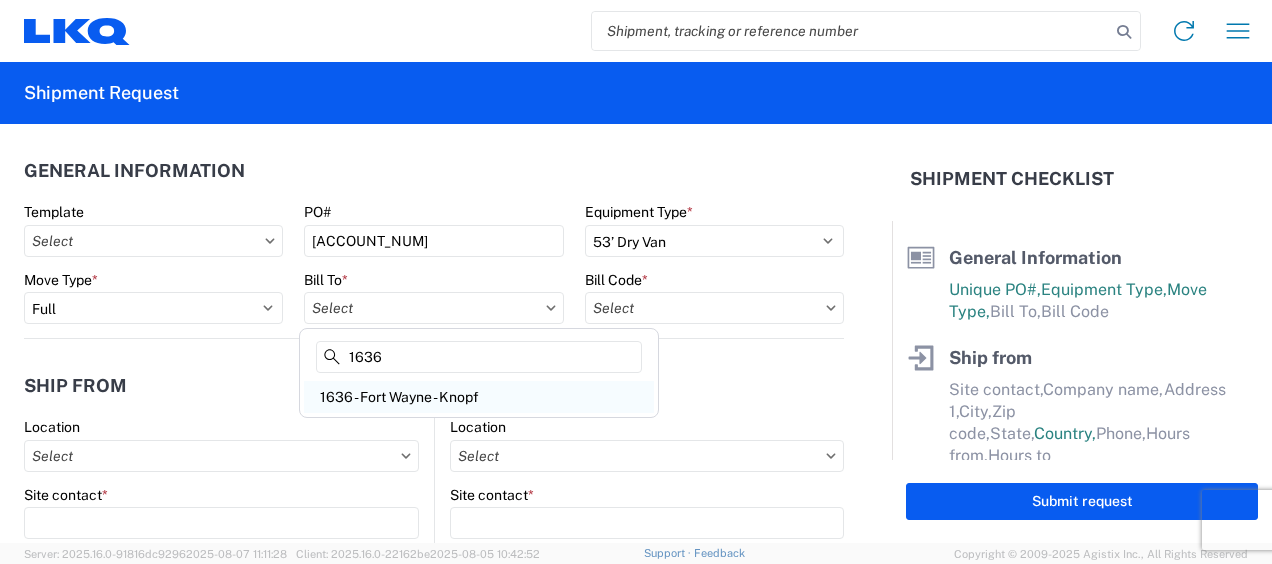 type on "1636" 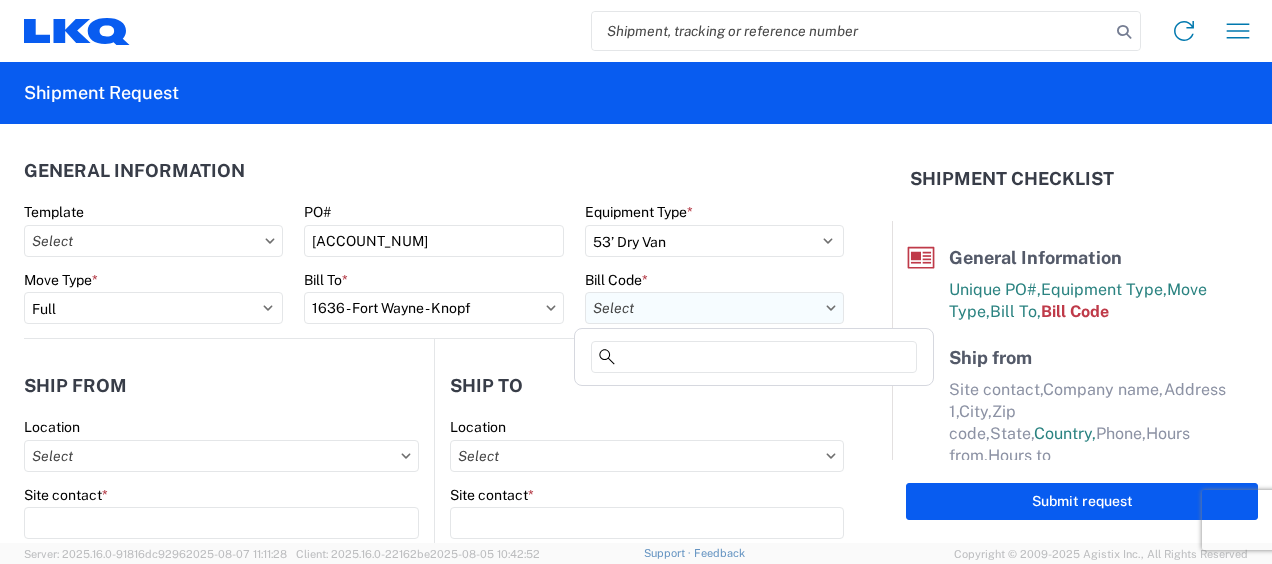 click on "Bill Code  *" at bounding box center (714, 308) 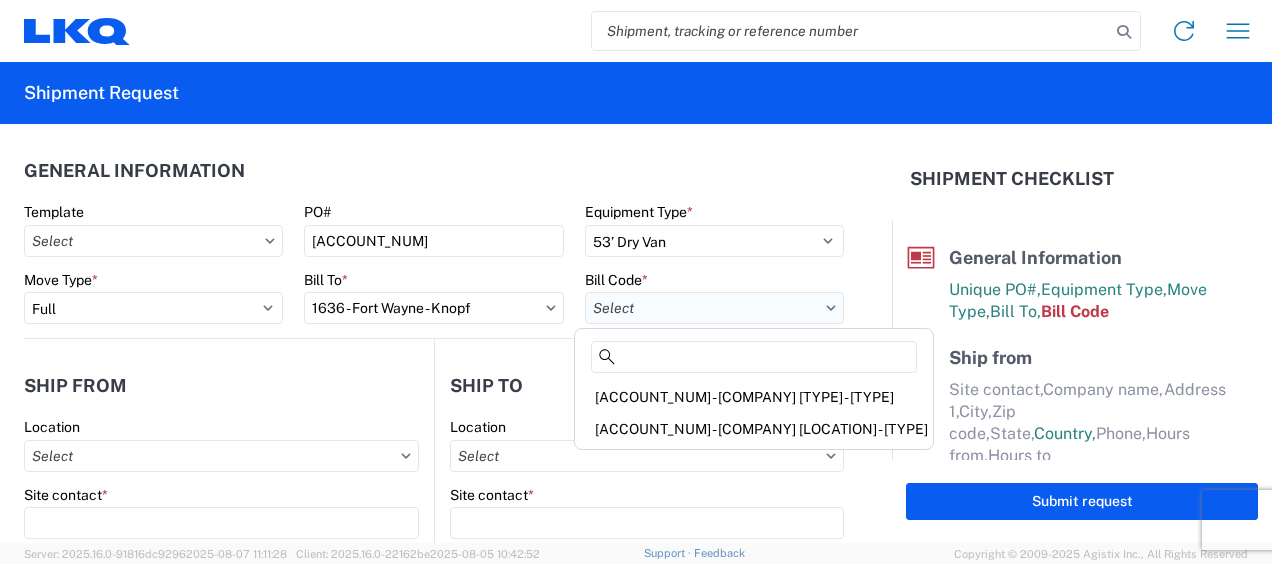 click on "Bill Code  *" at bounding box center [714, 308] 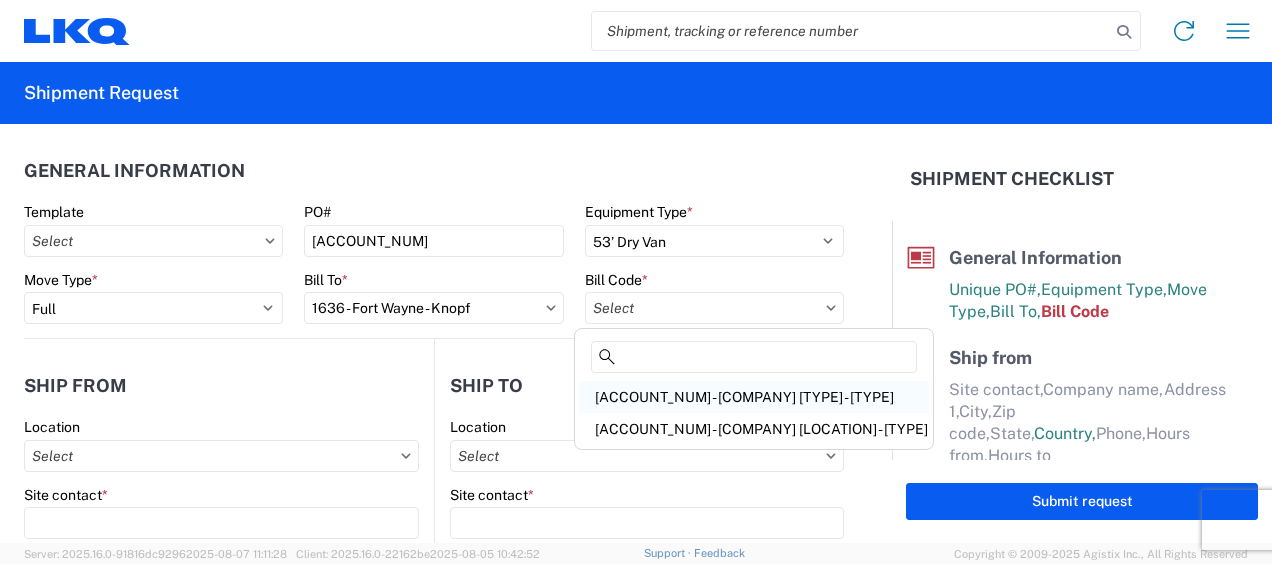 click on "[NUMBER]-[NUMBER] - [NUMBER] [DESCRIPTION]" 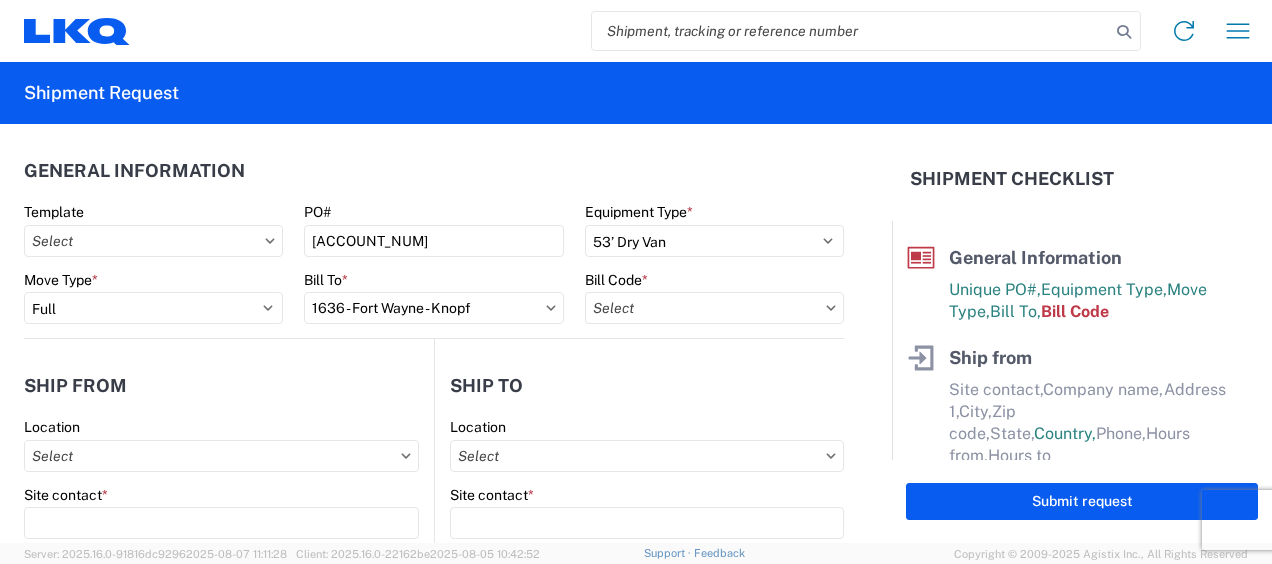 type on "[NUMBER]-[NUMBER] - [NUMBER] [DESCRIPTION]" 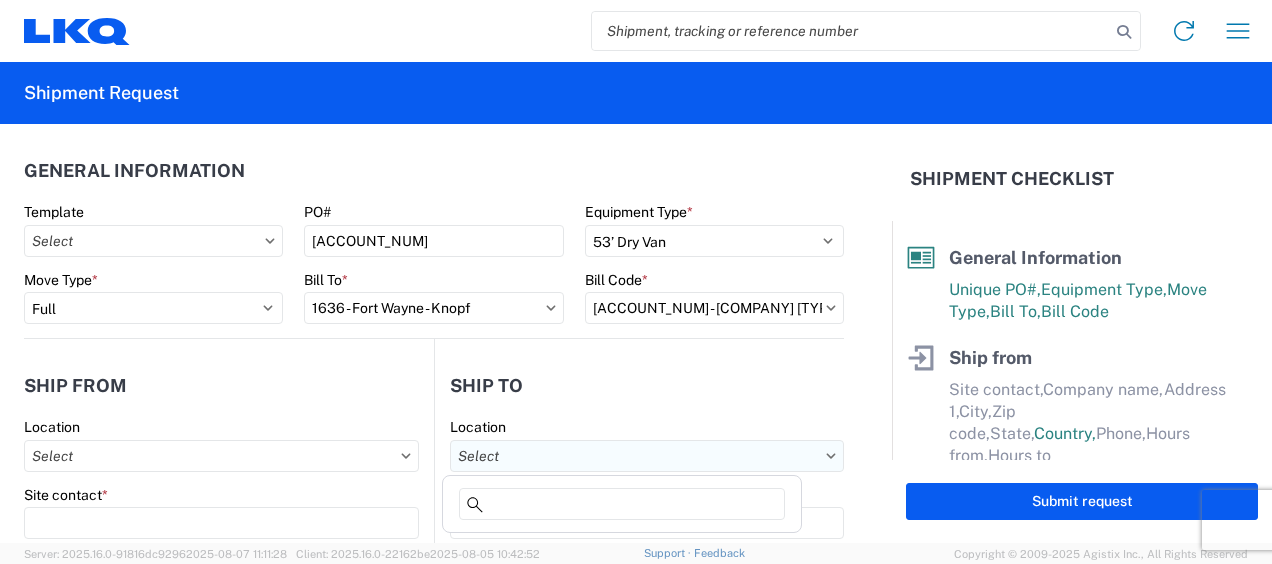 click on "Location" at bounding box center [221, 456] 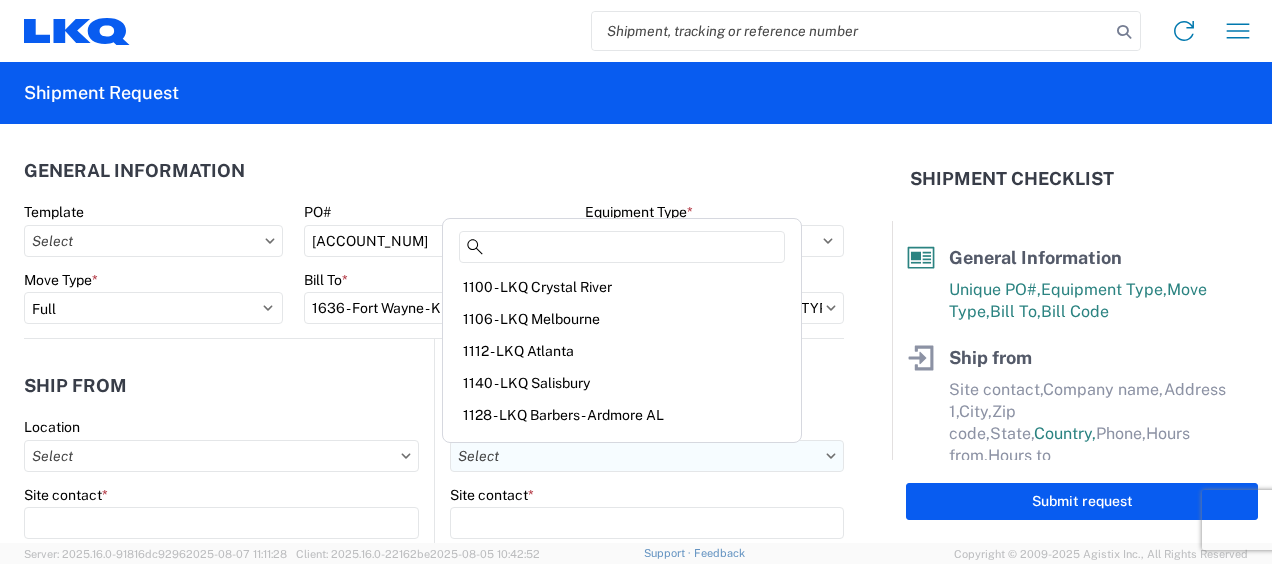 click on "Location" at bounding box center [221, 456] 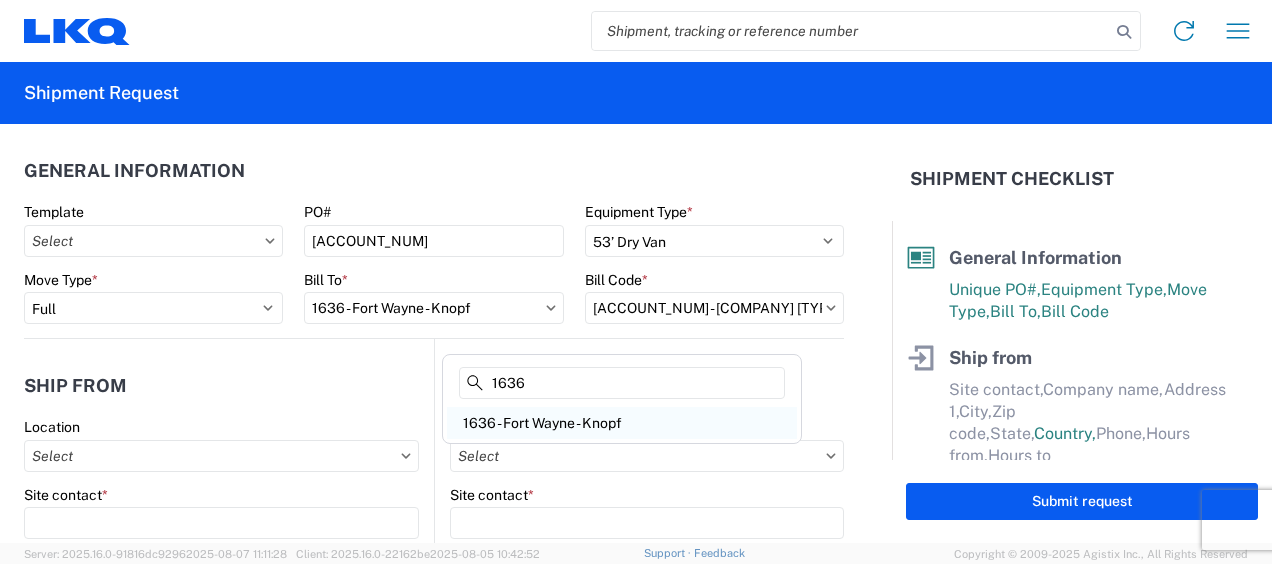 type on "1636" 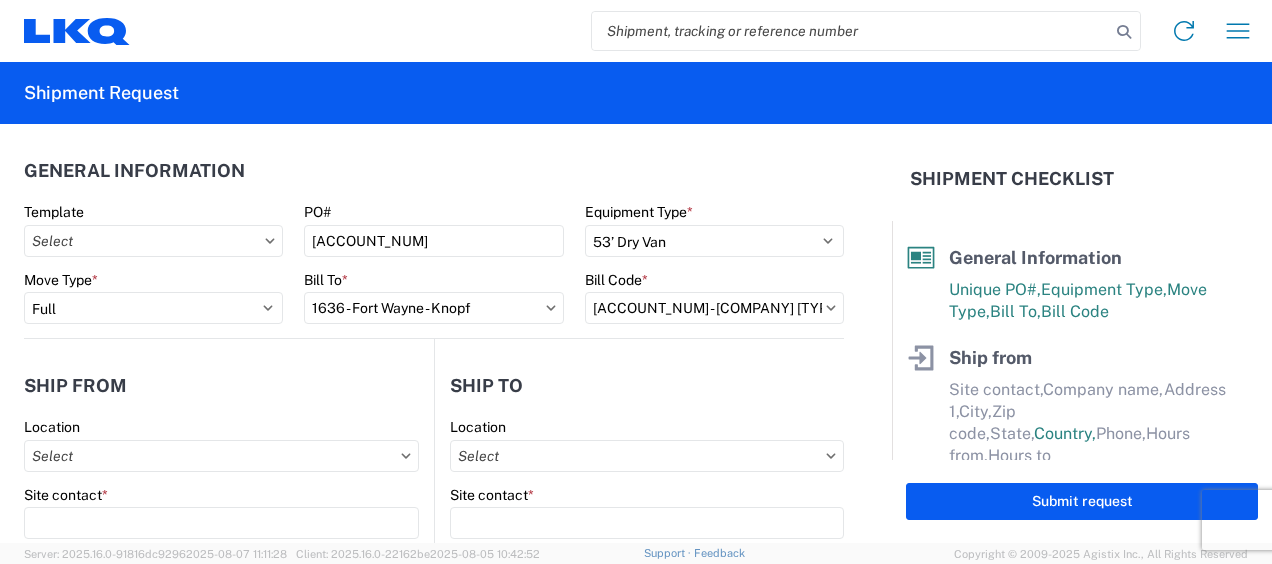 type on "1636 - Fort Wayne - Knopf" 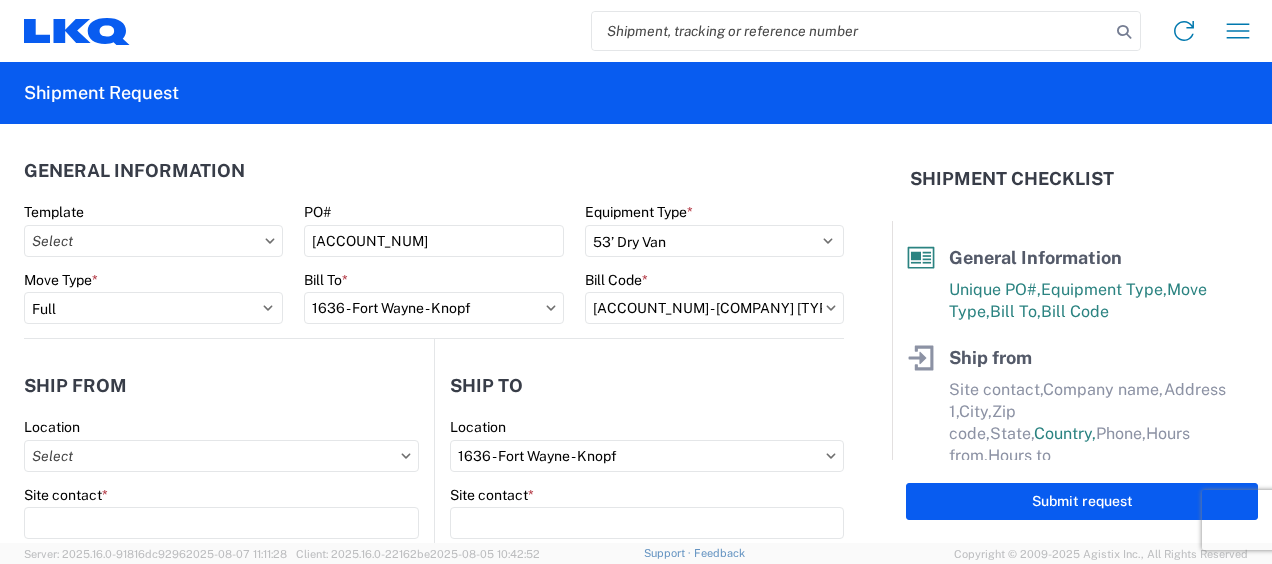 select on "US" 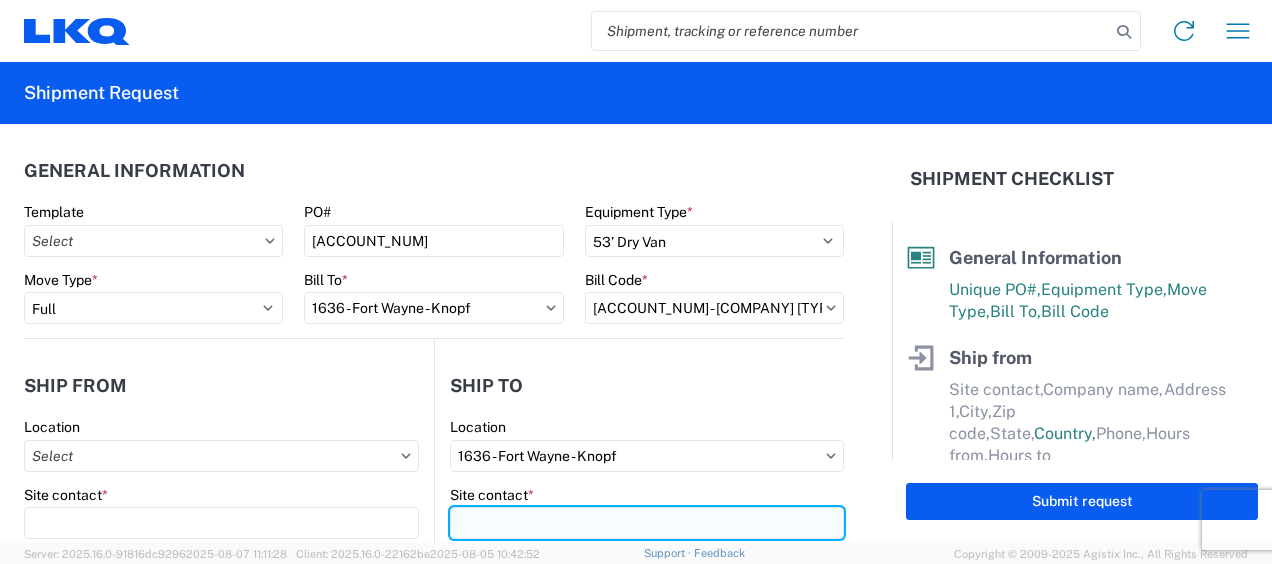 click on "Site contact  *" at bounding box center [647, 523] 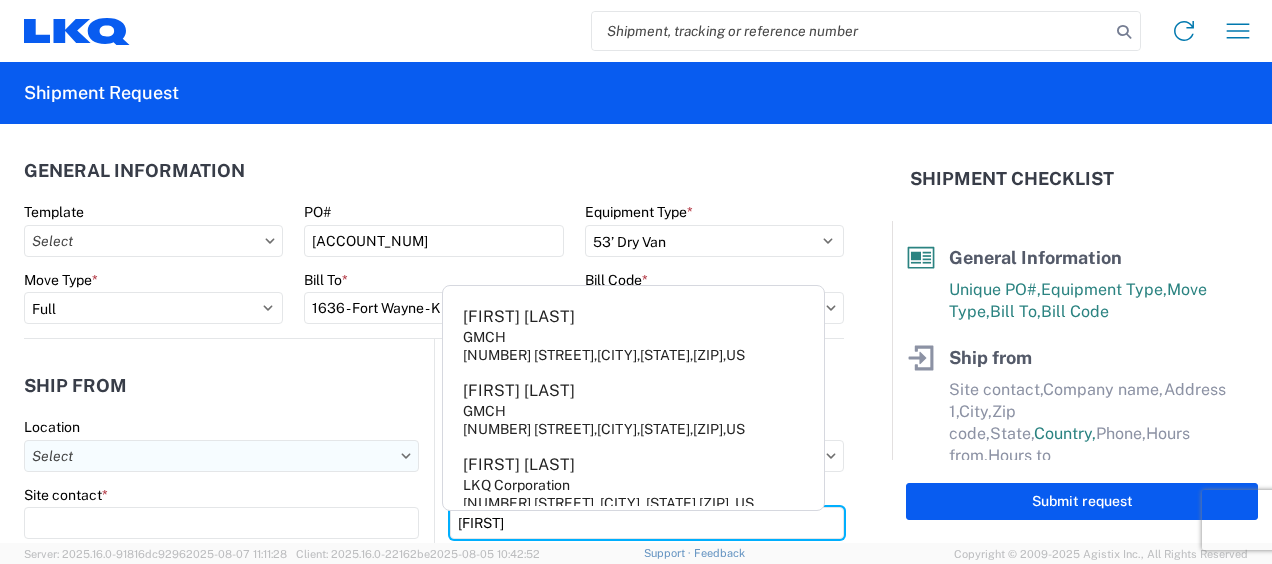 type on "[FIRST]" 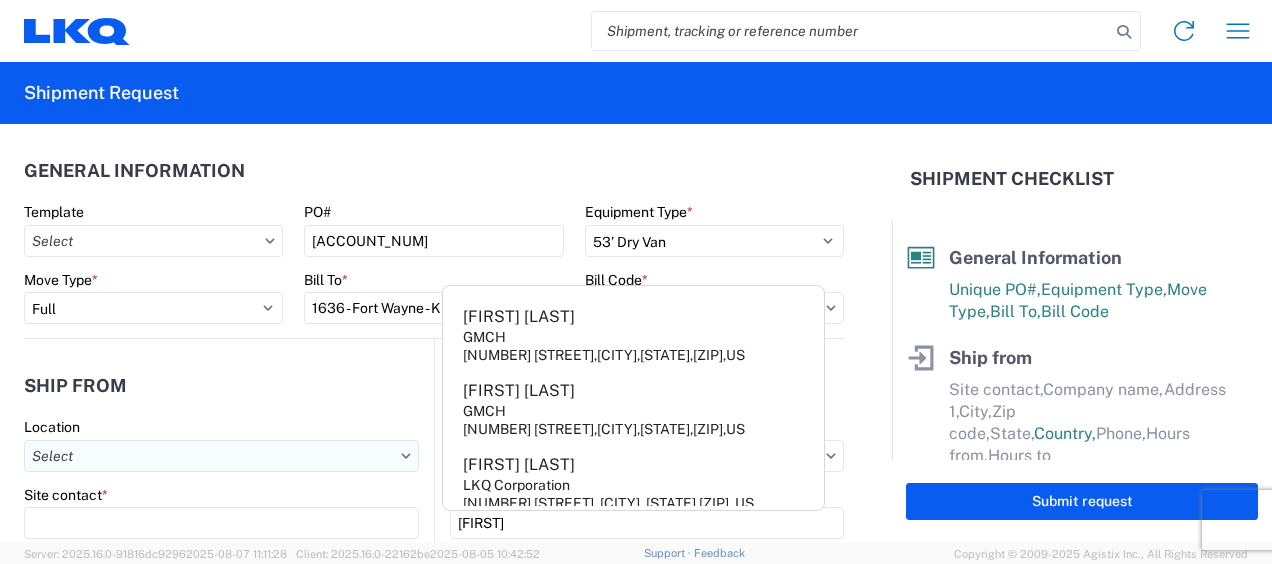 click on "Location" at bounding box center [221, 456] 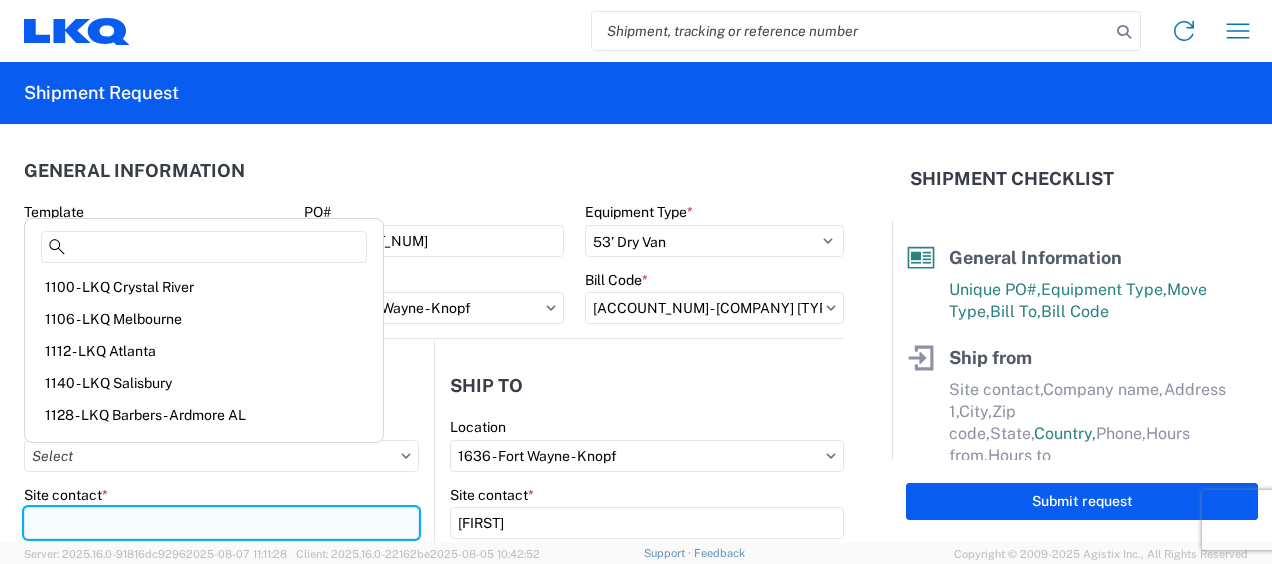 click on "Site contact  *" at bounding box center (221, 523) 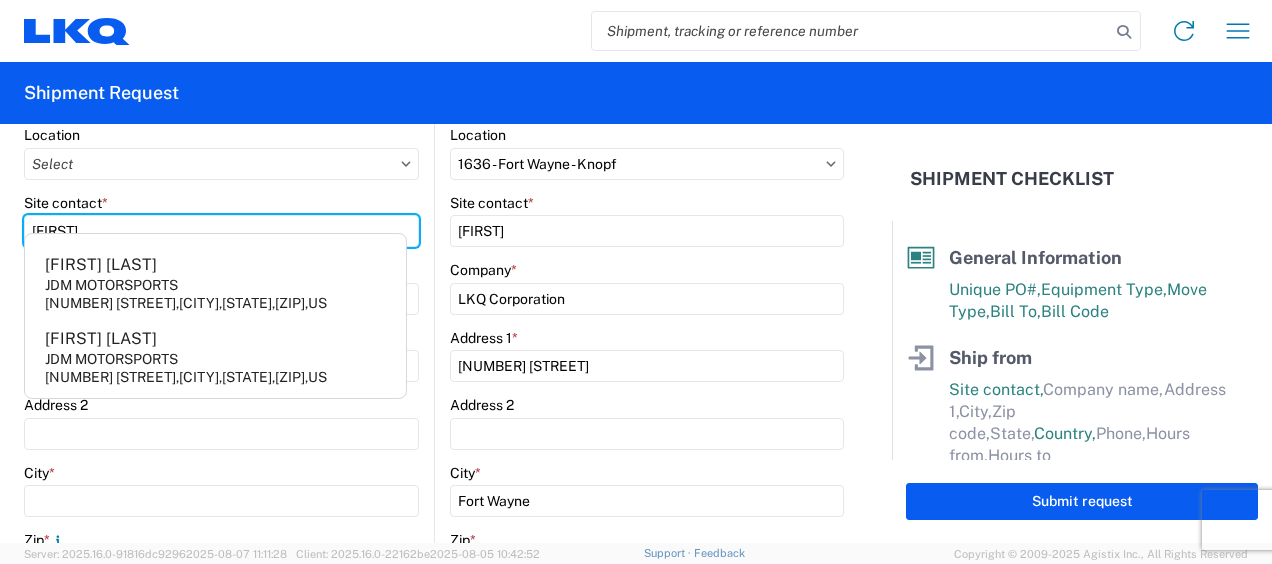 scroll, scrollTop: 309, scrollLeft: 0, axis: vertical 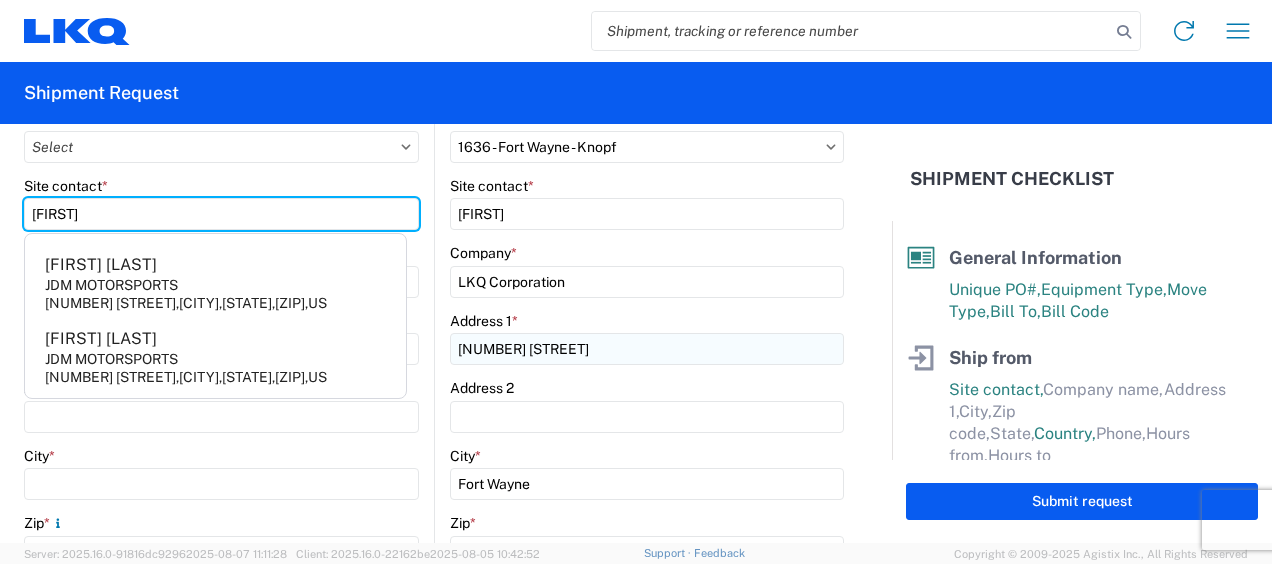 type on "[FIRST]" 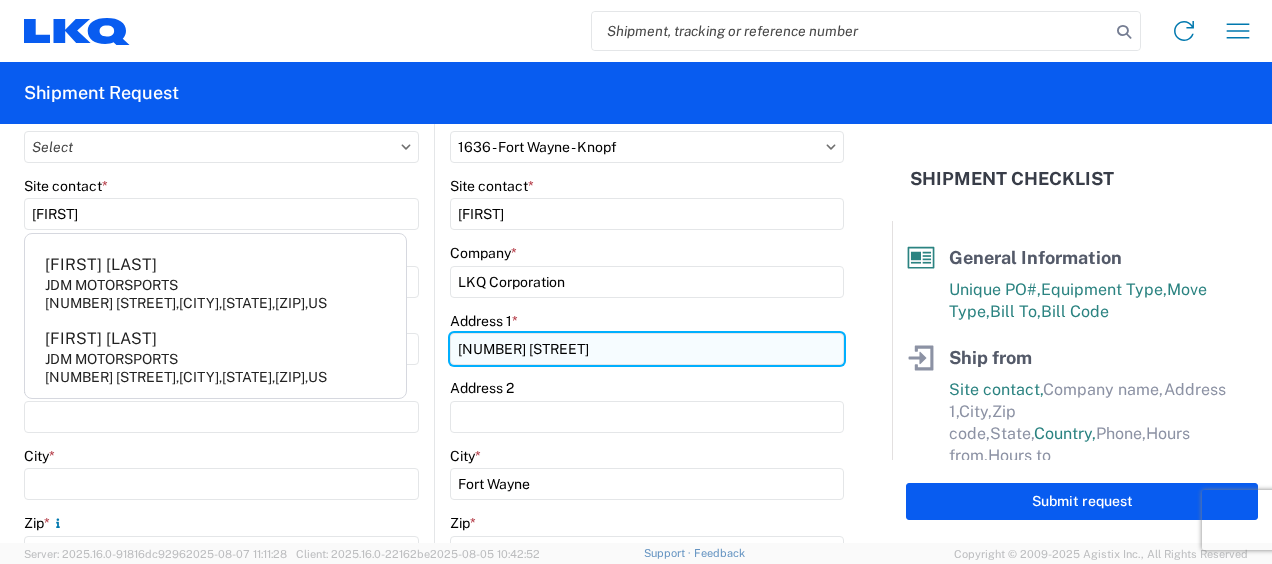 click on "[NUMBER] [STREET]" at bounding box center [647, 349] 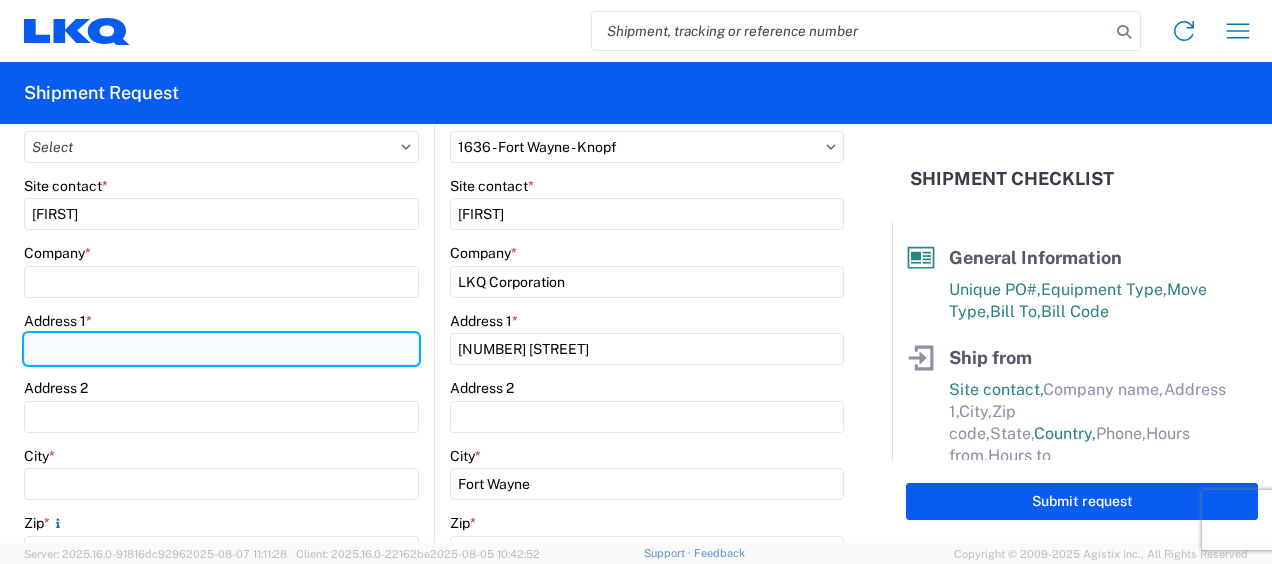 click on "Address 1  *" at bounding box center [221, 349] 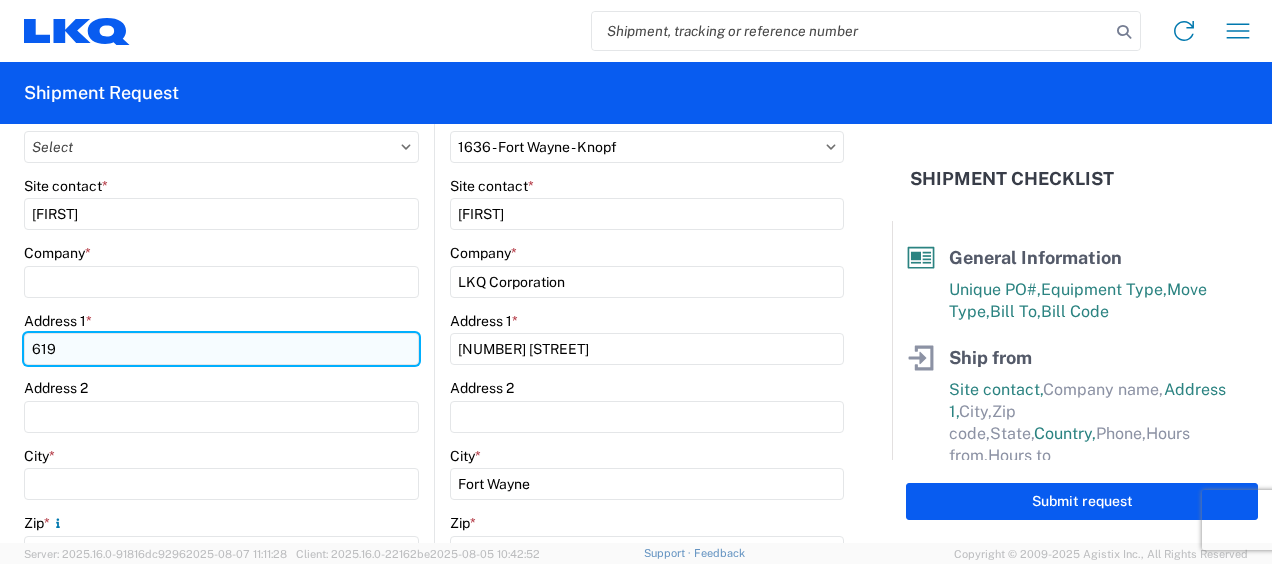 type on "[NUMBER] [STREET]" 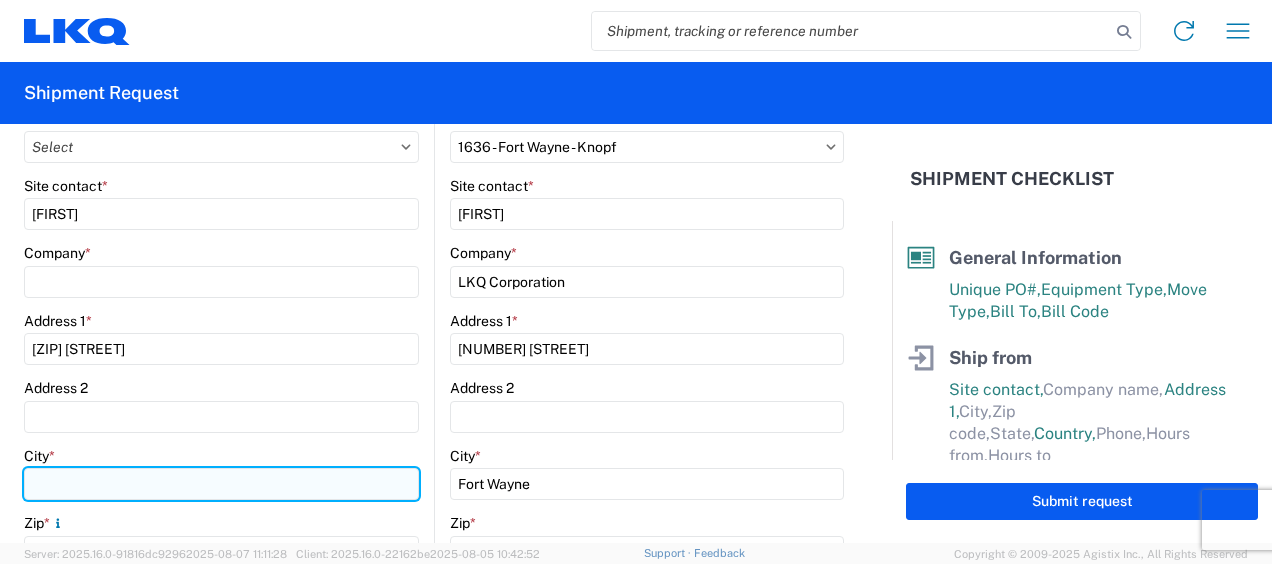 click on "City  *" at bounding box center (221, 484) 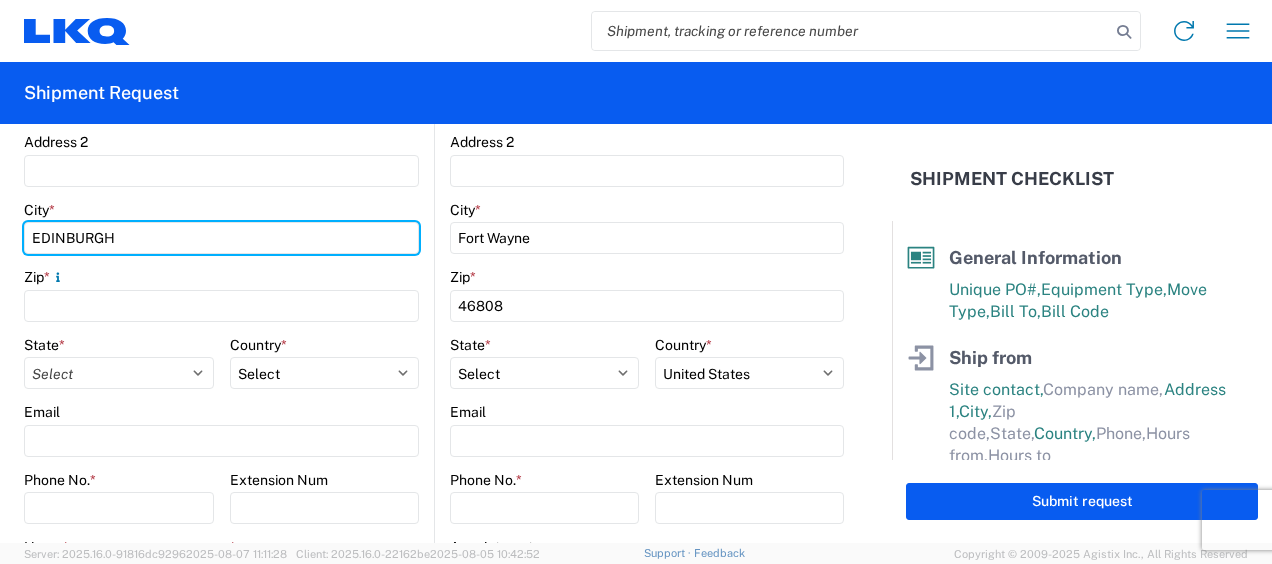 scroll, scrollTop: 560, scrollLeft: 0, axis: vertical 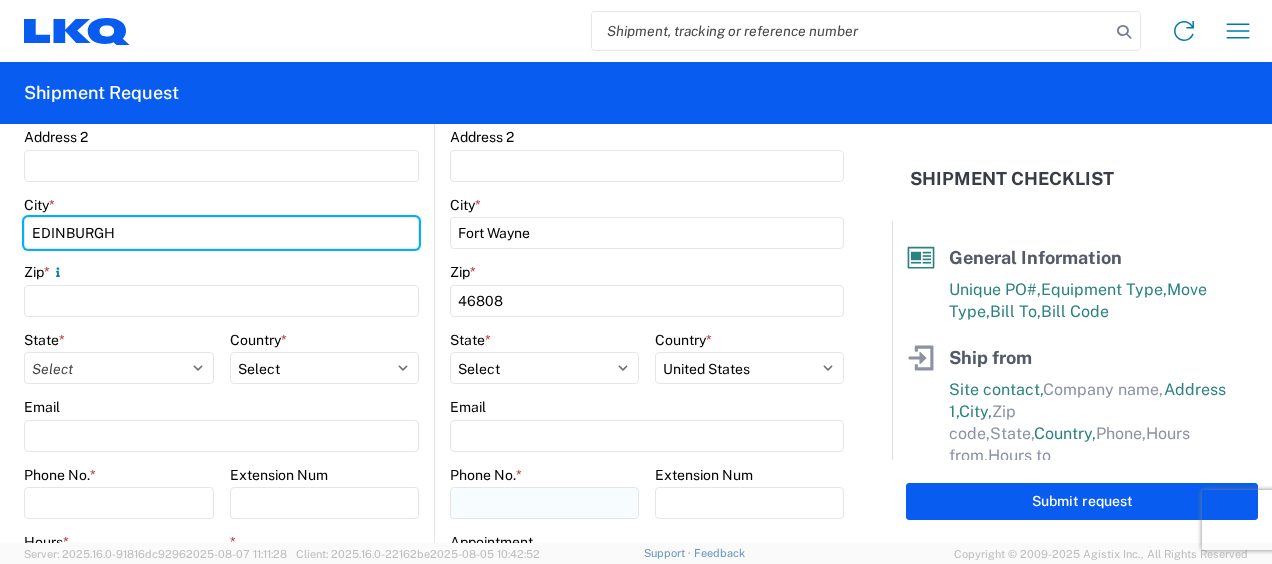 type on "EDINBURGH" 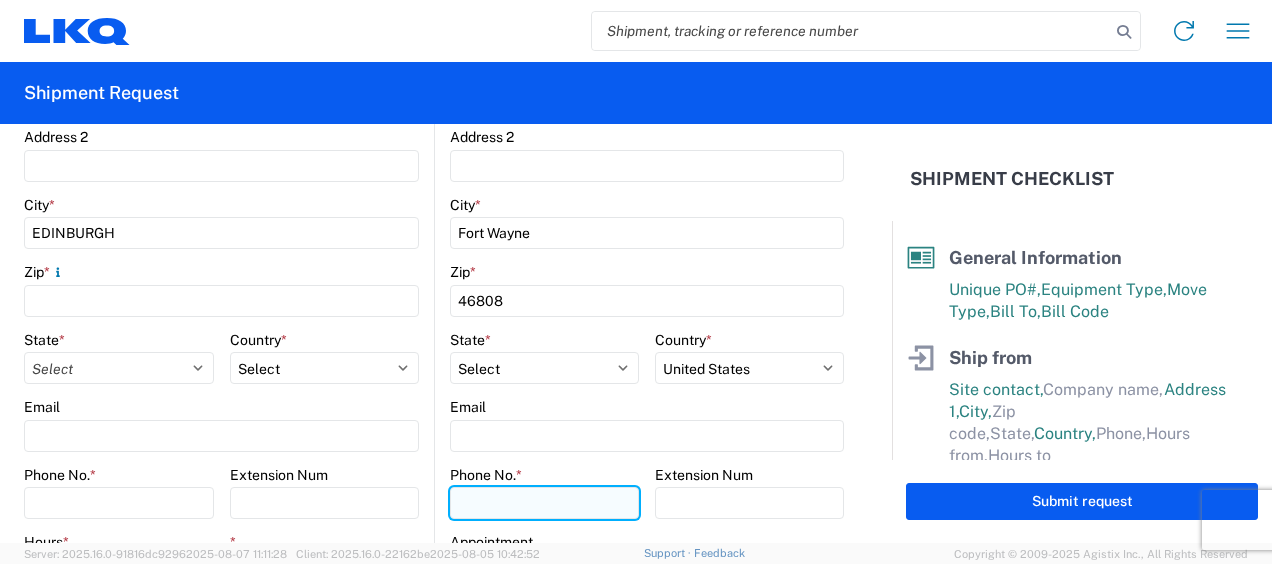 click on "Phone No.  *" at bounding box center (119, 503) 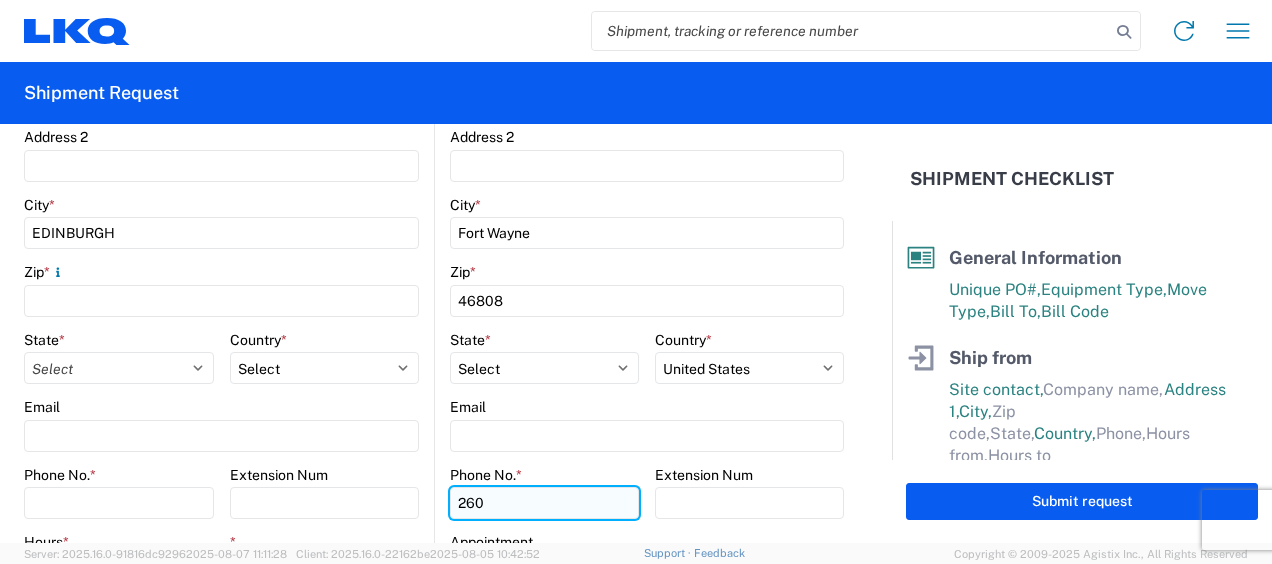 type on "2604712504" 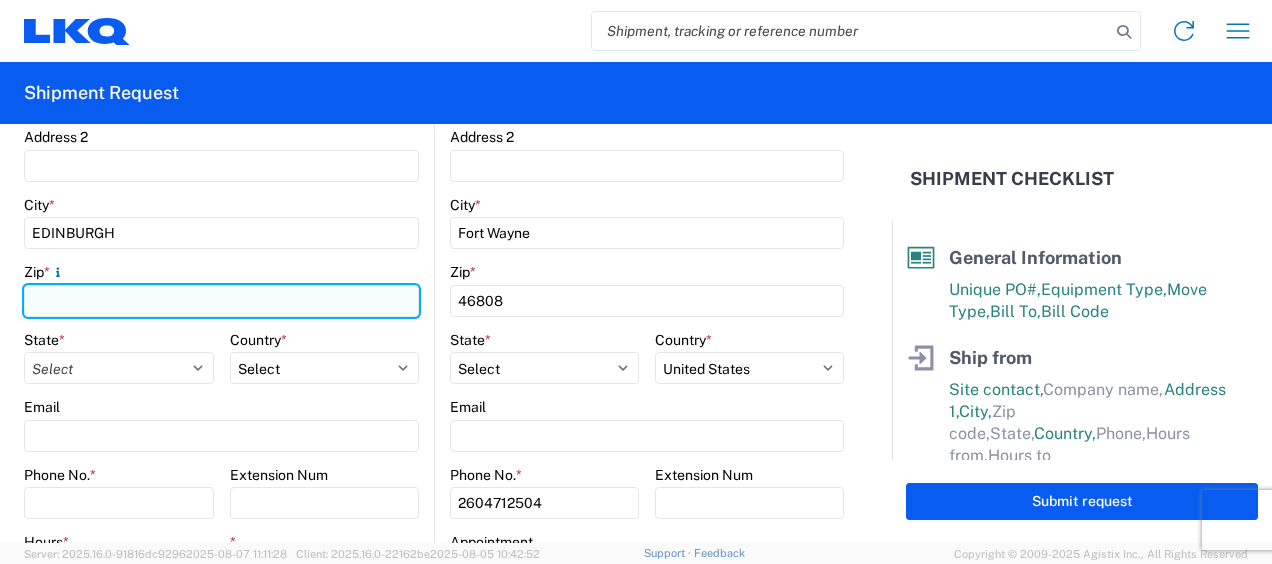 click on "Zip  *" at bounding box center [221, 301] 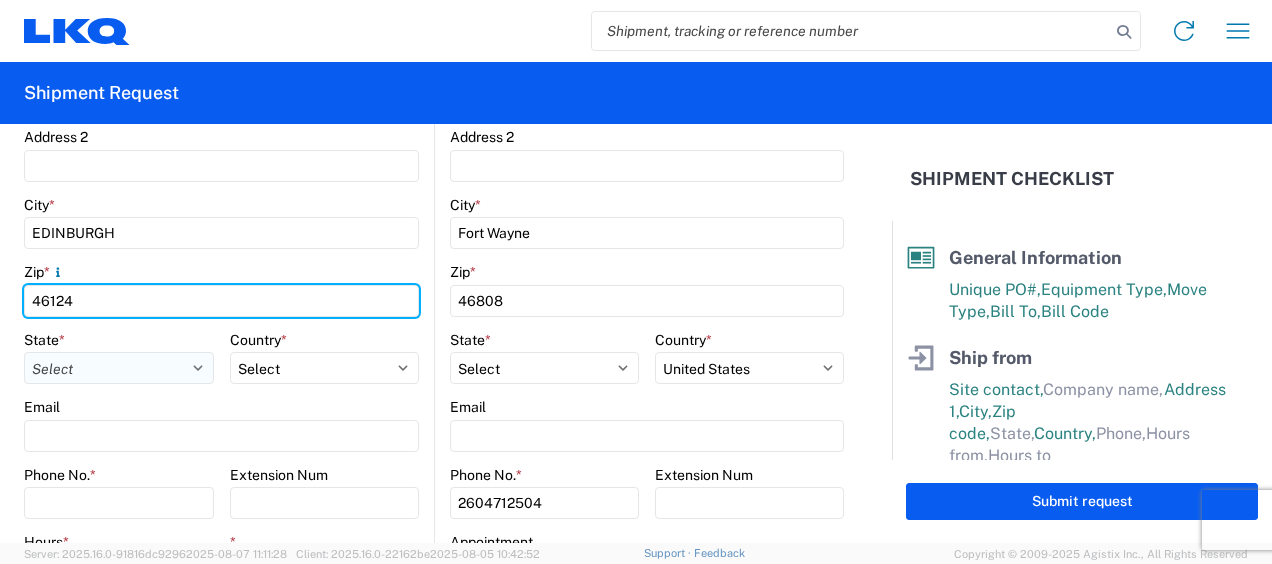 type on "46124" 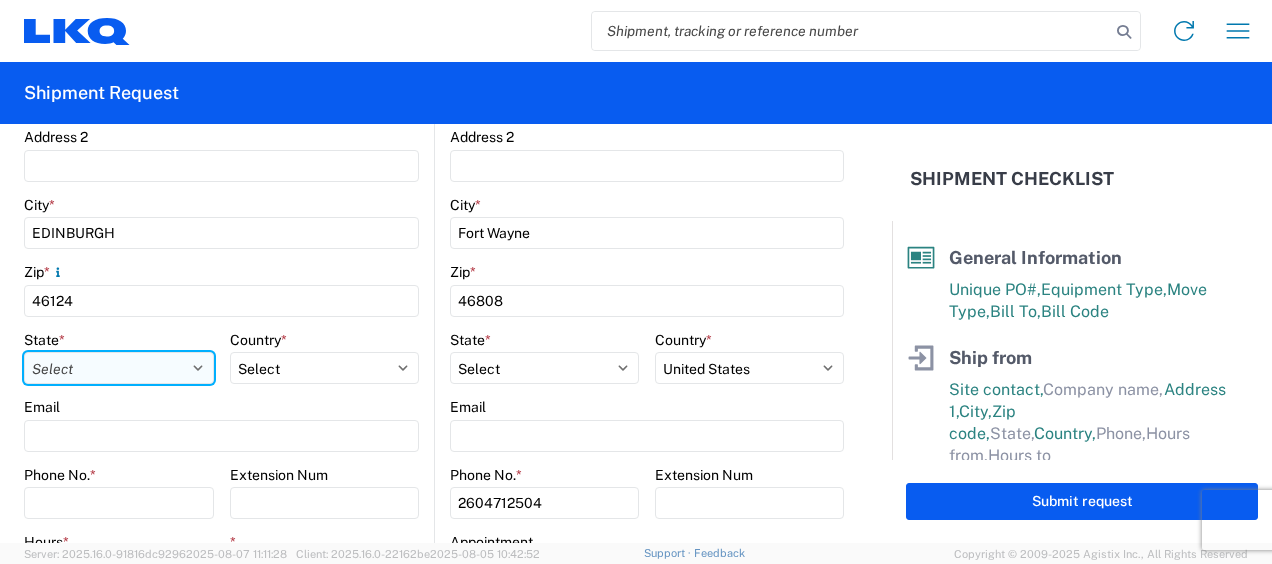 click on "Select Alabama Alaska Arizona Arkansas Armed Forces Americas Armed Forces Europe Armed Forces Pacific California Colorado Connecticut Delaware District of Columbia Florida Georgia Hawaii Idaho Illinois Indiana Iowa Kansas Kentucky Louisiana Maine Maryland Massachusetts Michigan Minnesota Mississippi Missouri Montana Nebraska Nevada New Hampshire New Jersey New Mexico New York North Carolina North Dakota Ohio Oklahoma Oregon Palau Pennsylvania Puerto Rico Rhode Island South Carolina South Dakota Tennessee Texas Utah Vermont Virginia Washington West Virginia Wisconsin Wyoming" at bounding box center [119, 368] 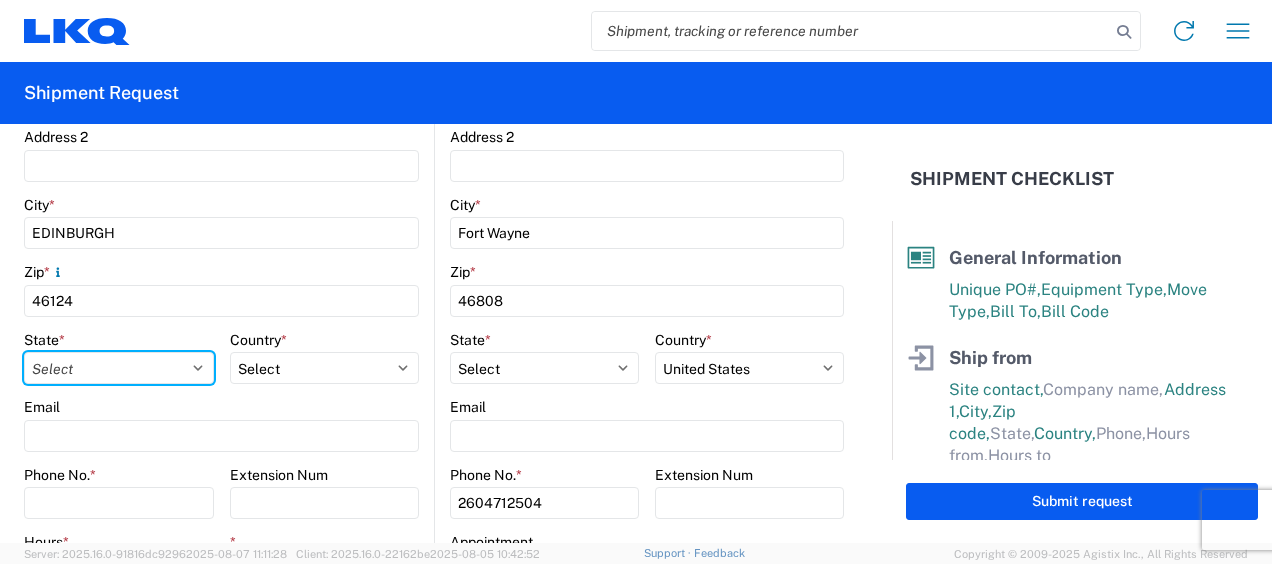 select on "IN" 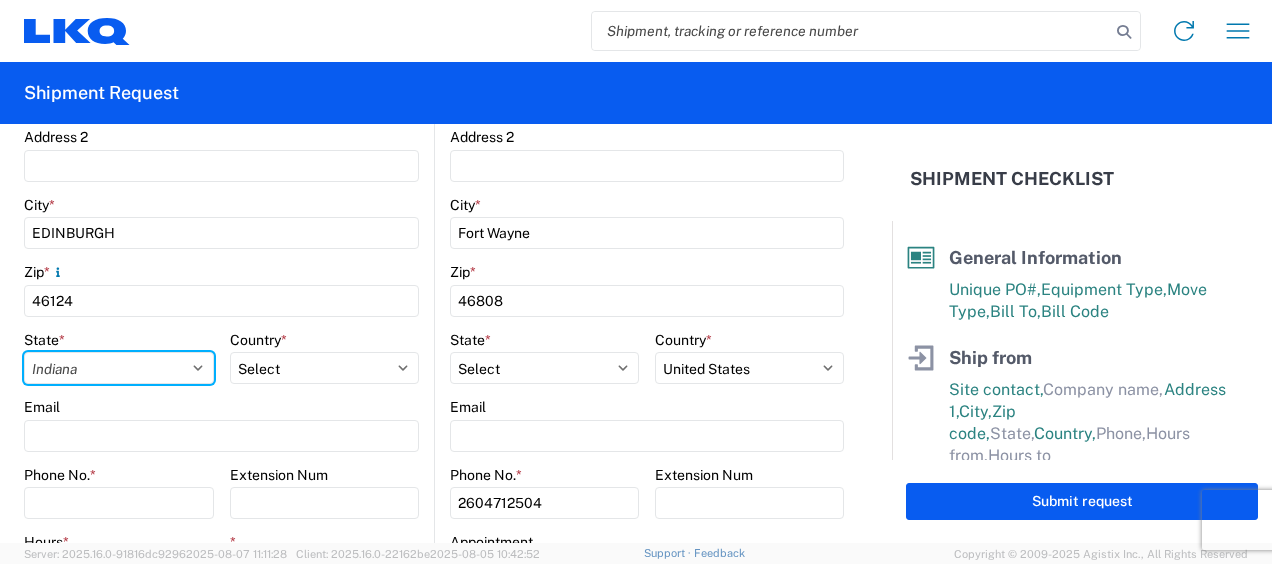 click on "Select Alabama Alaska Arizona Arkansas Armed Forces Americas Armed Forces Europe Armed Forces Pacific California Colorado Connecticut Delaware District of Columbia Florida Georgia Hawaii Idaho Illinois Indiana Iowa Kansas Kentucky Louisiana Maine Maryland Massachusetts Michigan Minnesota Mississippi Missouri Montana Nebraska Nevada New Hampshire New Jersey New Mexico New York North Carolina North Dakota Ohio Oklahoma Oregon Palau Pennsylvania Puerto Rico Rhode Island South Carolina South Dakota Tennessee Texas Utah Vermont Virginia Washington West Virginia Wisconsin Wyoming" at bounding box center (119, 368) 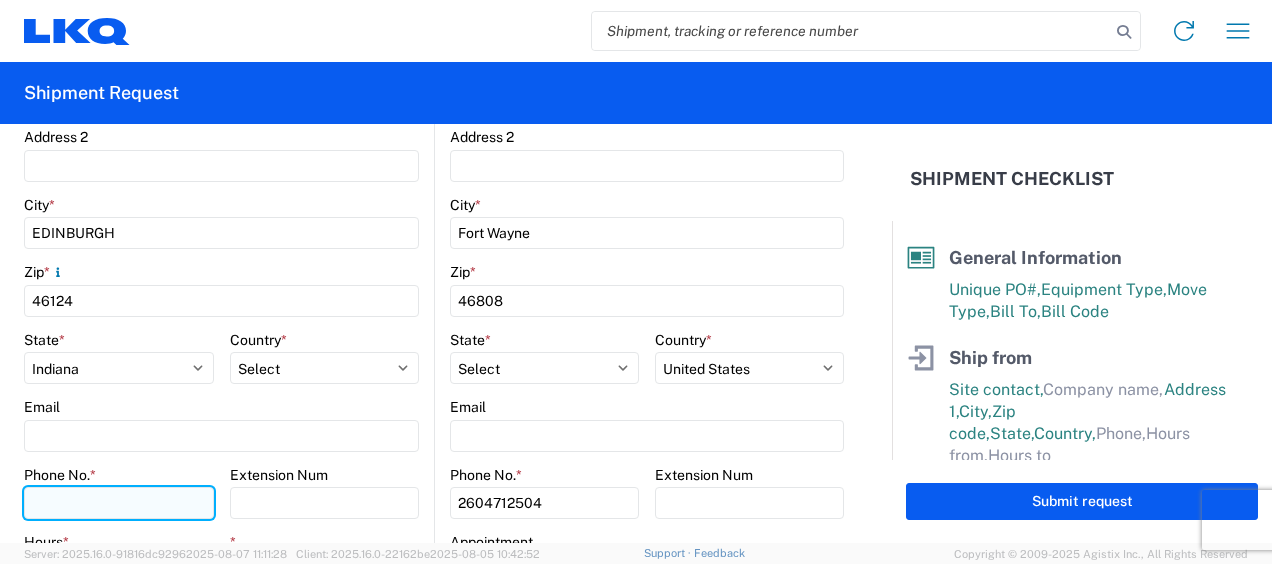 click on "Phone No.  *" at bounding box center (119, 503) 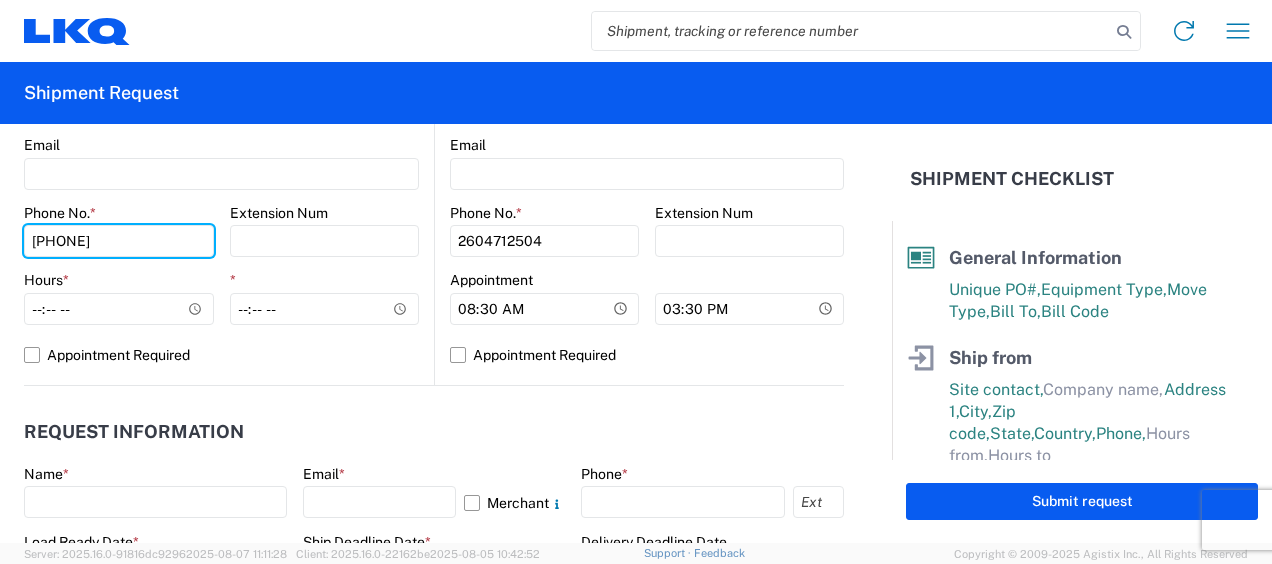 scroll, scrollTop: 954, scrollLeft: 0, axis: vertical 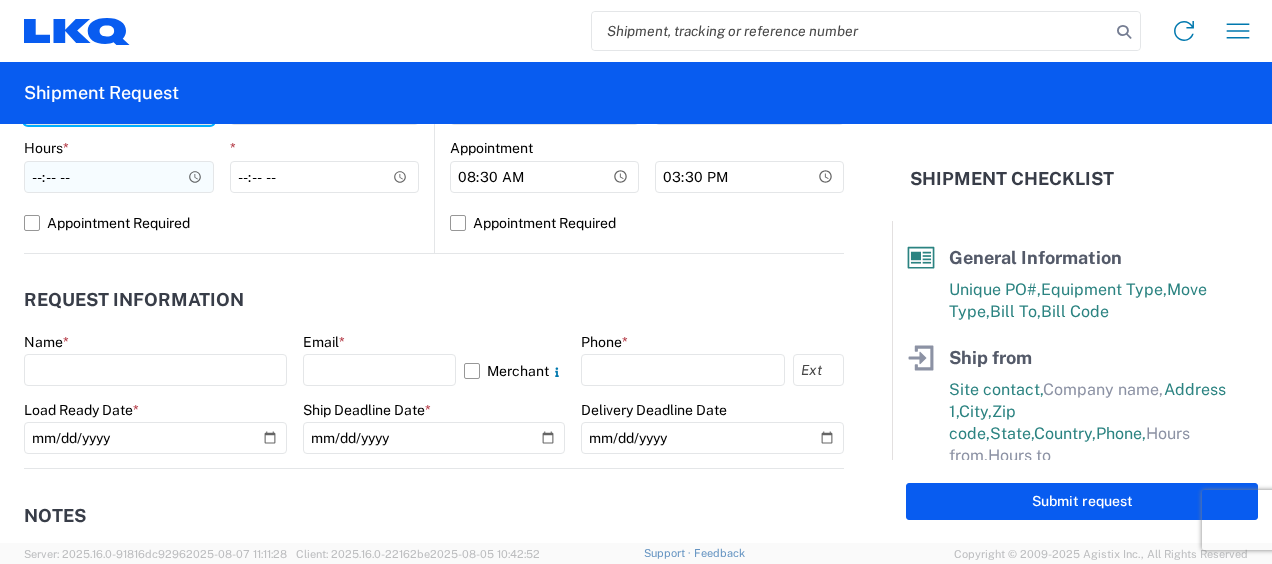 type on "317-494-2377" 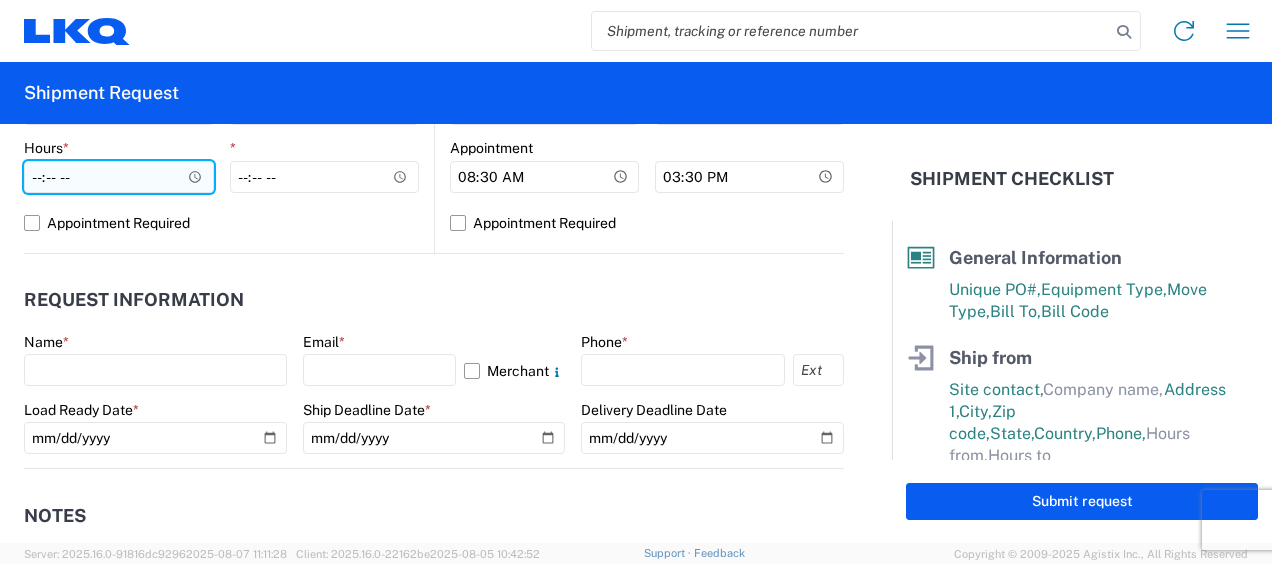 click on "Hours  *" at bounding box center [119, 177] 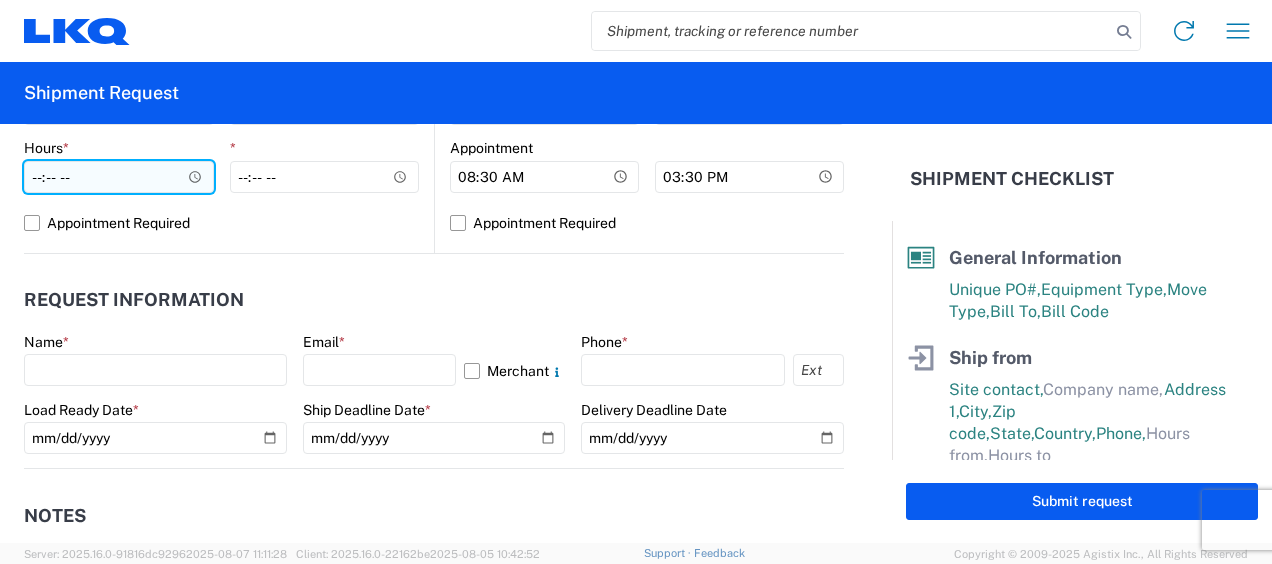 type on "09:00" 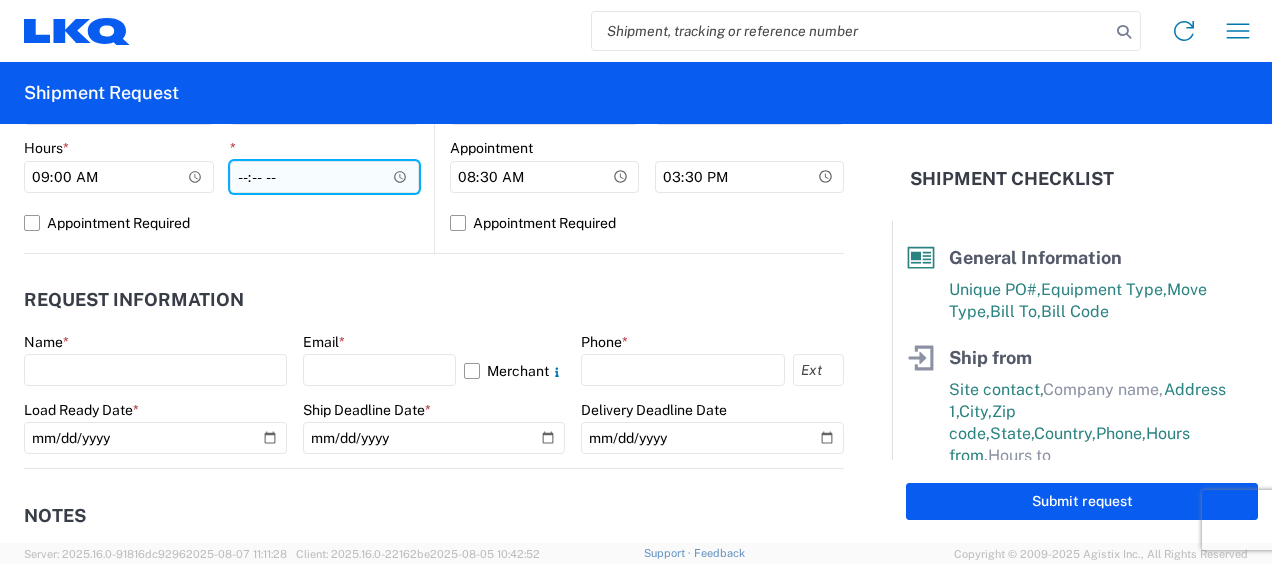 click on "*" at bounding box center (325, 177) 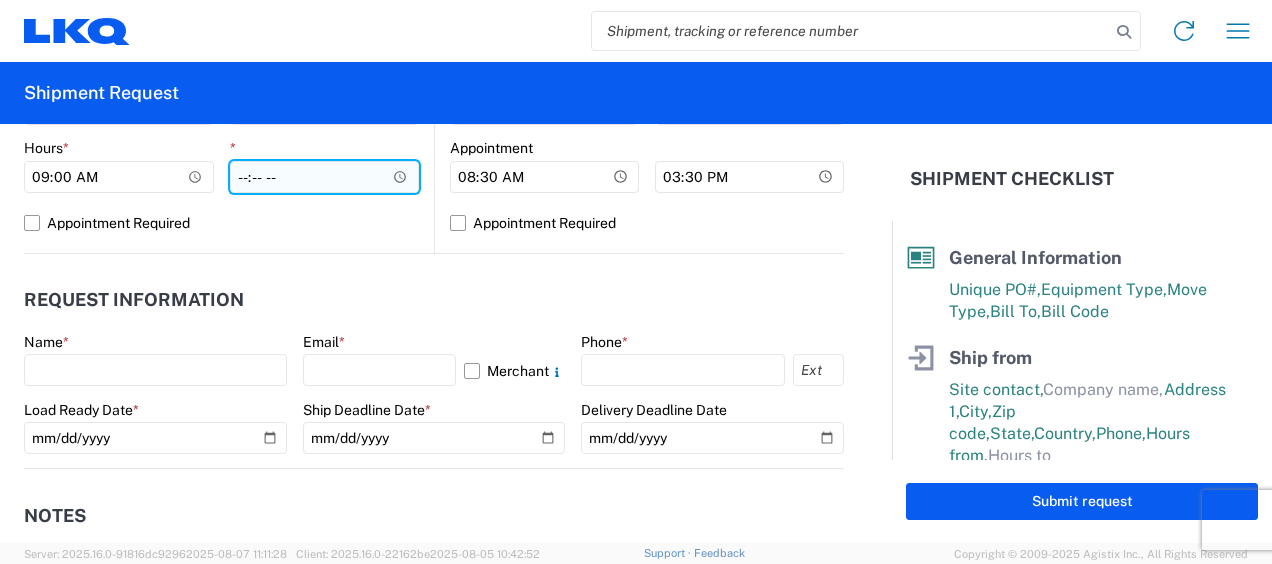 type on "16:00" 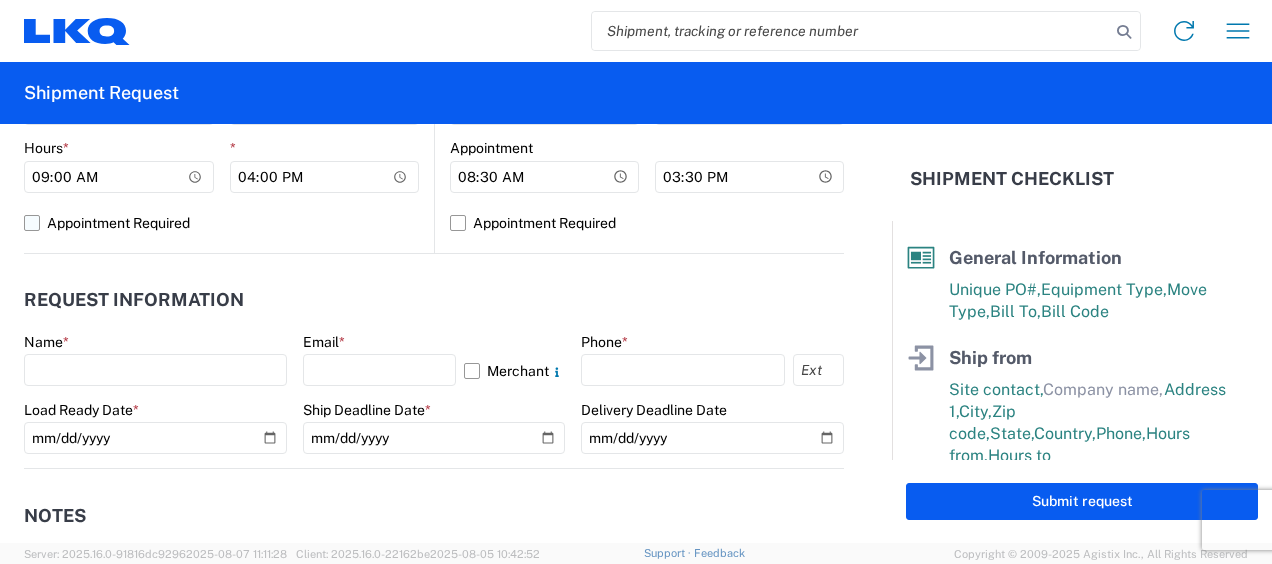 click on "Appointment Required" 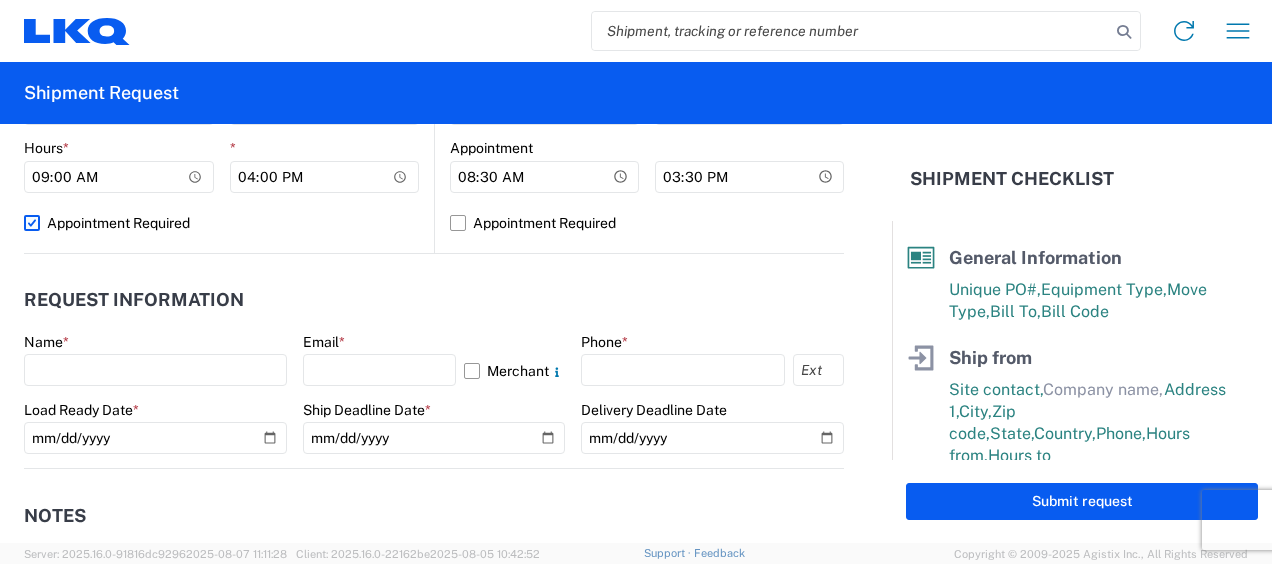 select on "IN" 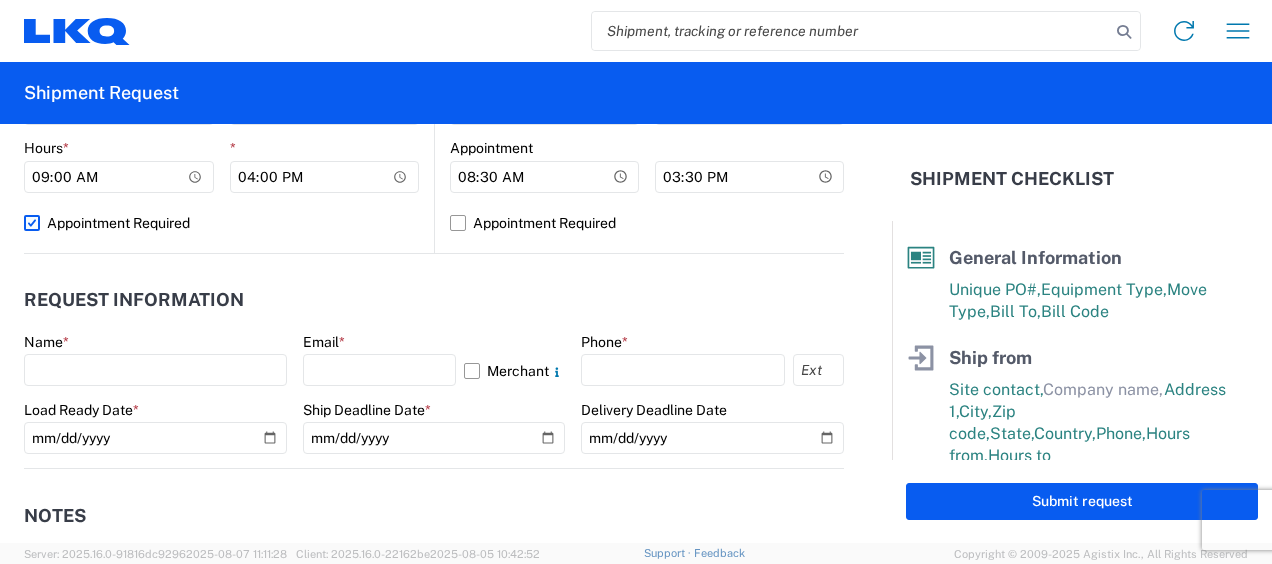 select on "US" 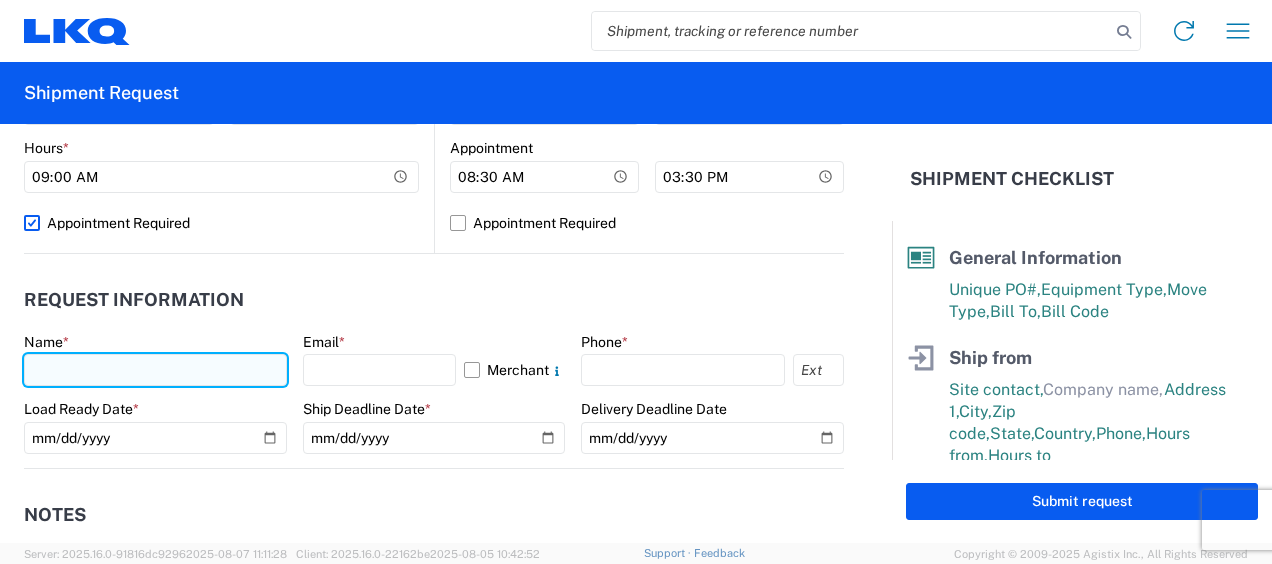 click 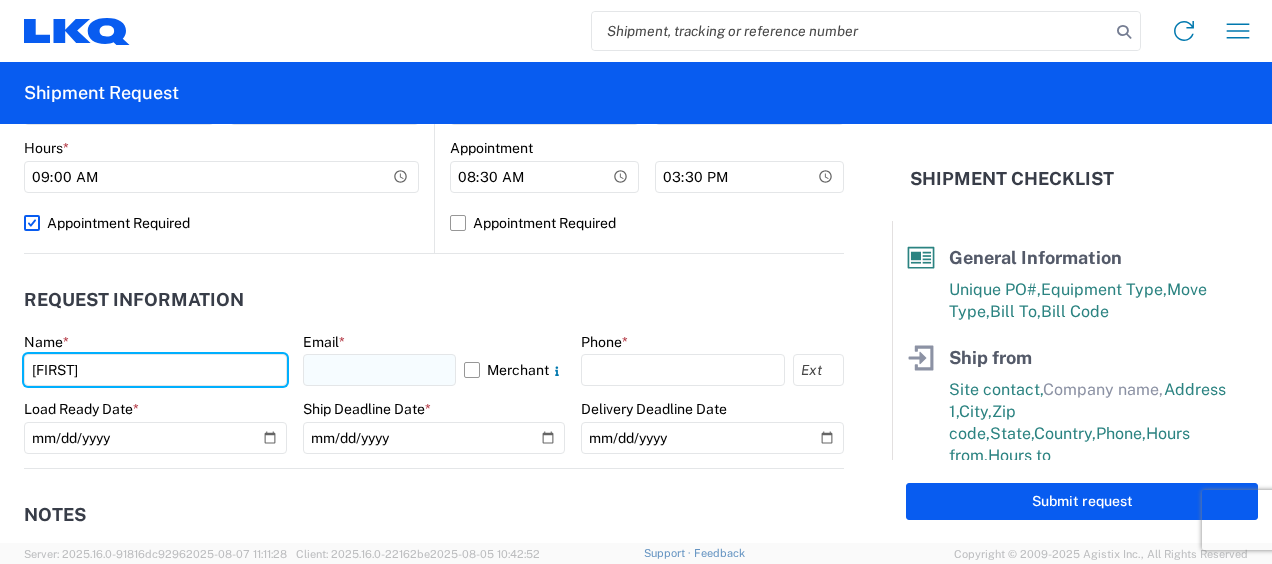 type on "aaron" 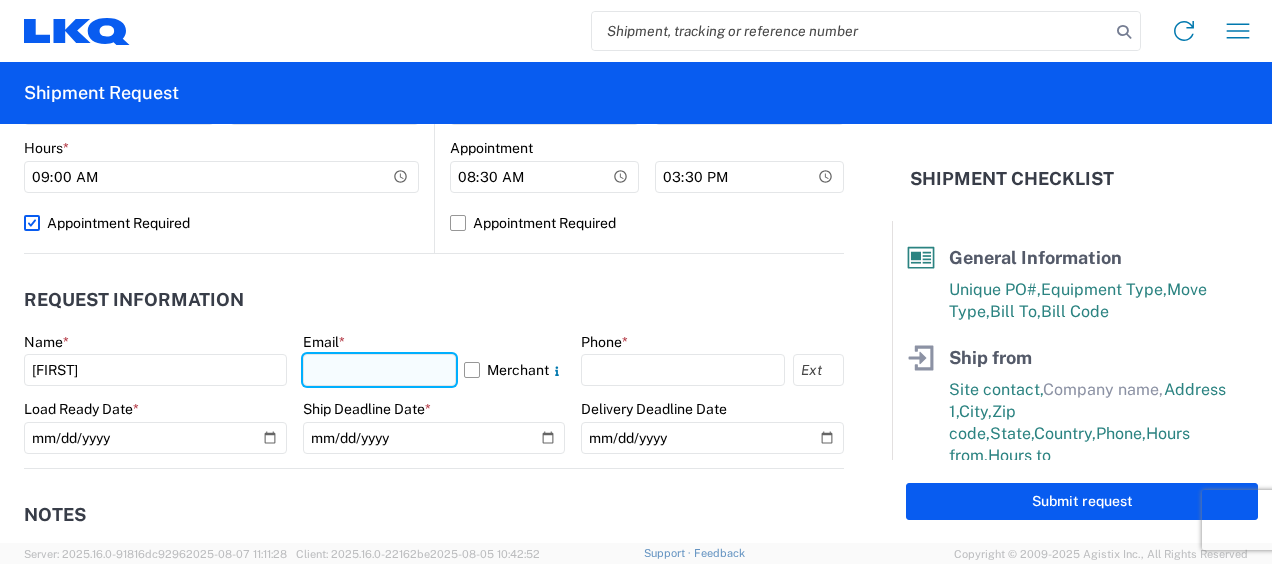 click 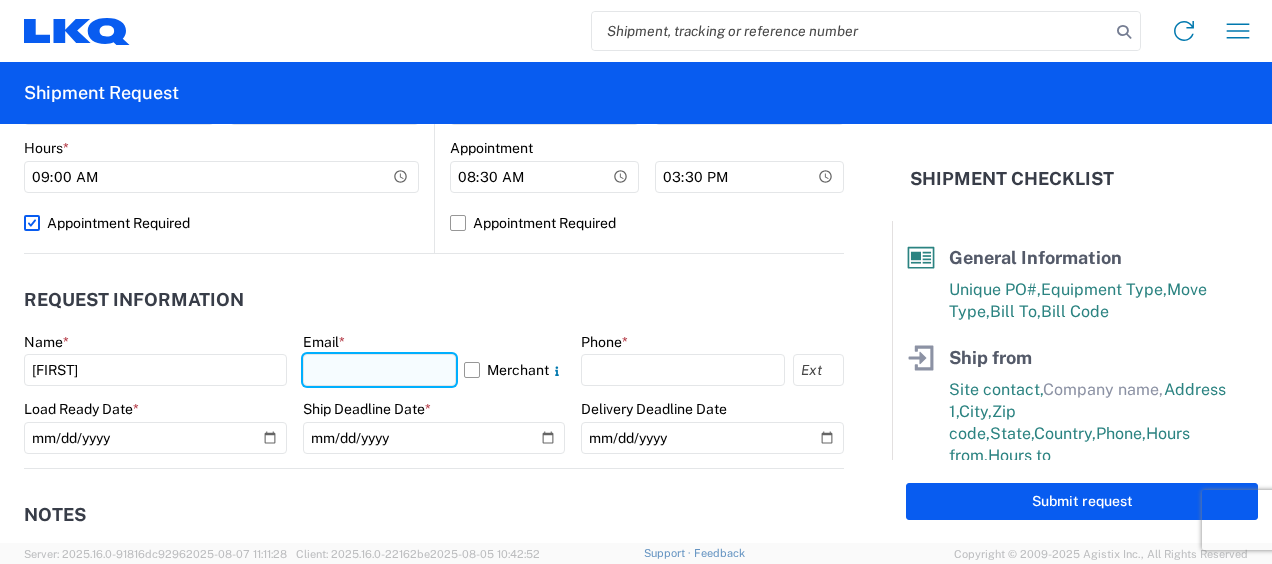 type on "abjones@lkqcorp.com" 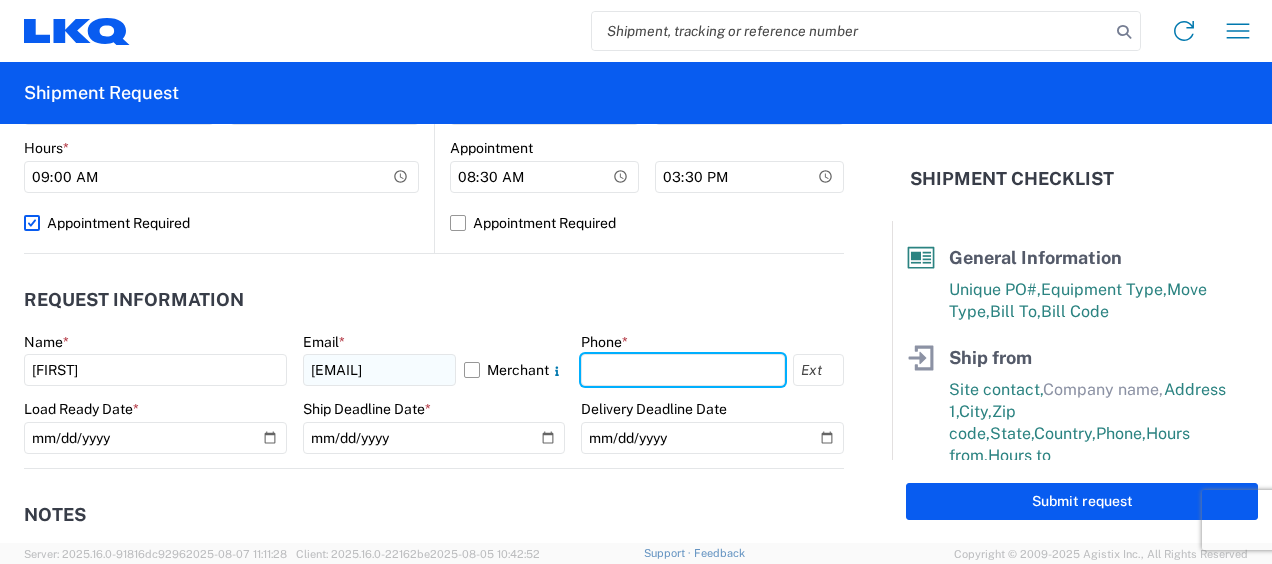 type on "2604712504" 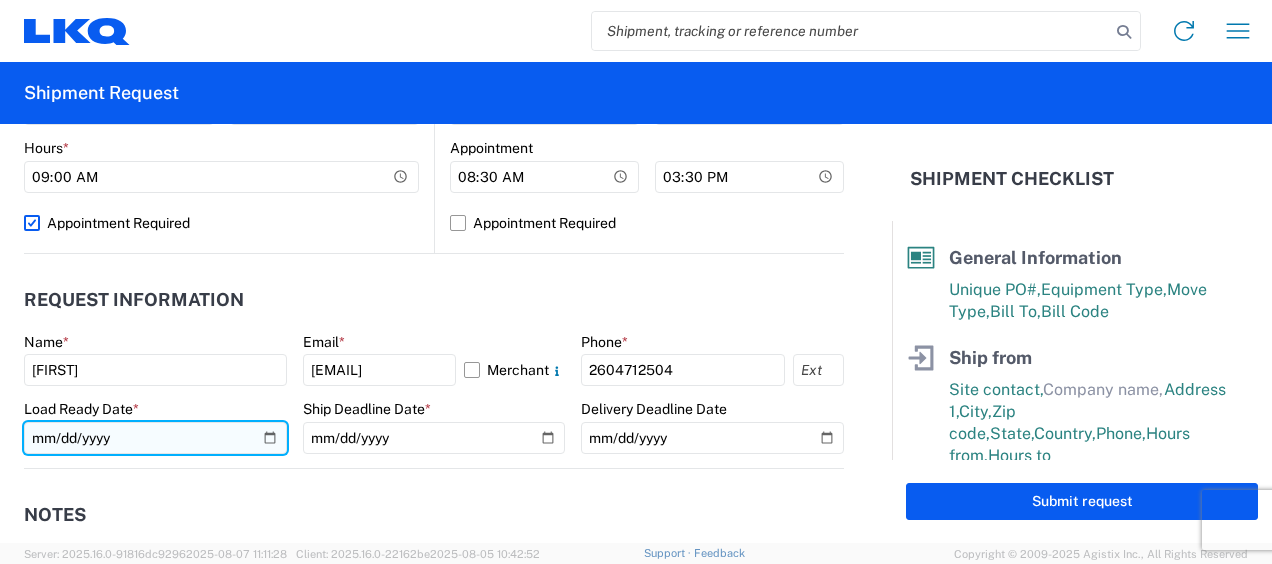 click 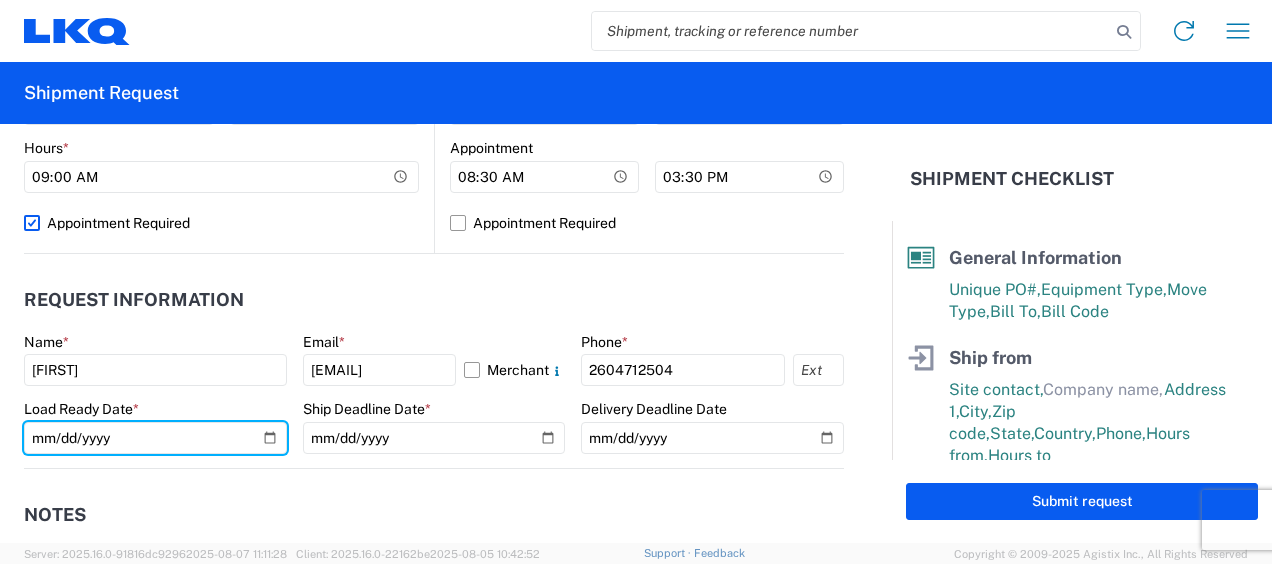 type on "2025-08-13" 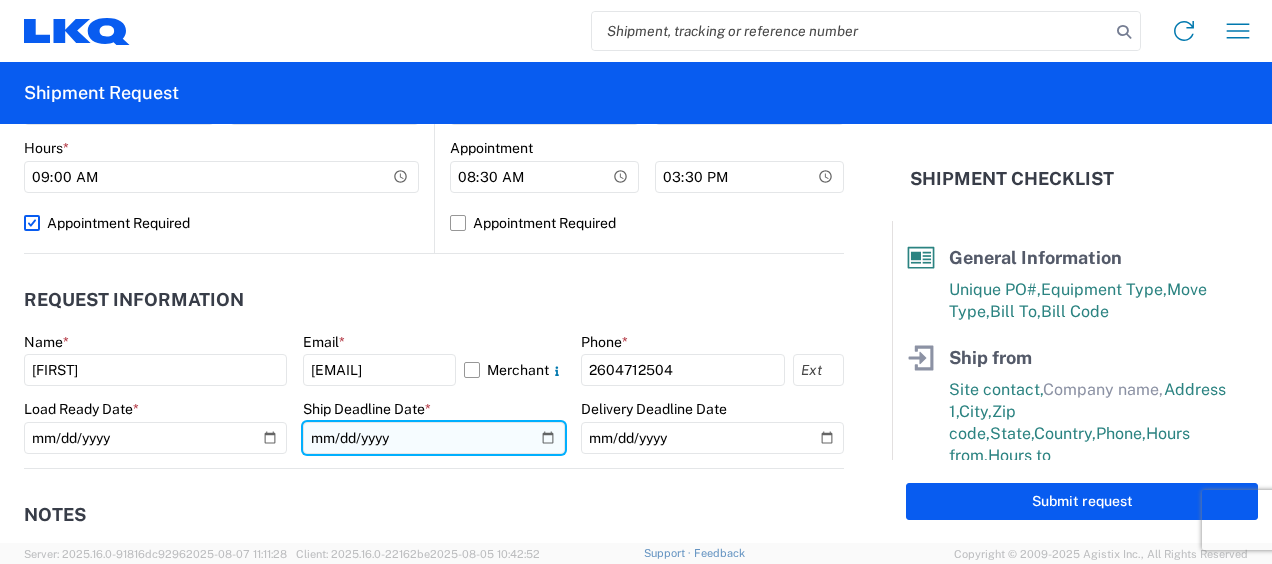 click 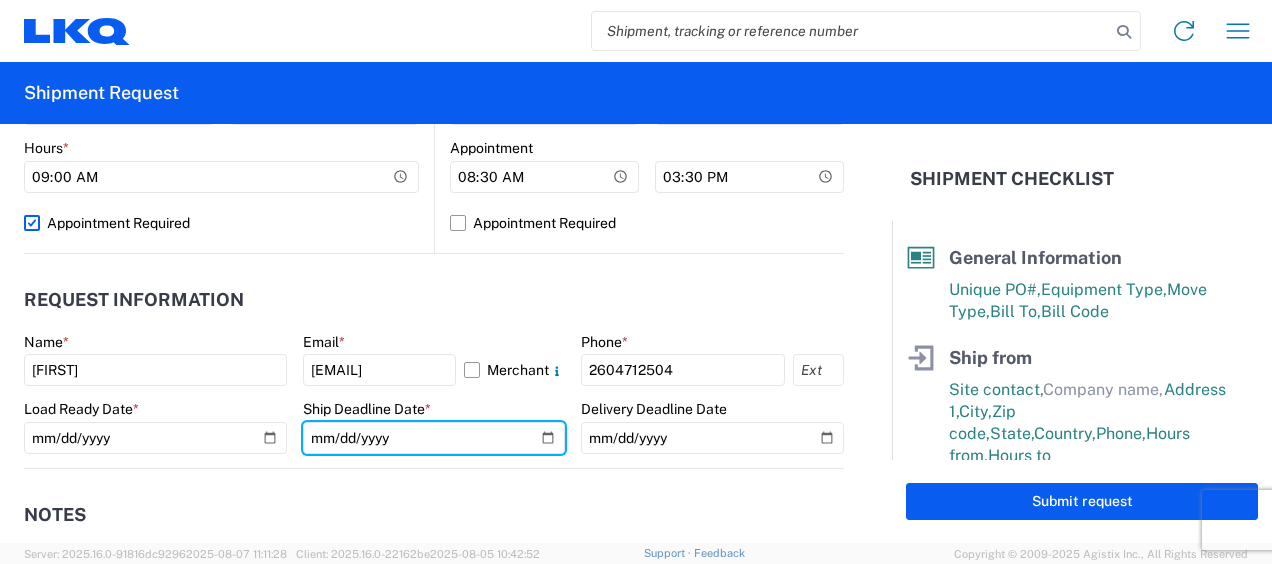 type on "2025-08-13" 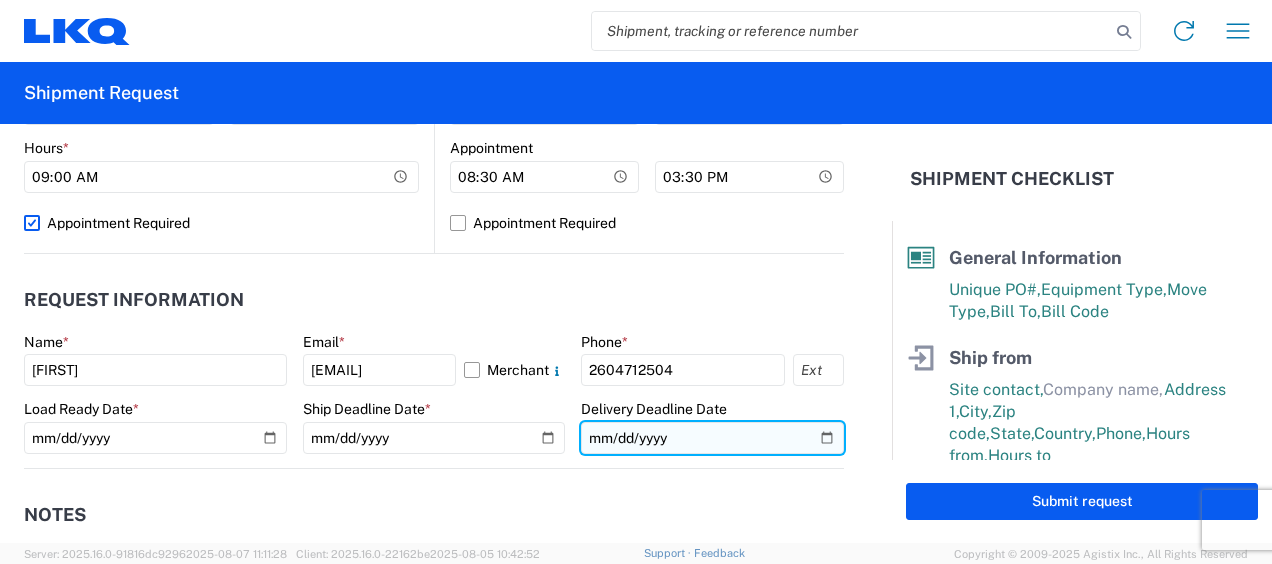 click 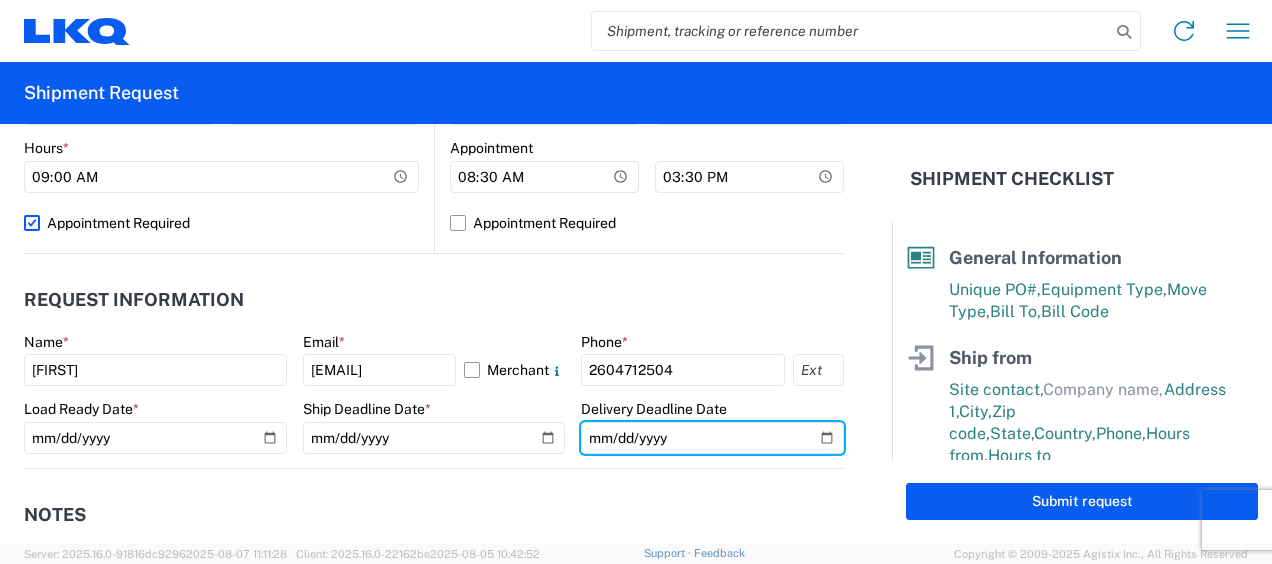 type on "2025-08-14" 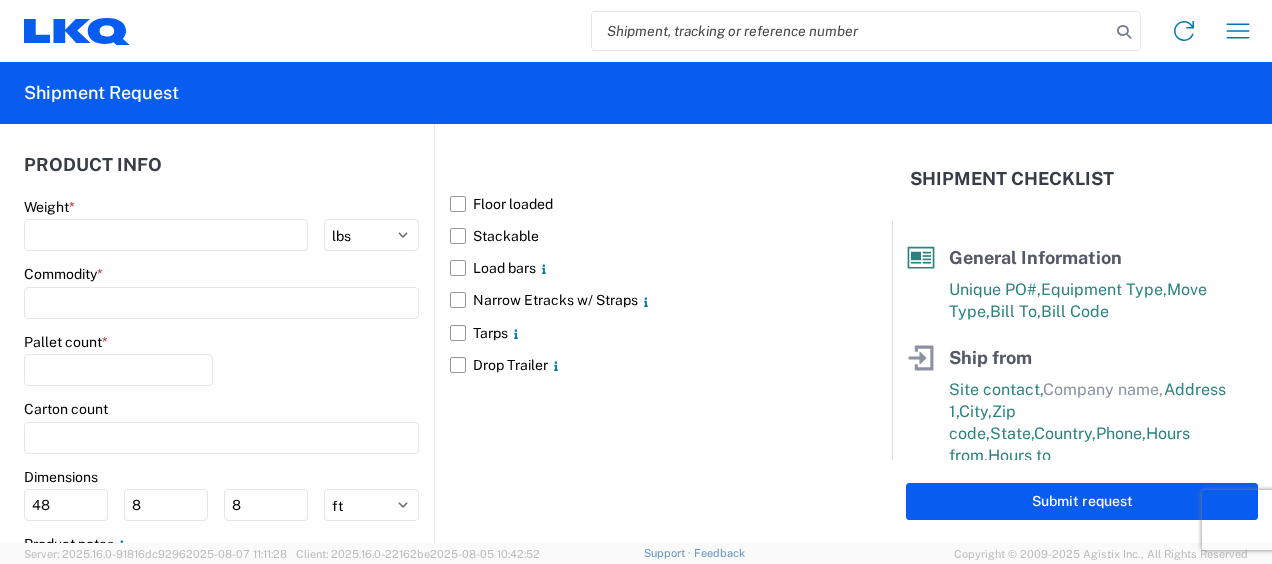 scroll, scrollTop: 1831, scrollLeft: 0, axis: vertical 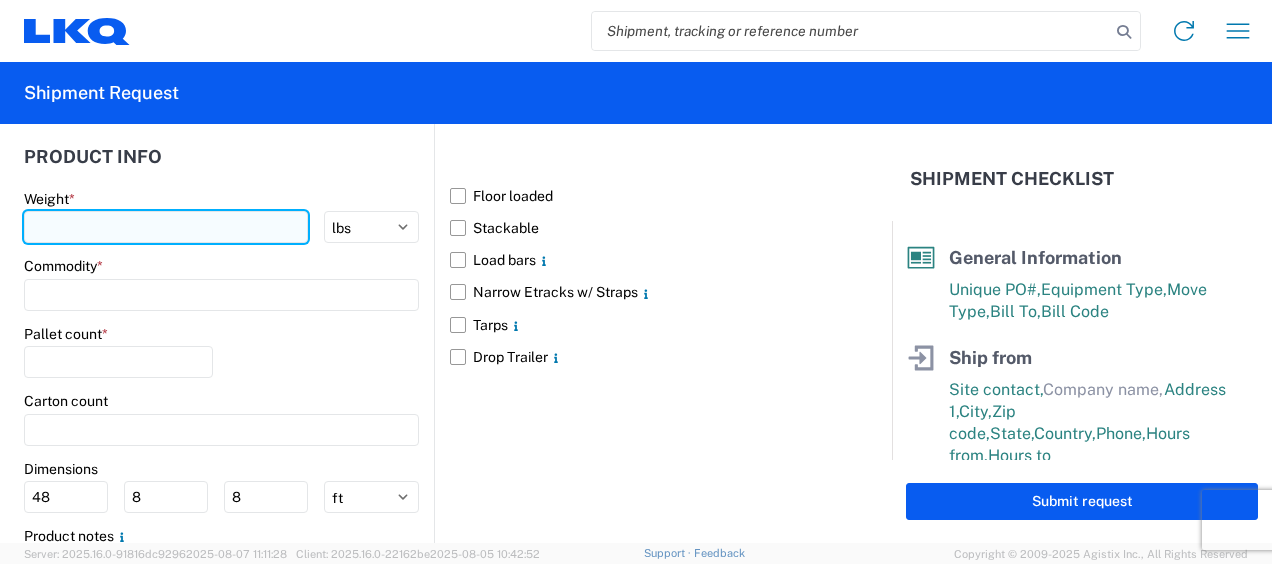 click 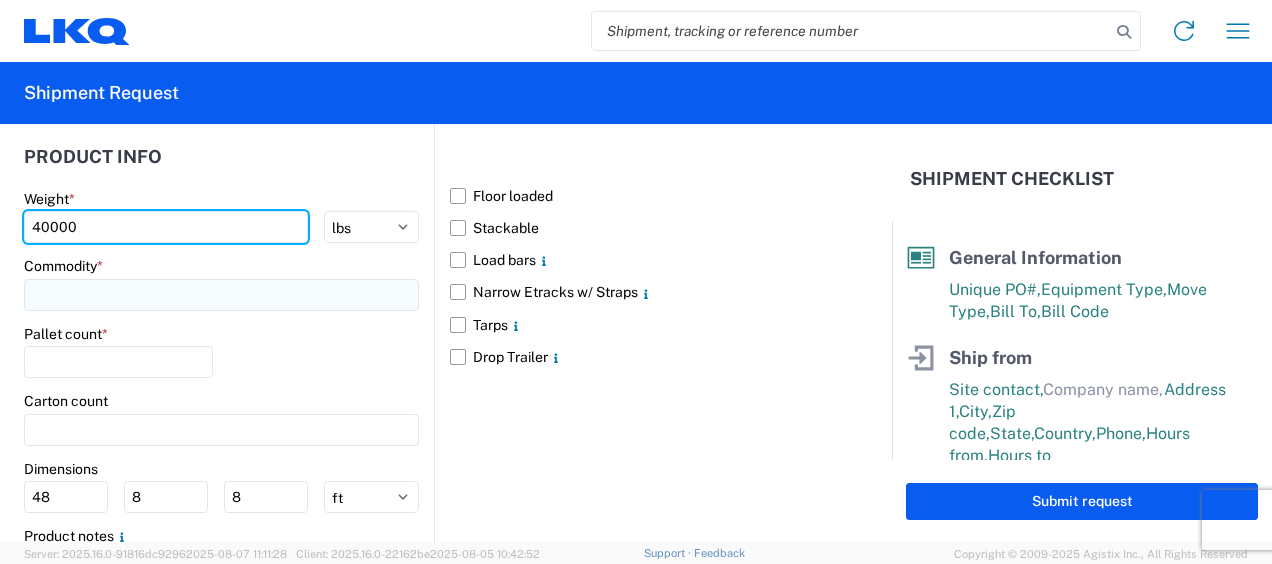 type on "40000" 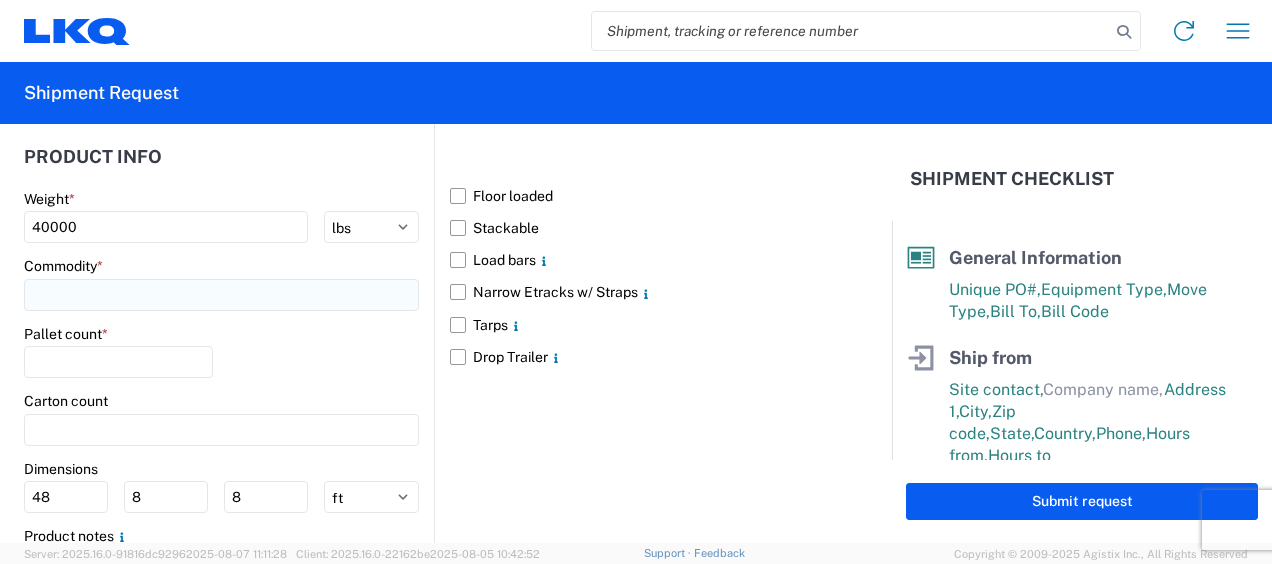 click 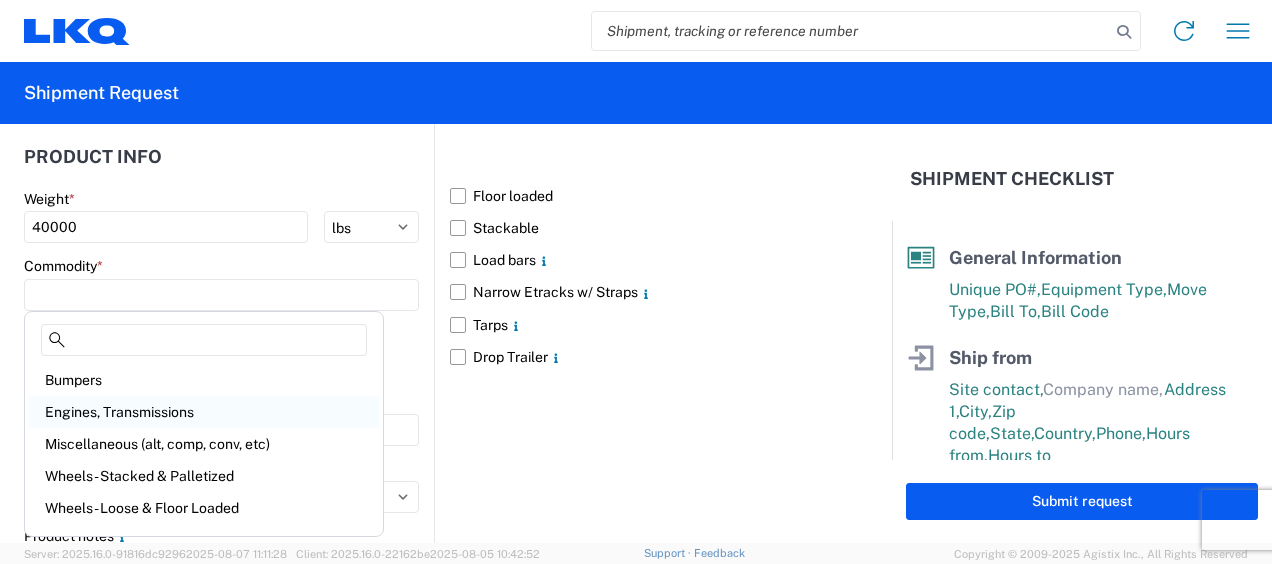 click on "Engines, Transmissions" 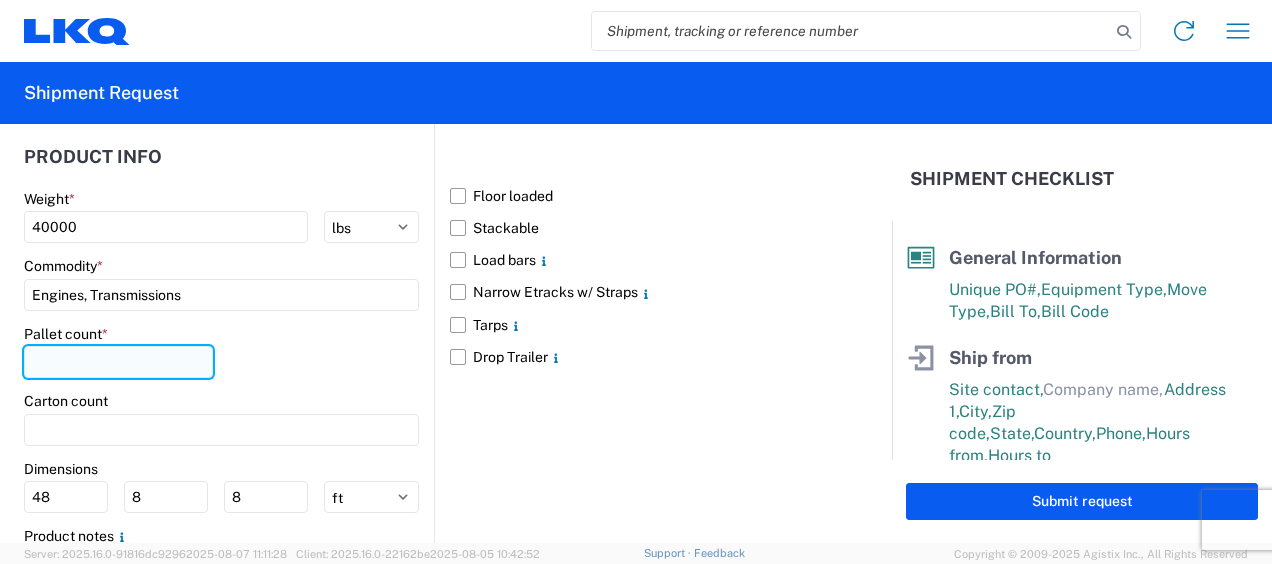 click 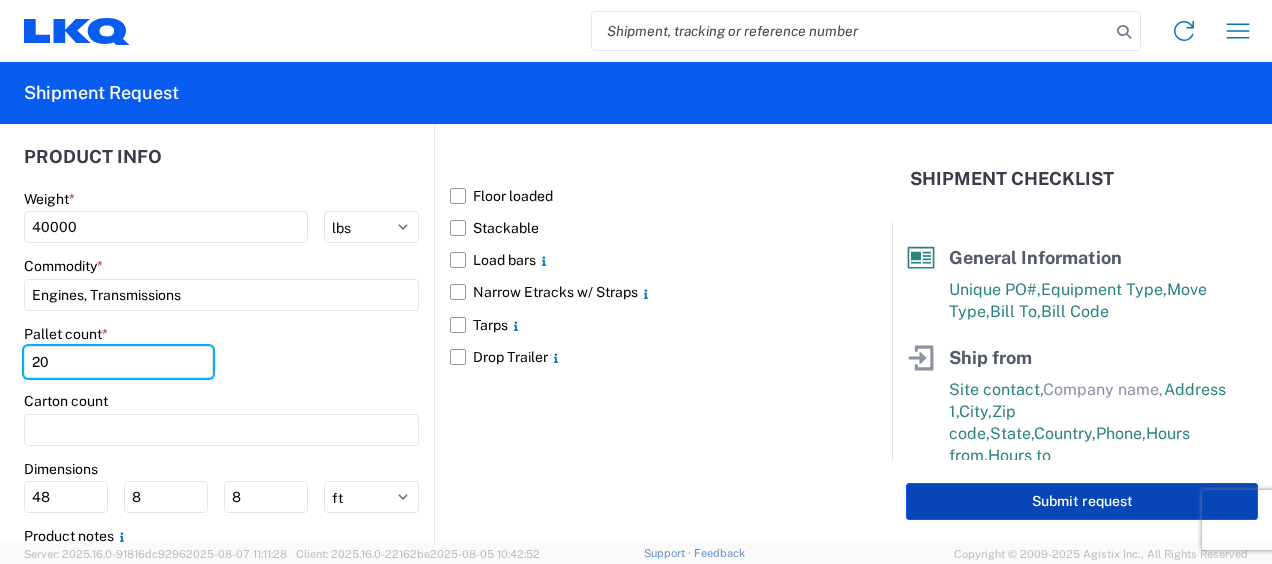 type on "20" 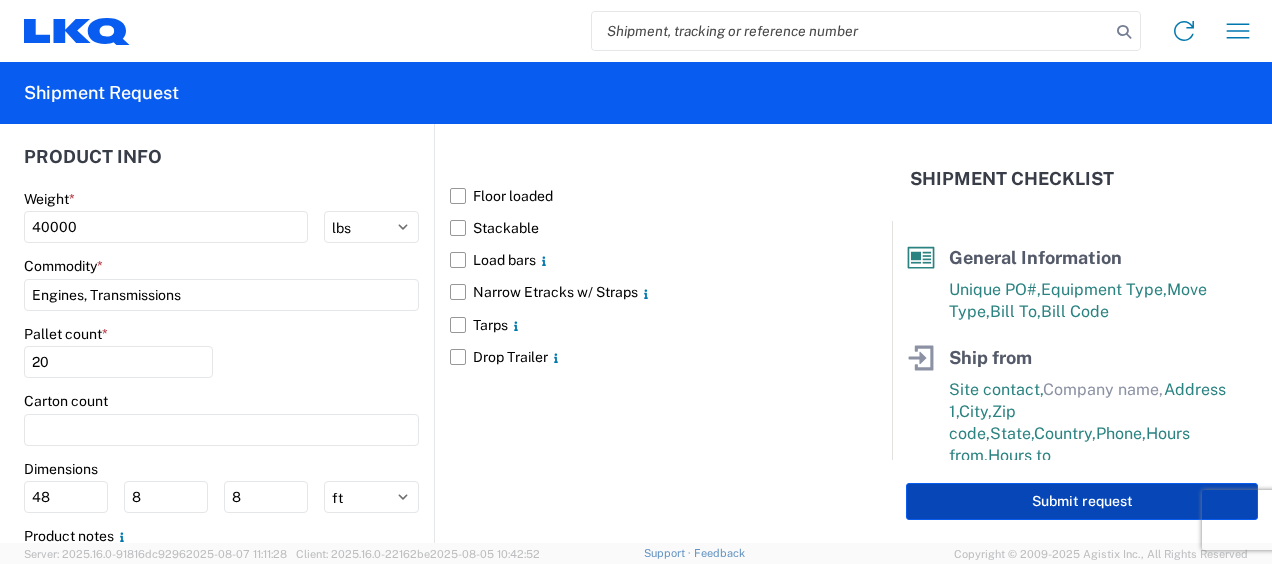 click on "Submit request" 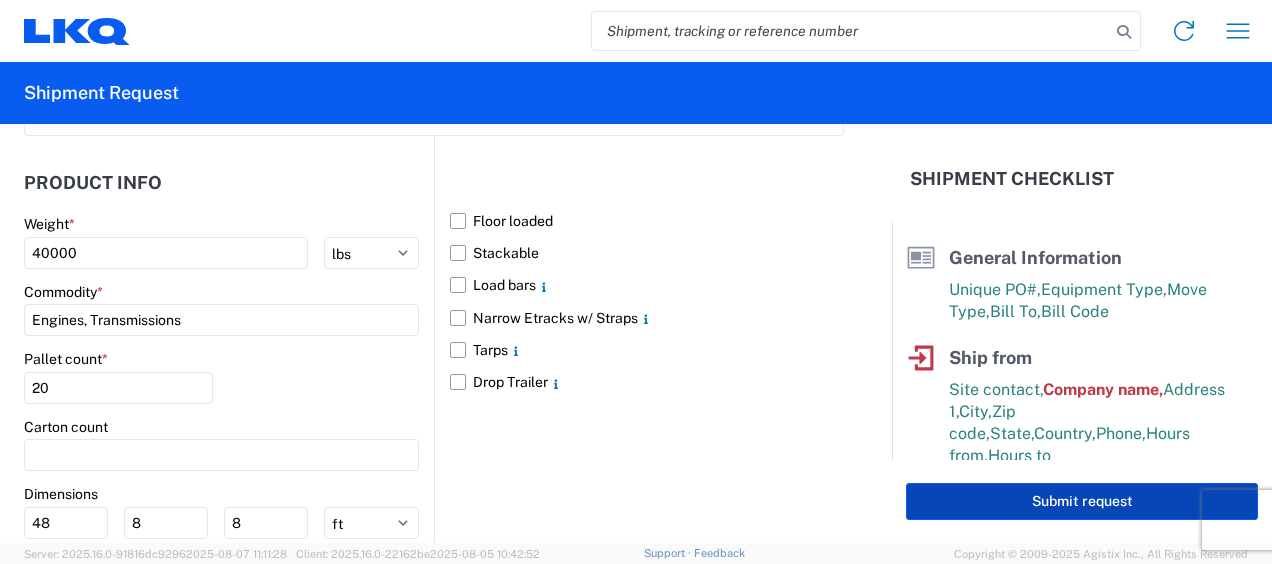 scroll, scrollTop: 1856, scrollLeft: 0, axis: vertical 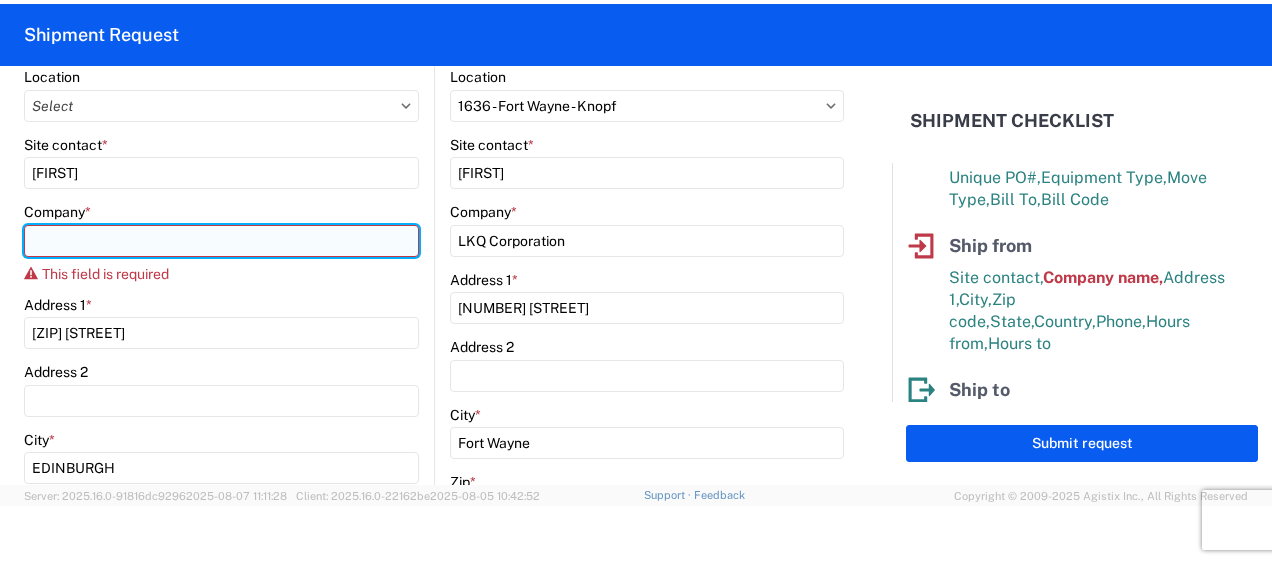 click on "Company  *" at bounding box center [221, 241] 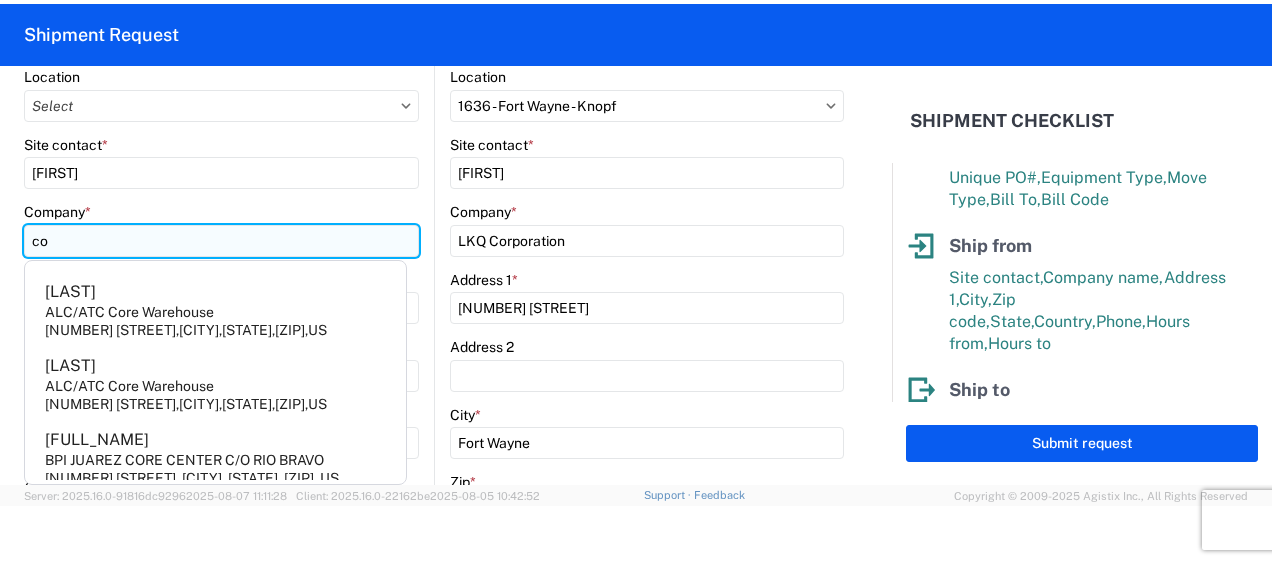 type on "c" 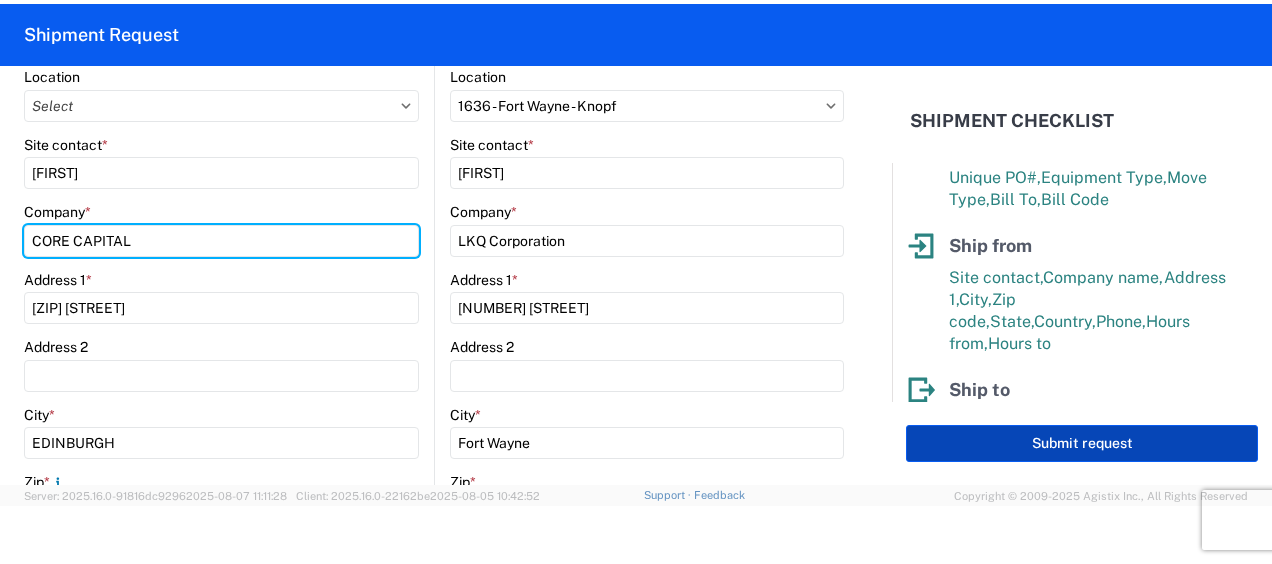 type on "CORE CAPITAL" 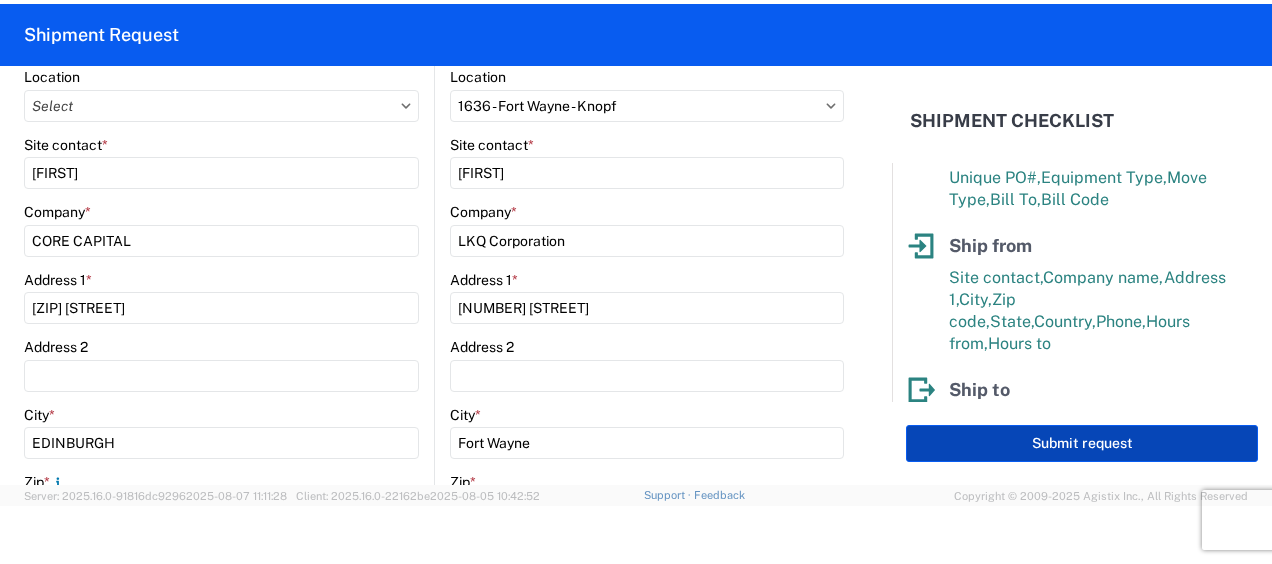 click on "Submit request" 